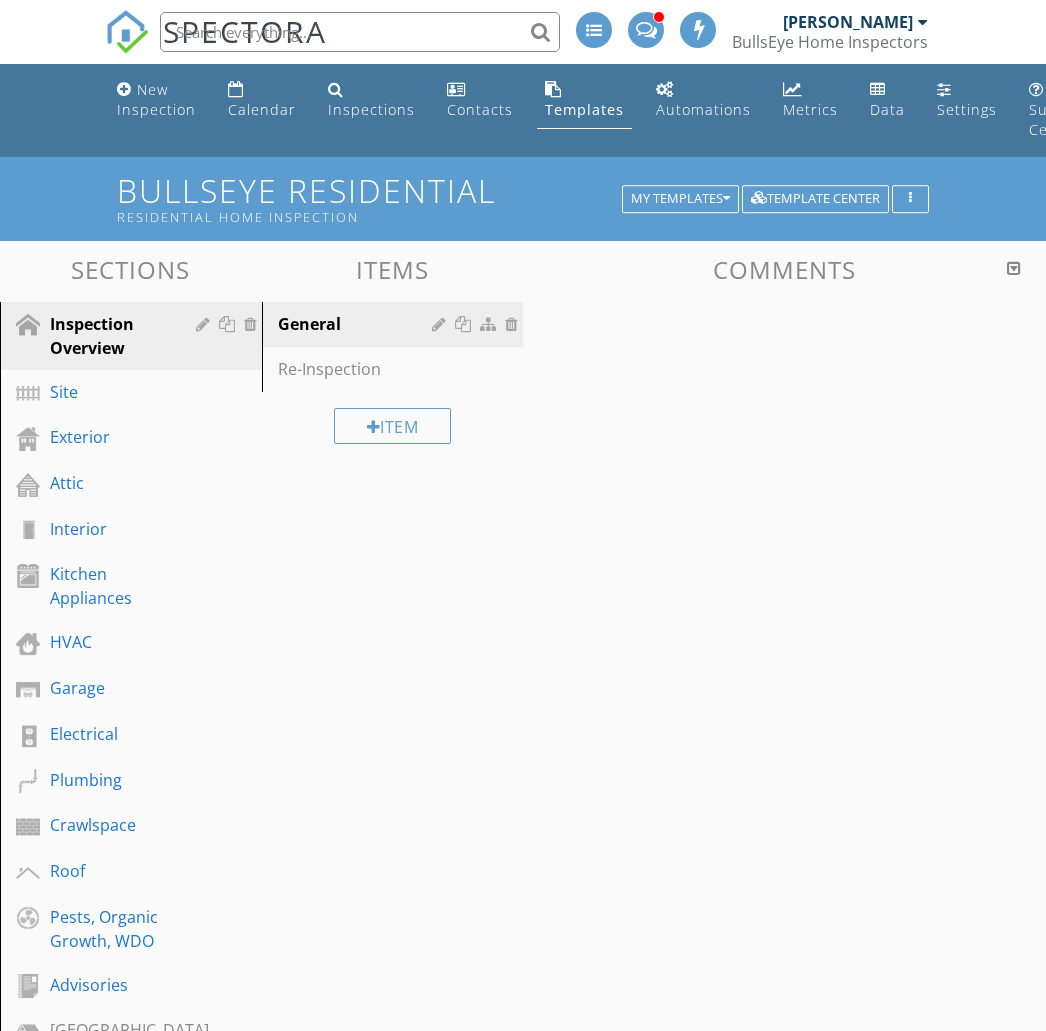 scroll, scrollTop: 0, scrollLeft: 0, axis: both 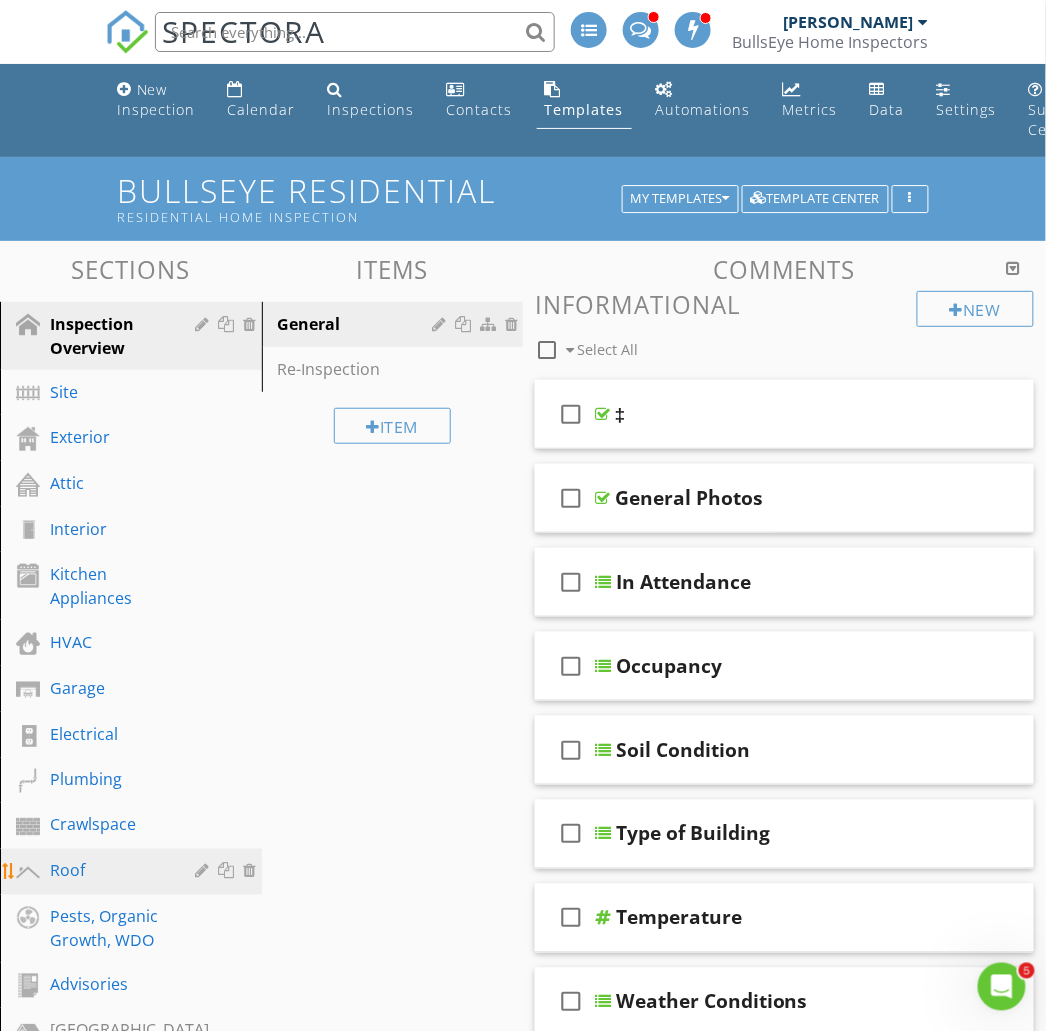 click on "Roof" at bounding box center (108, 871) 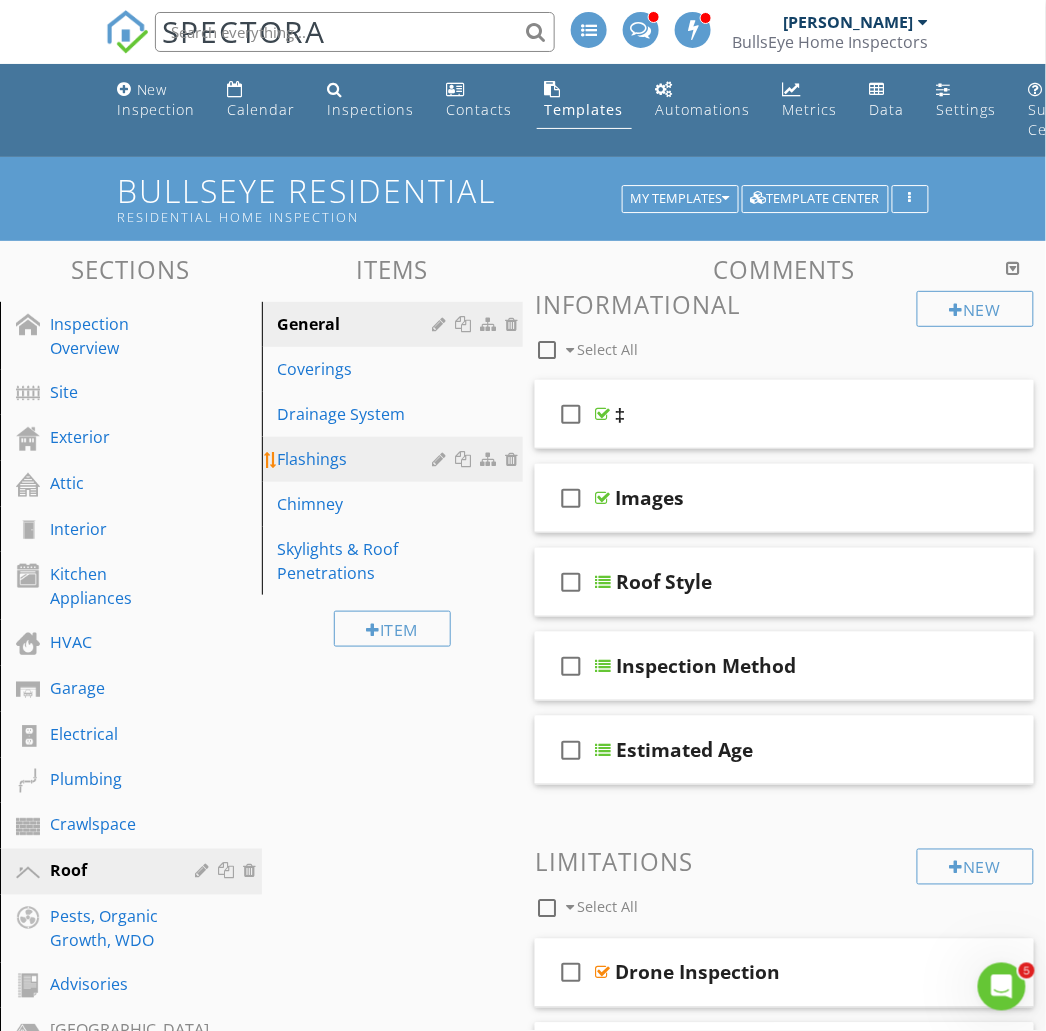 click on "Flashings" at bounding box center [396, 459] 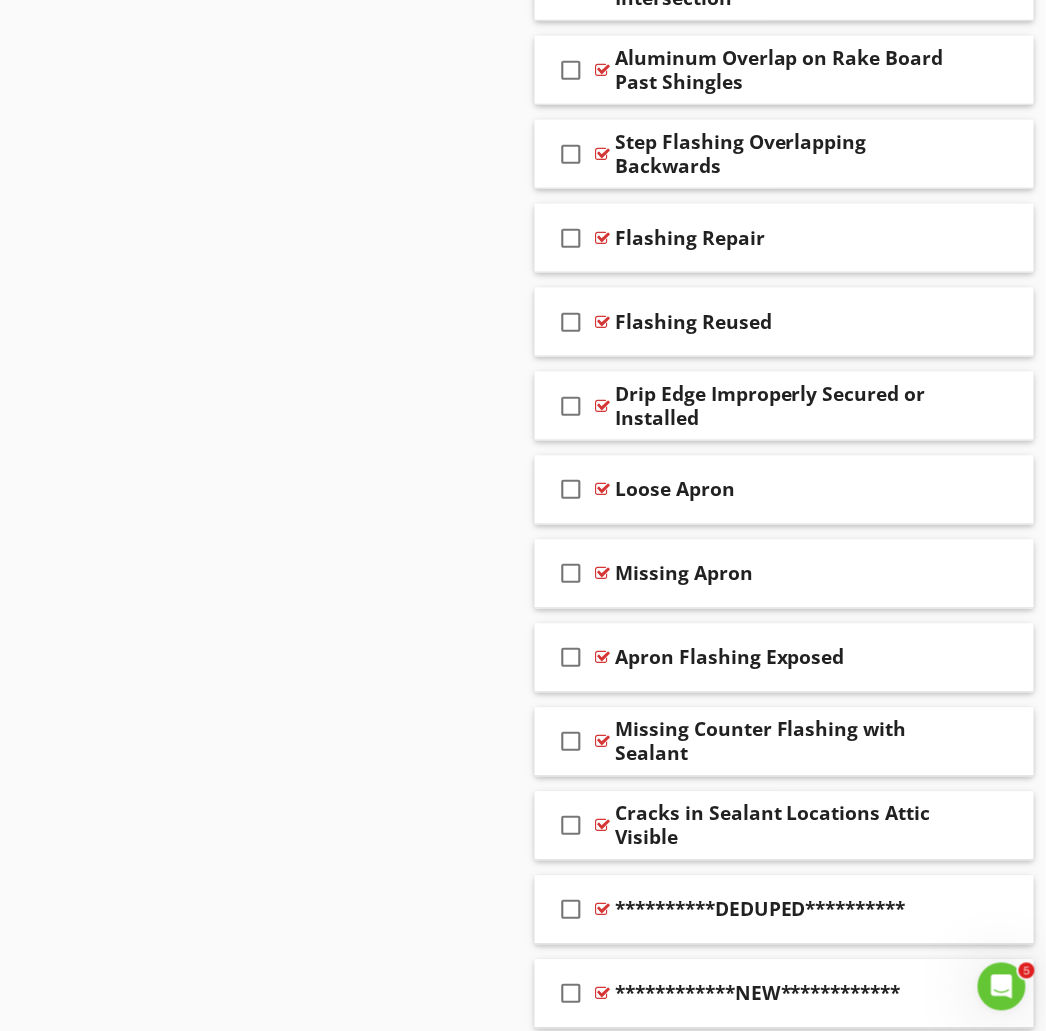 scroll, scrollTop: 2081, scrollLeft: 0, axis: vertical 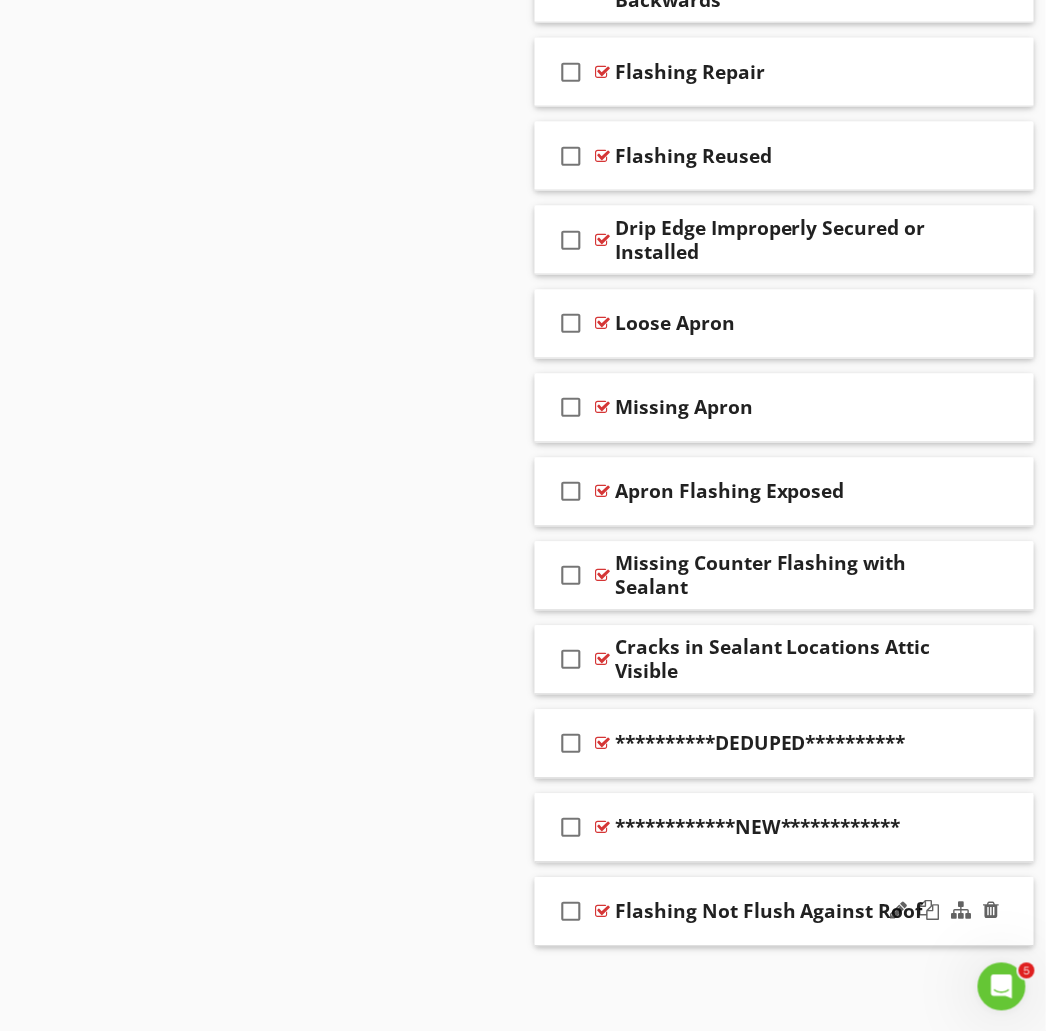 type 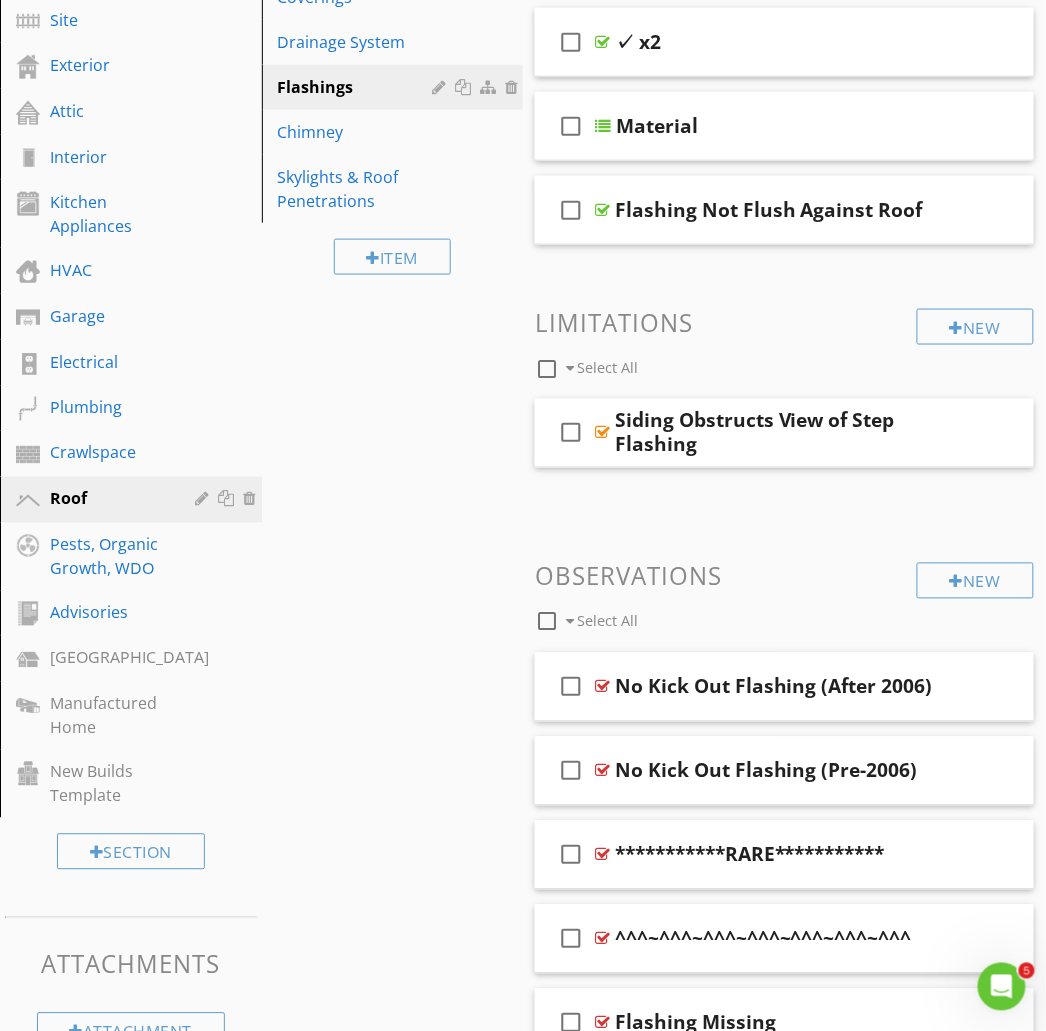 scroll, scrollTop: 355, scrollLeft: 0, axis: vertical 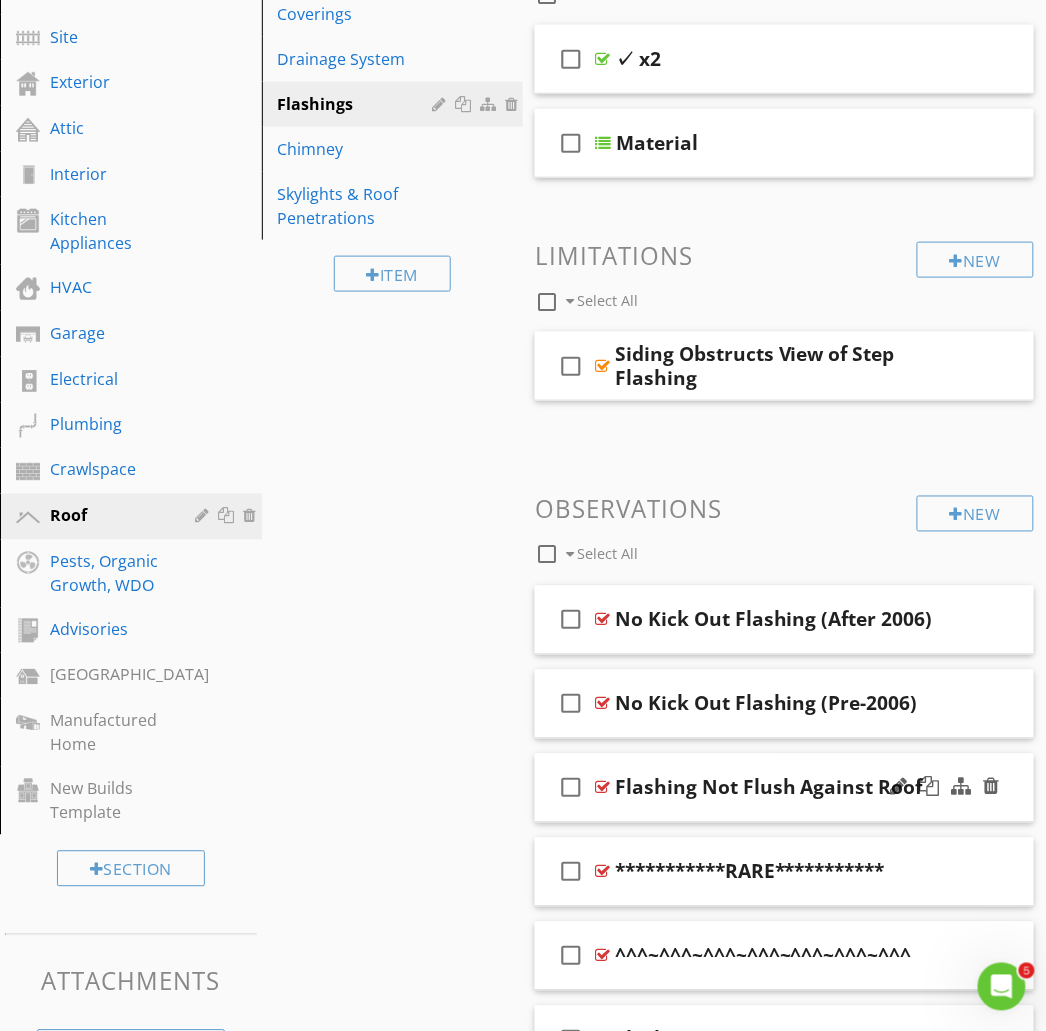 click on "Flashing Not Flush Against Roof" at bounding box center [769, 788] 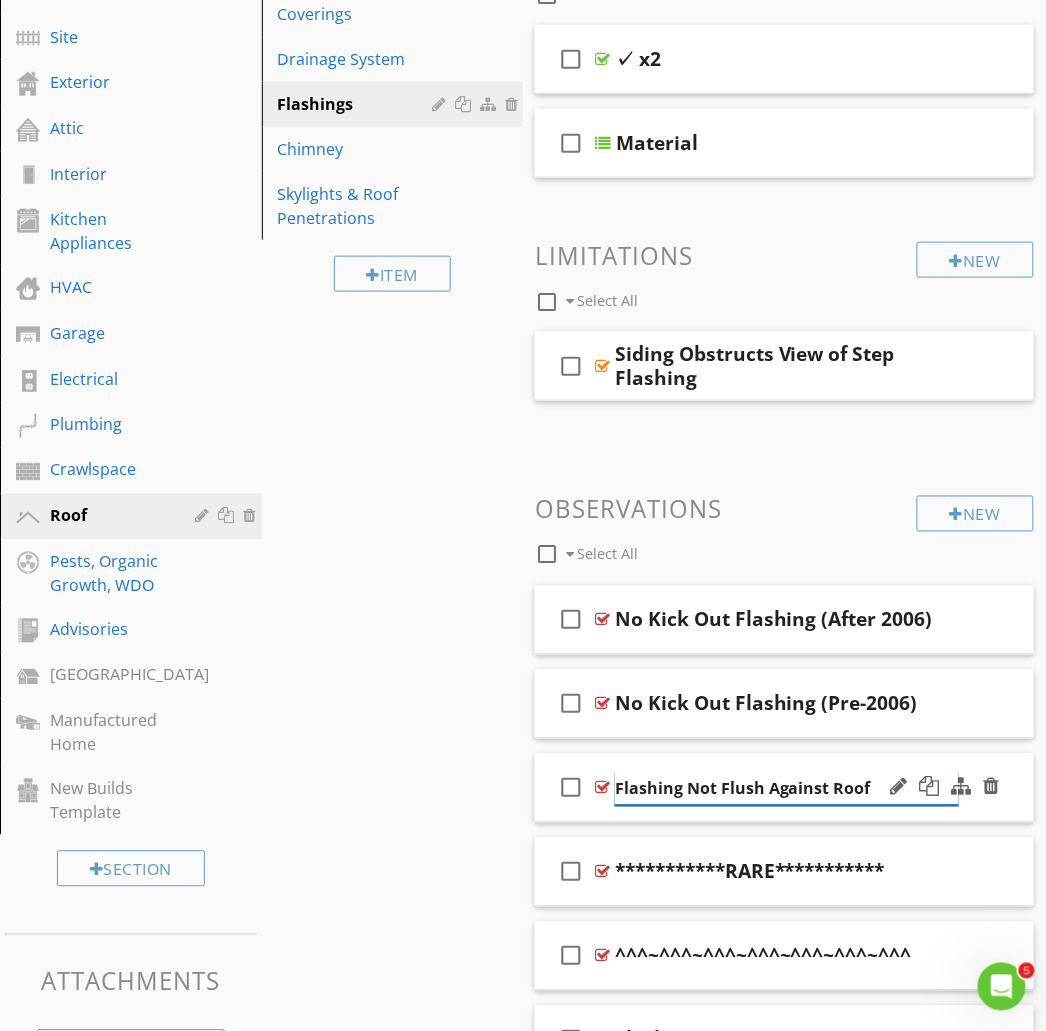 click on "Flashing Not Flush Against Roof" at bounding box center [787, 789] 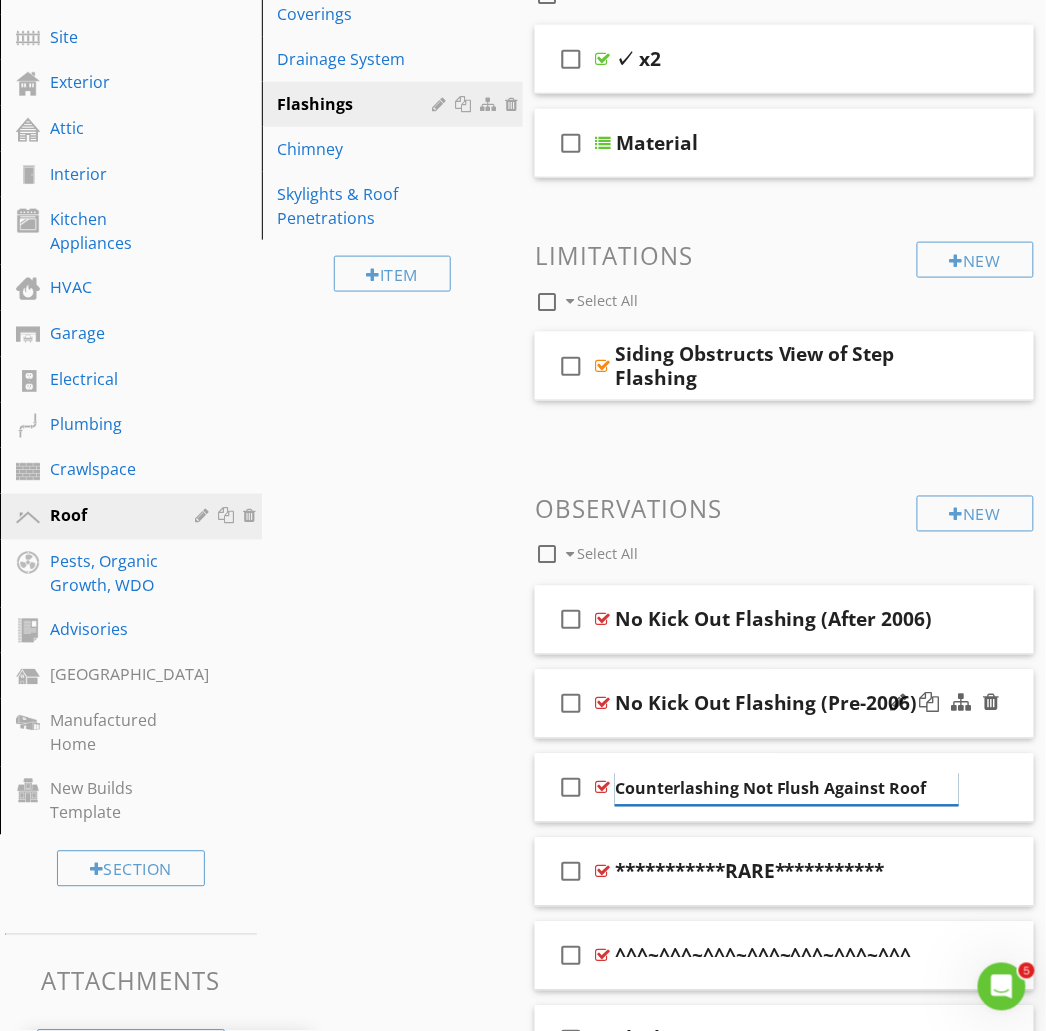 type on "Counterflashing Not Flush Against Roof" 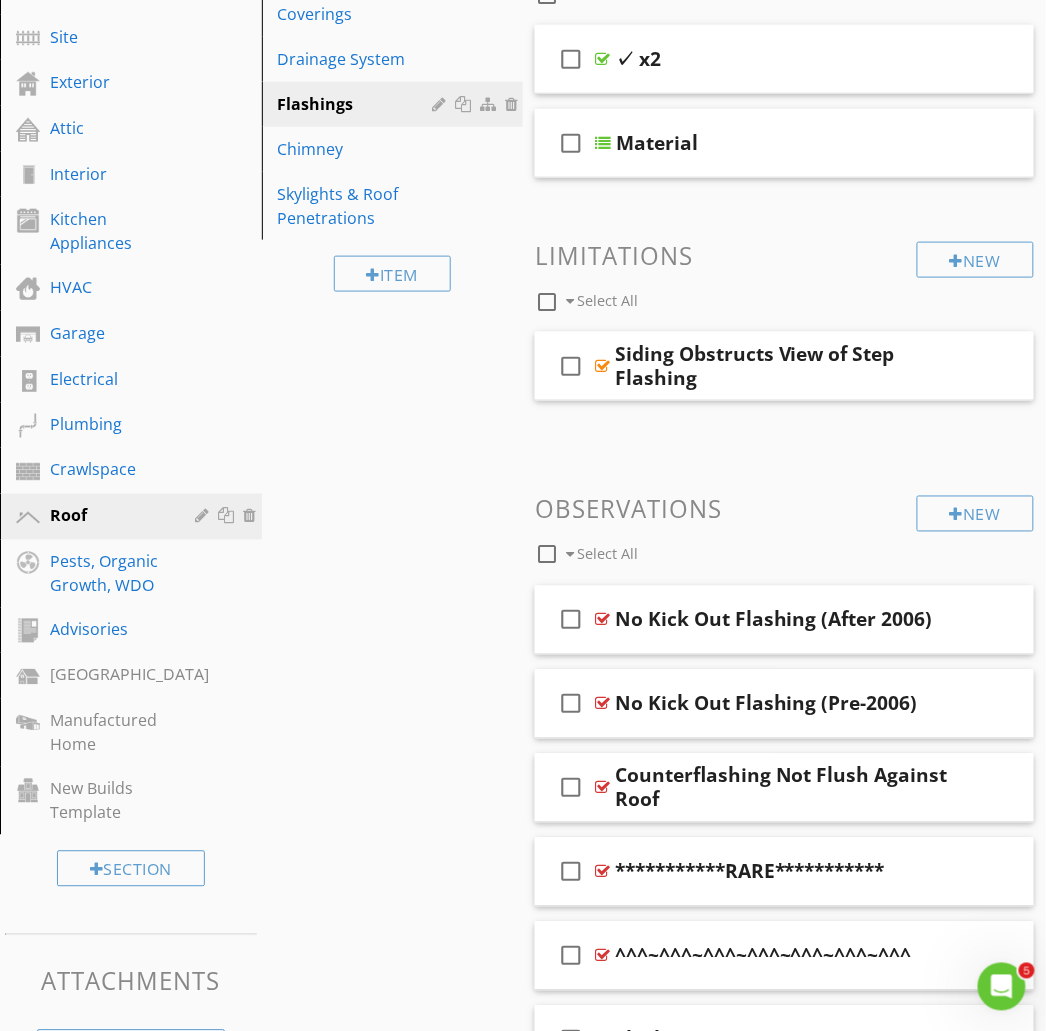 click on "**********" at bounding box center [784, 1628] 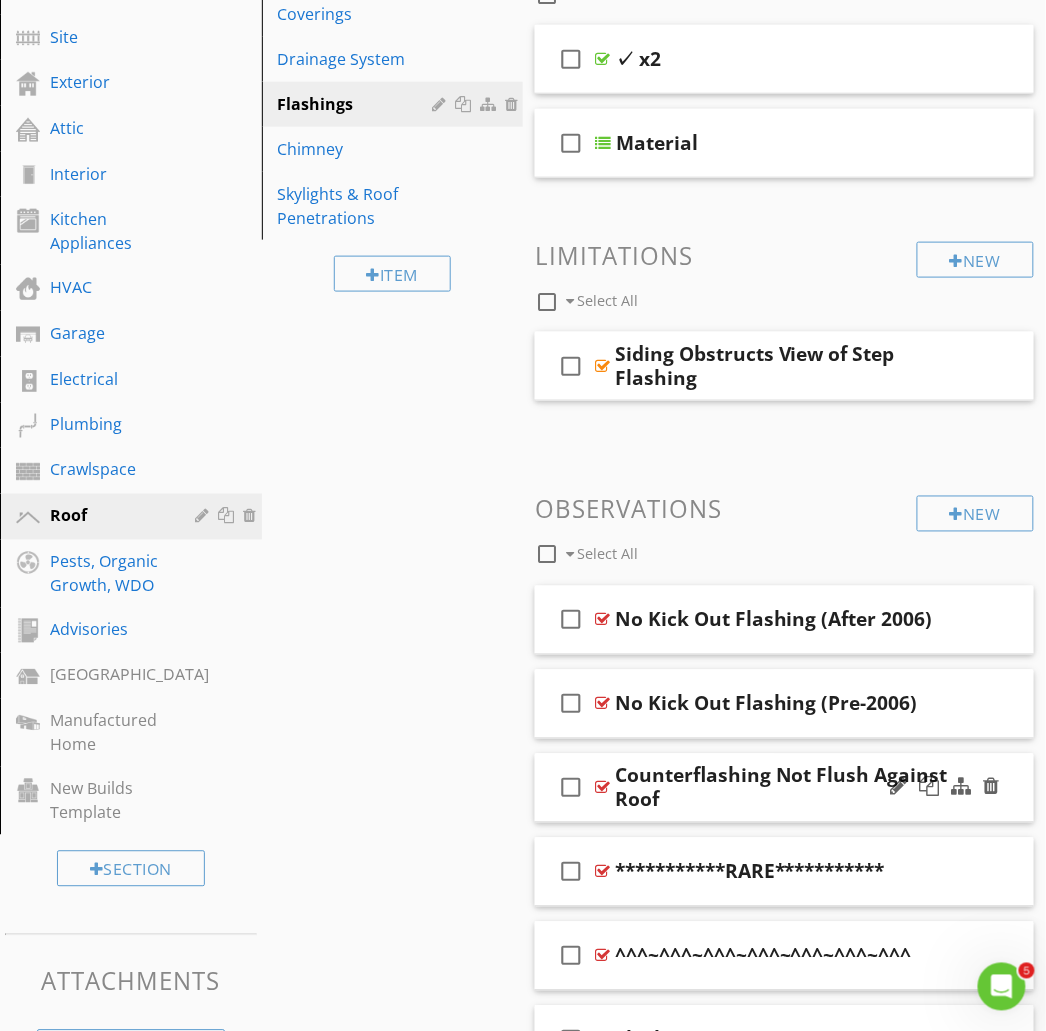 click on "check_box_outline_blank
Counterflashing Not Flush Against Roof" at bounding box center [784, 788] 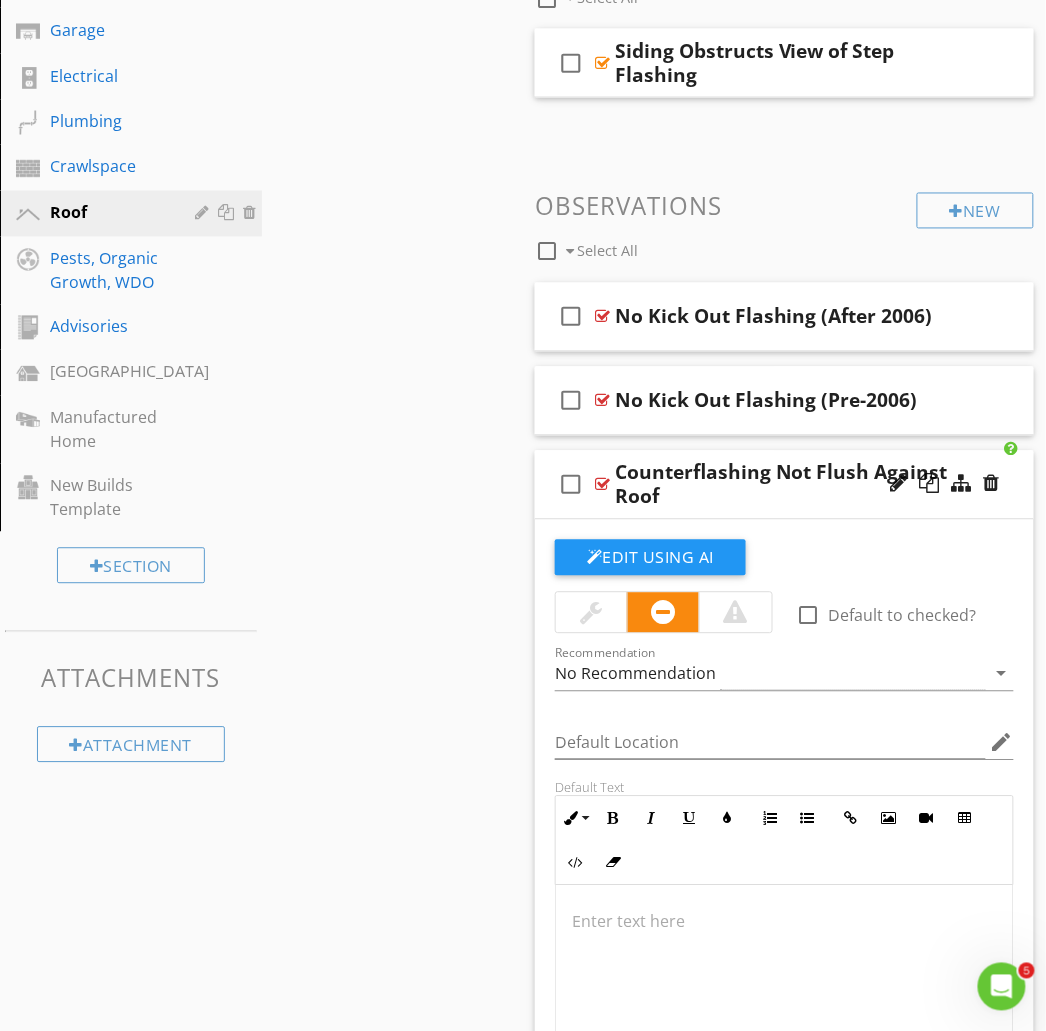 scroll, scrollTop: 688, scrollLeft: 0, axis: vertical 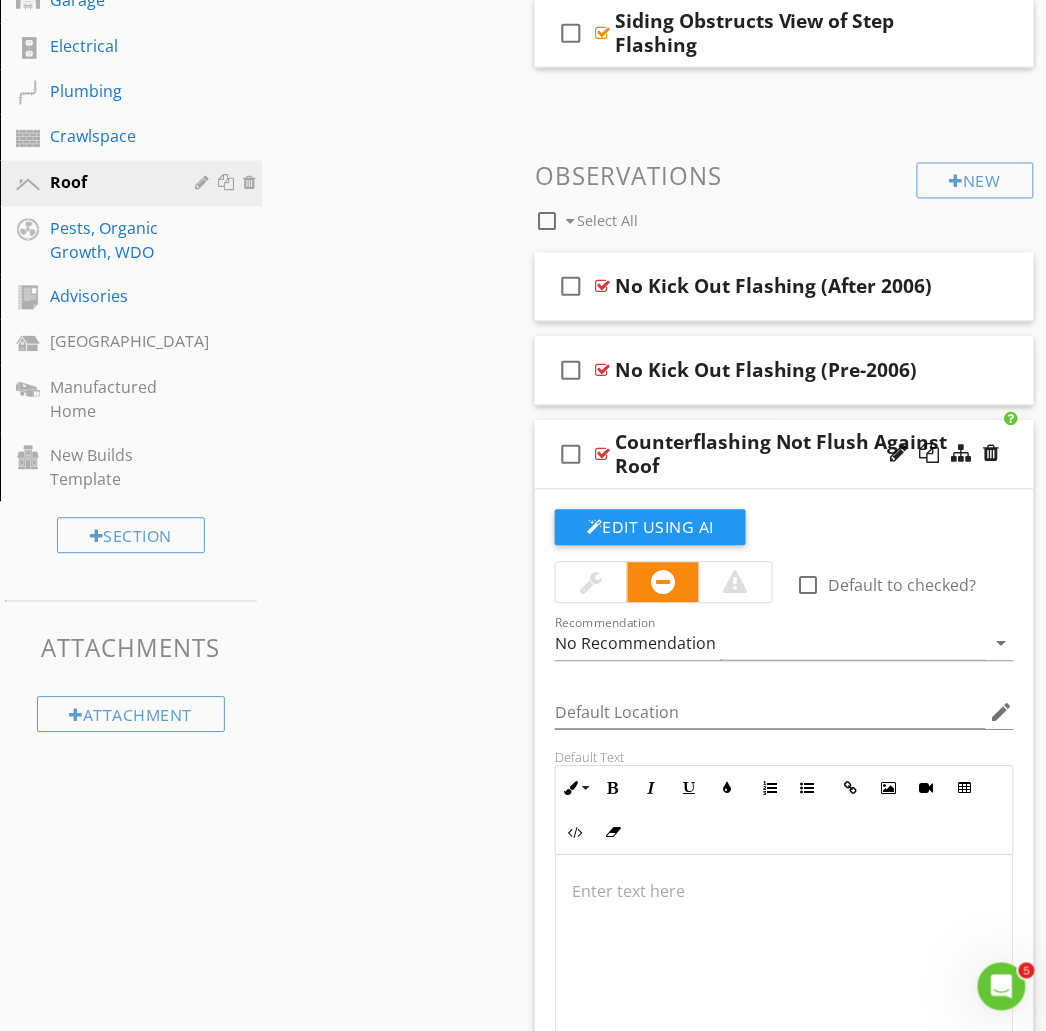 click at bounding box center [591, 583] 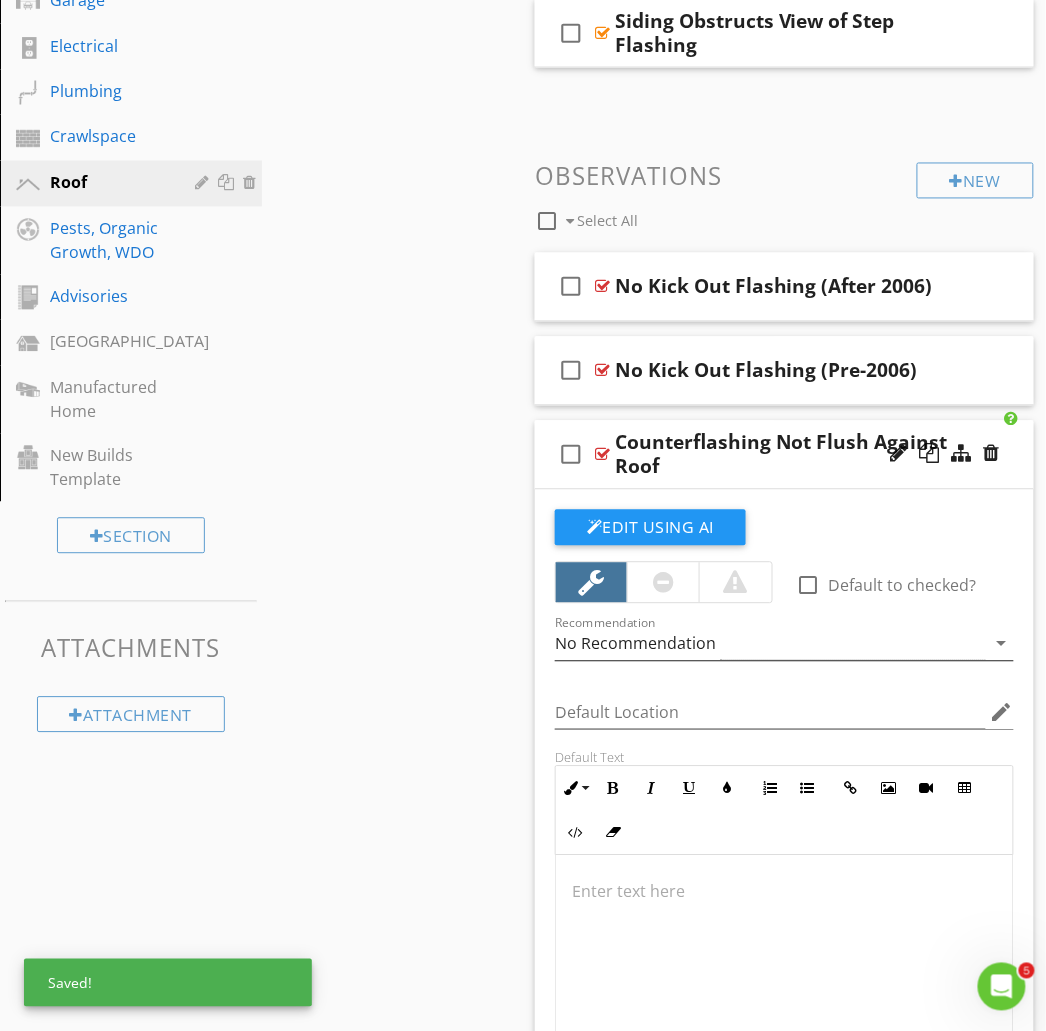 click on "No Recommendation" at bounding box center (635, 644) 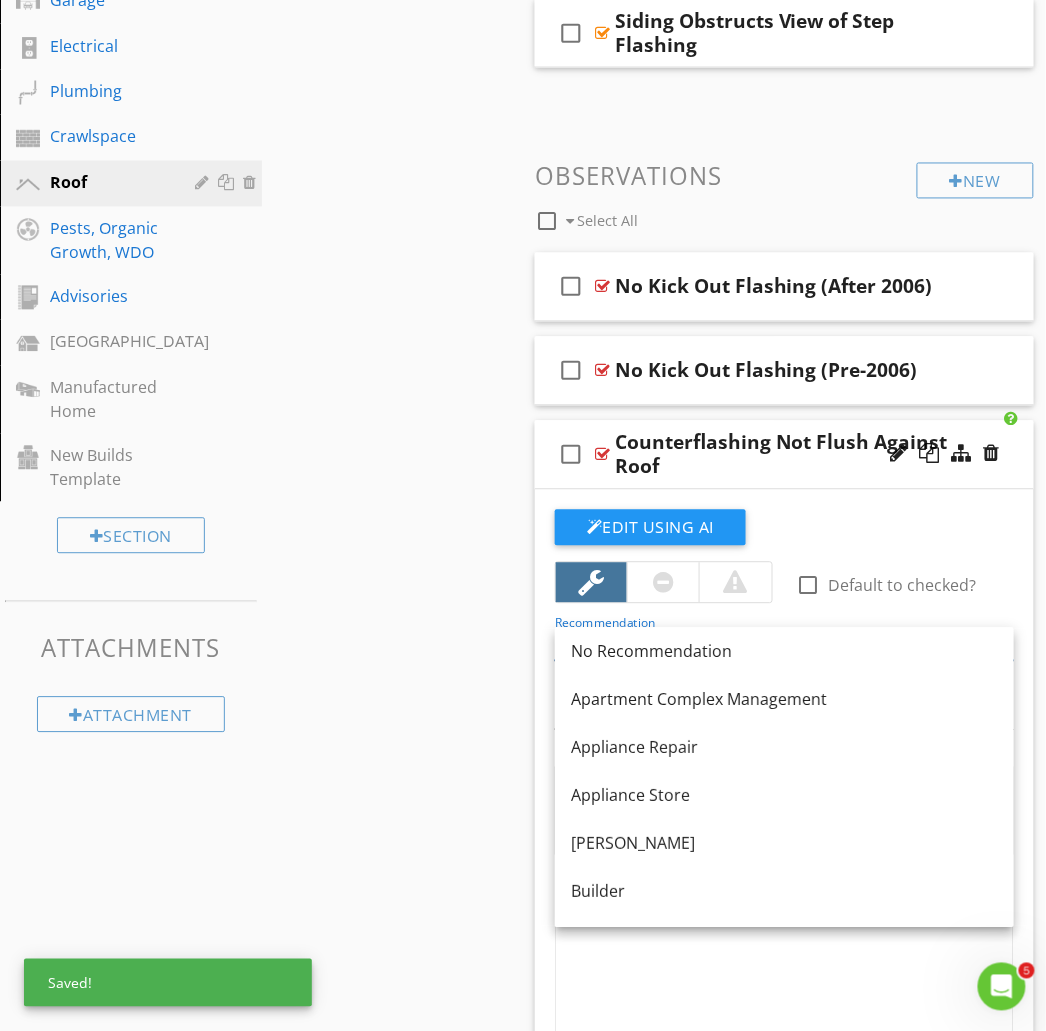 click on "Recommendation Qualified Professional arrow_drop_down" at bounding box center (784, 646) 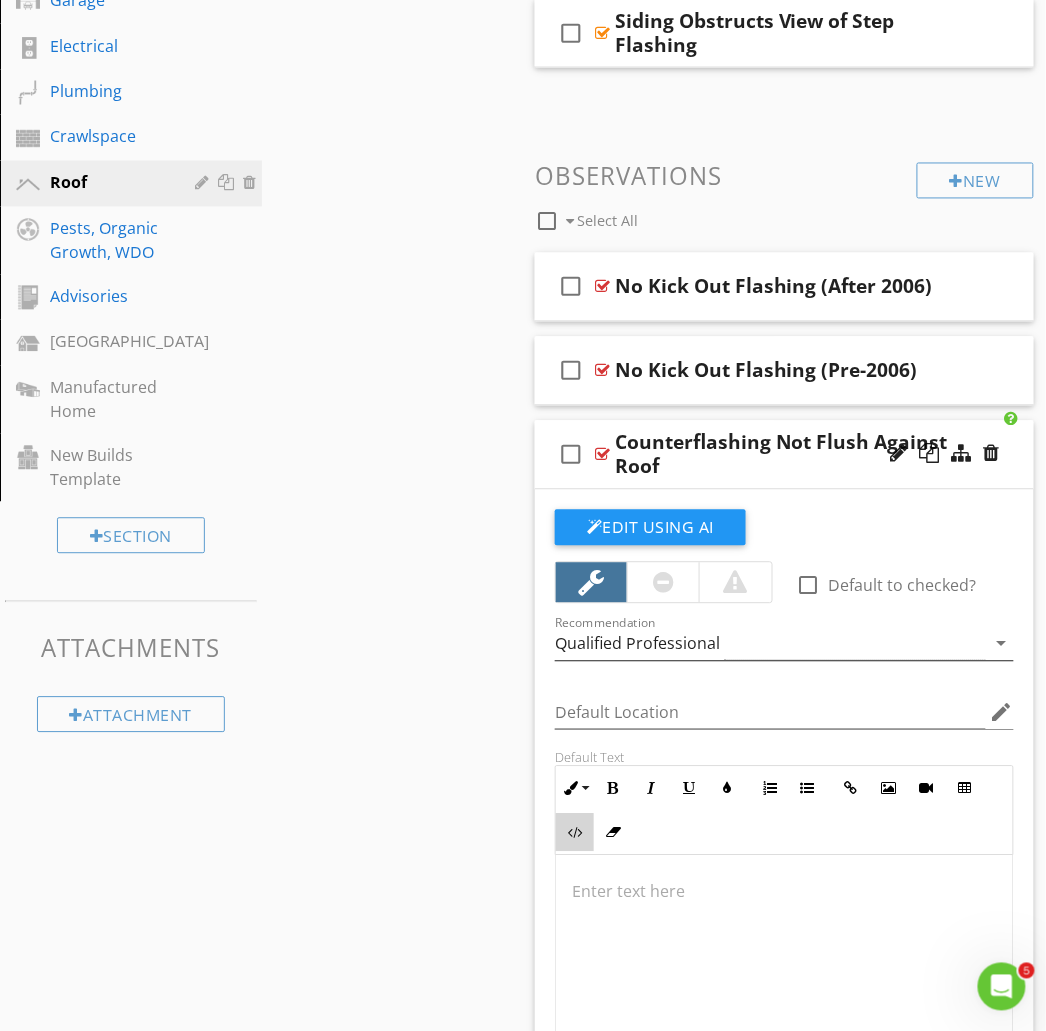 click at bounding box center (575, 833) 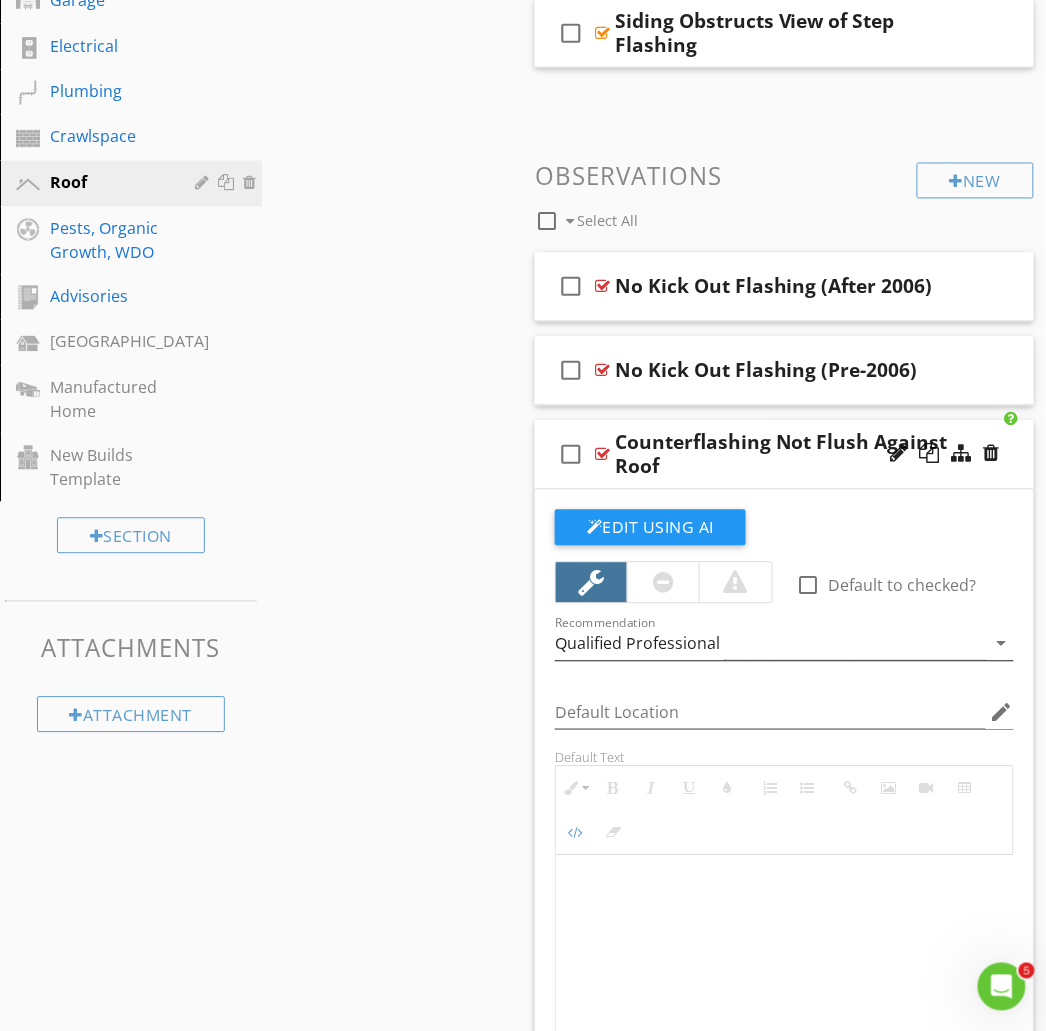 click at bounding box center (784, 956) 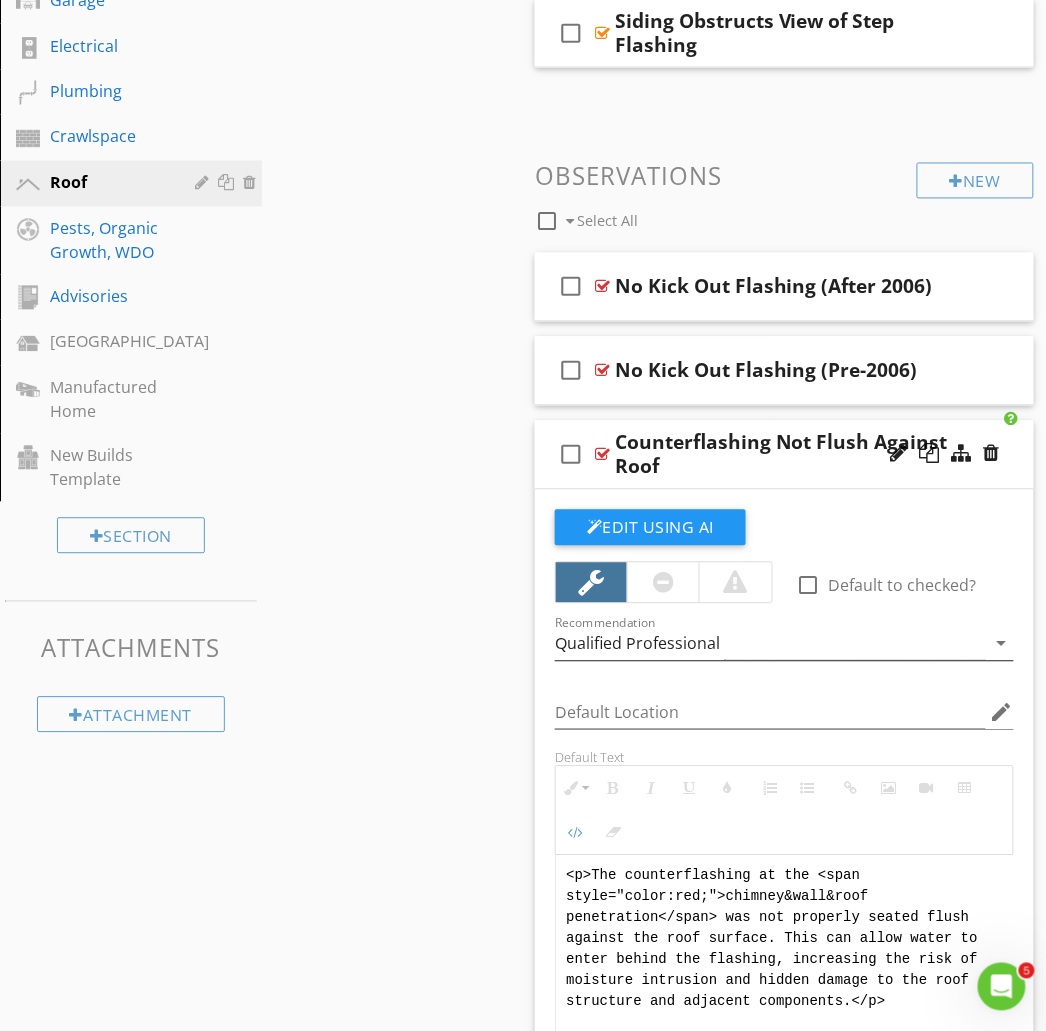 scroll, scrollTop: 80, scrollLeft: 0, axis: vertical 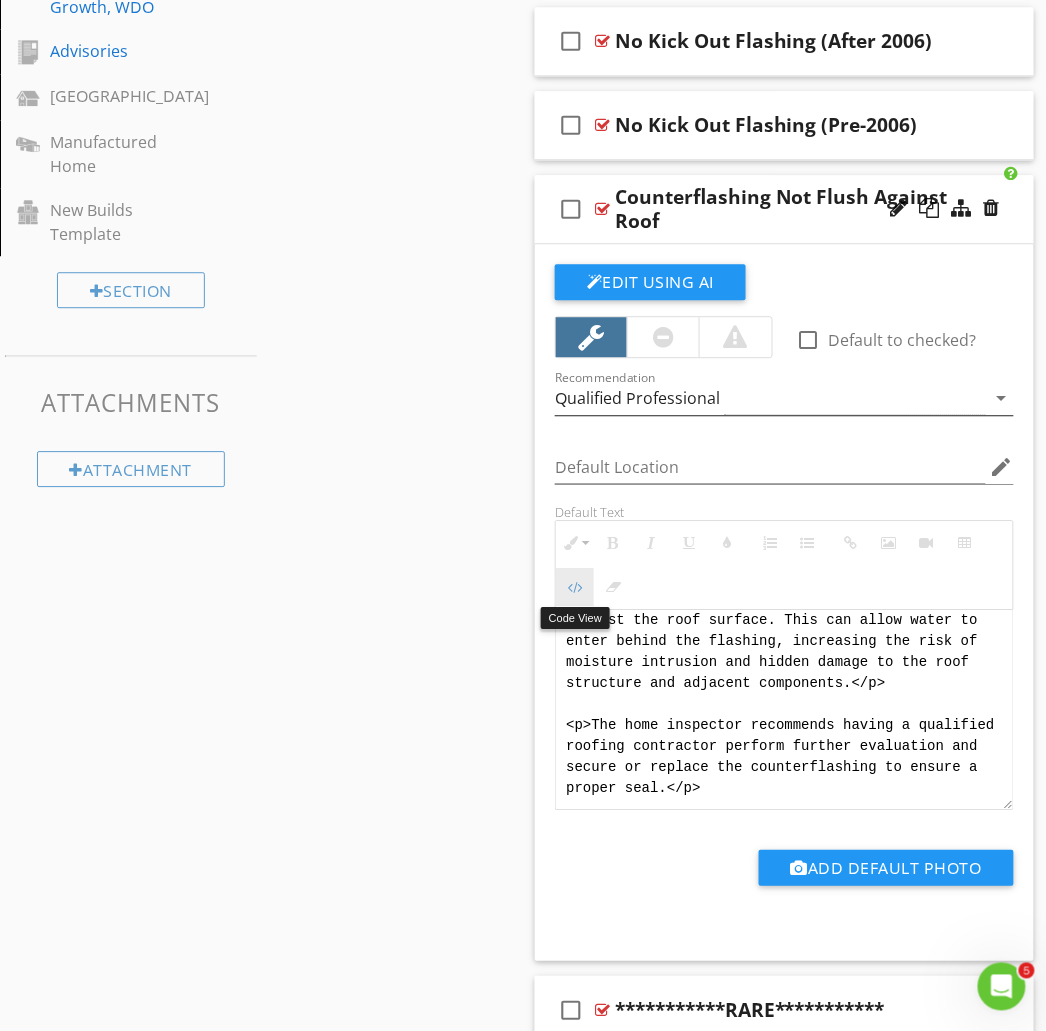 click at bounding box center (575, 587) 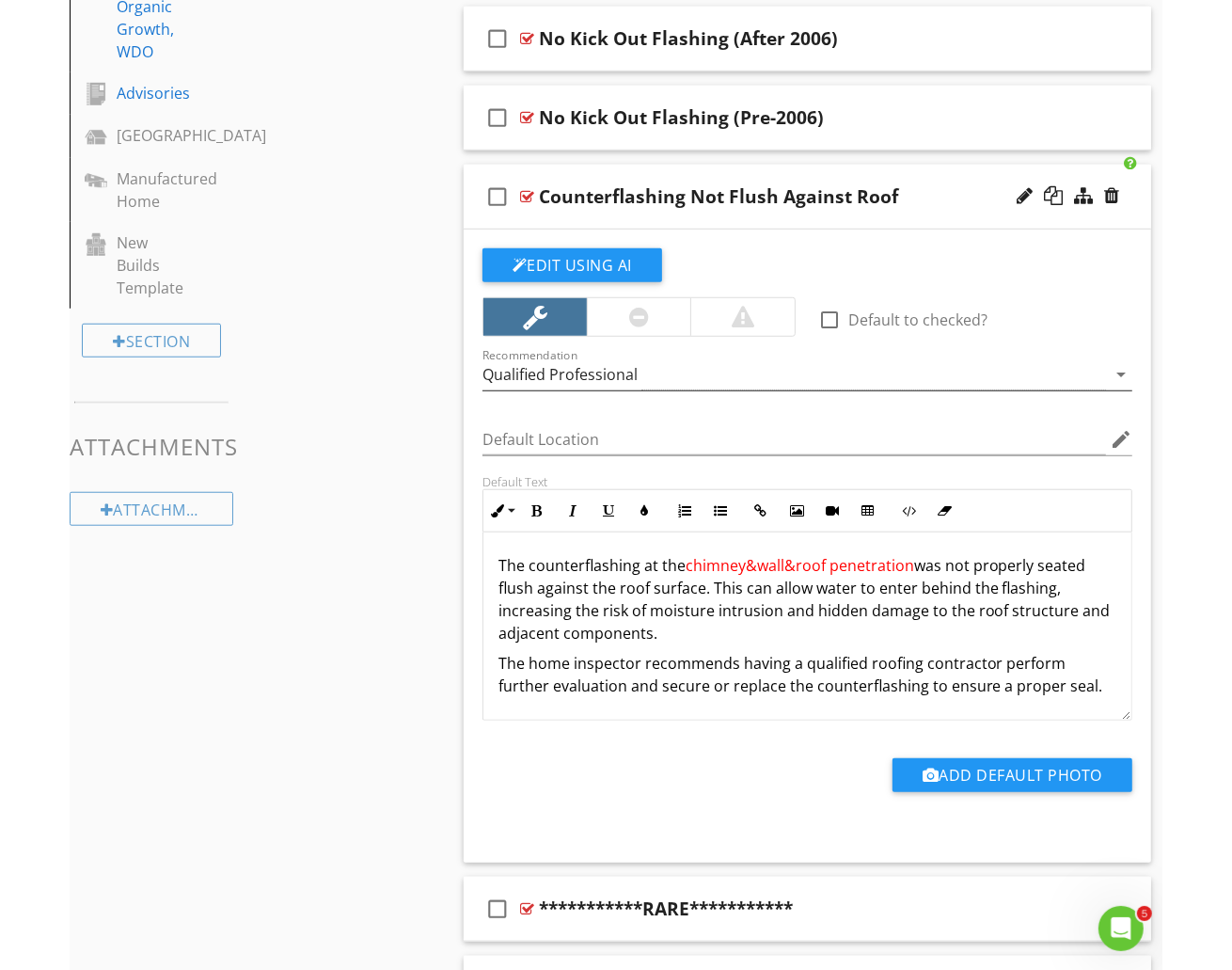 scroll, scrollTop: 860, scrollLeft: 0, axis: vertical 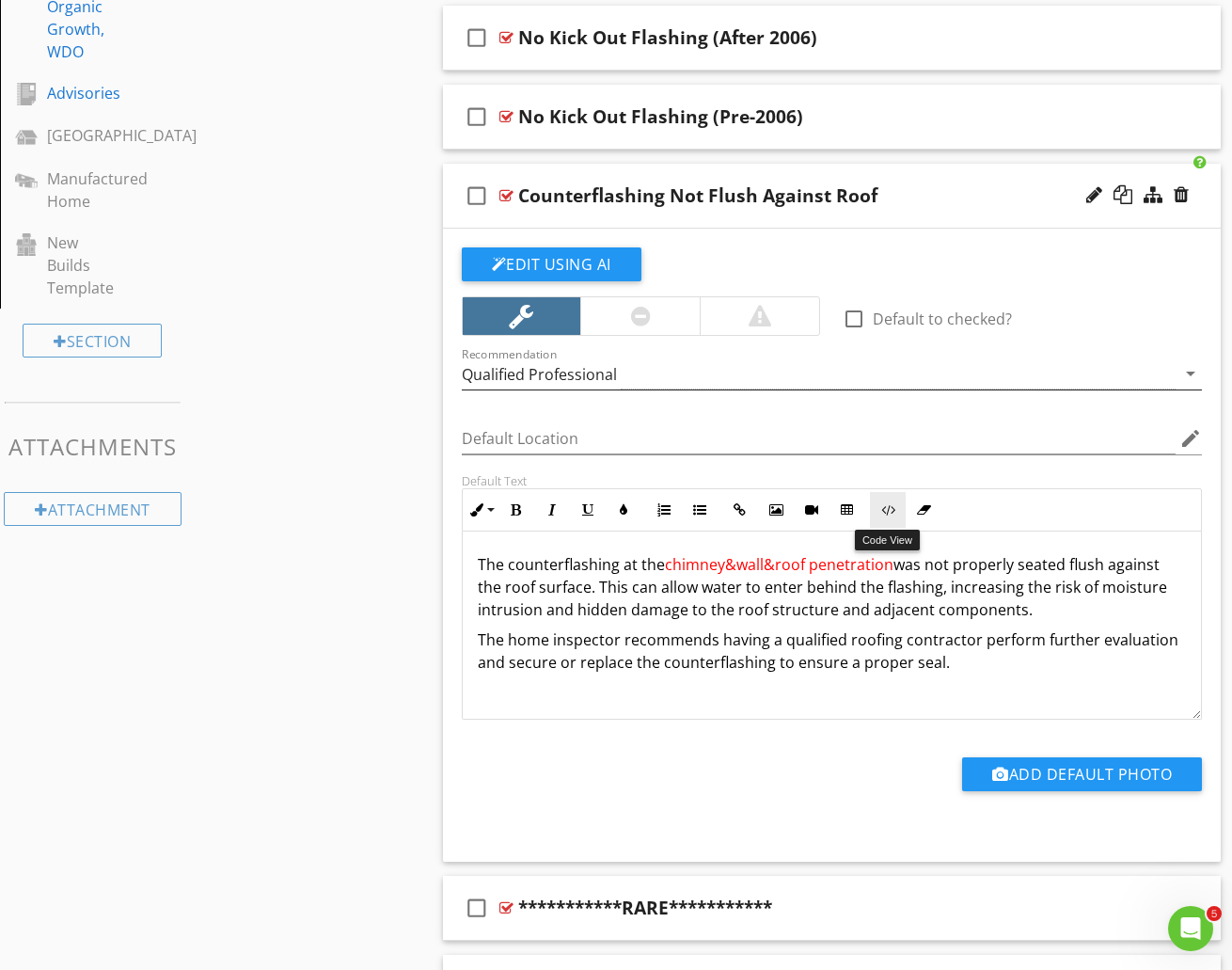 click at bounding box center [888, 510] 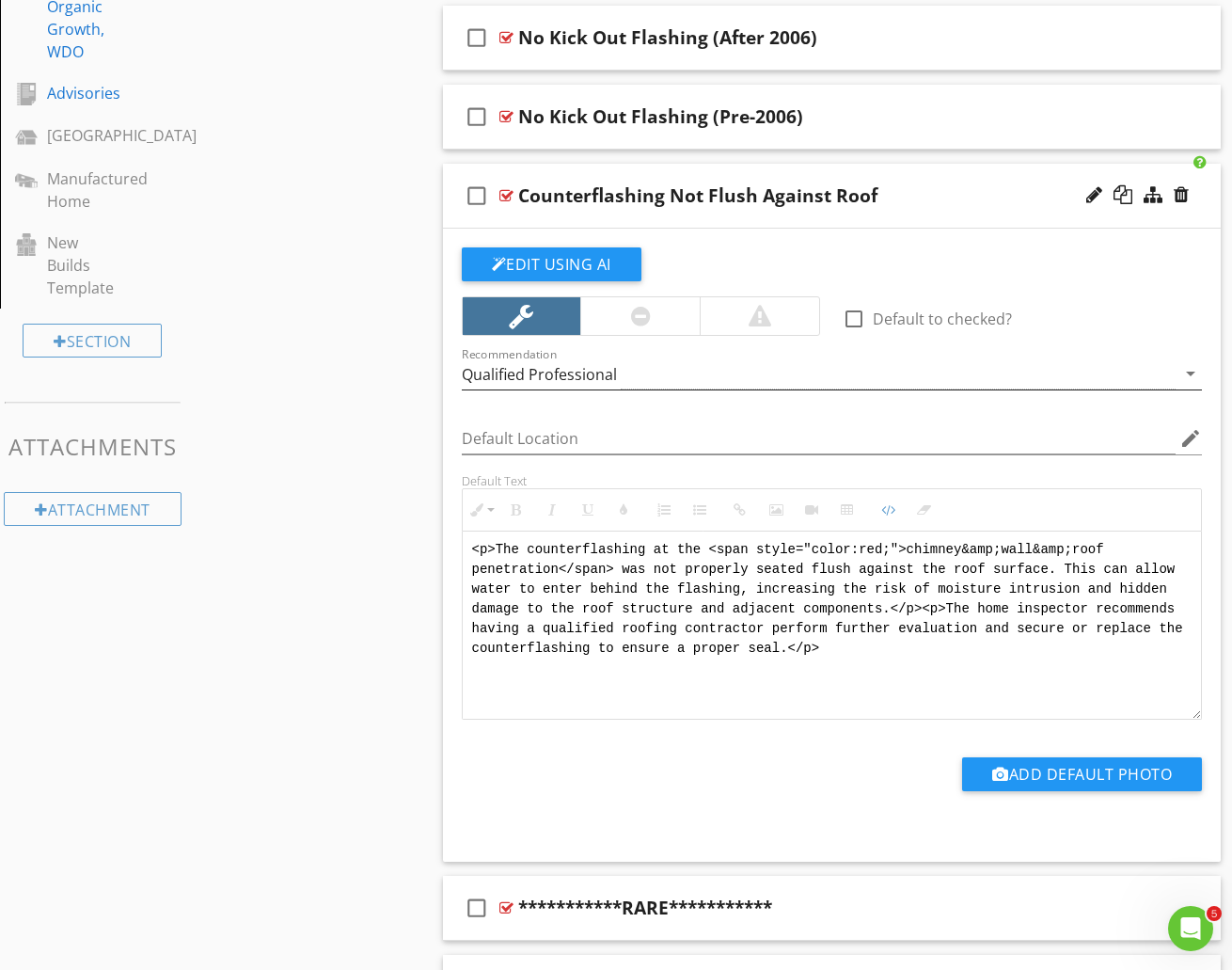 click on "<p>The counterflashing at the <span style="color:red;">chimney&amp;wall&amp;roof penetration</span> was not properly seated flush against the roof surface. This can allow water to enter behind the flashing, increasing the risk of moisture intrusion and hidden damage to the roof structure and adjacent components.</p><p>The home inspector recommends having a qualified roofing contractor perform further evaluation and secure or replace the counterflashing to ensure a proper seal.</p>" at bounding box center (832, 625) 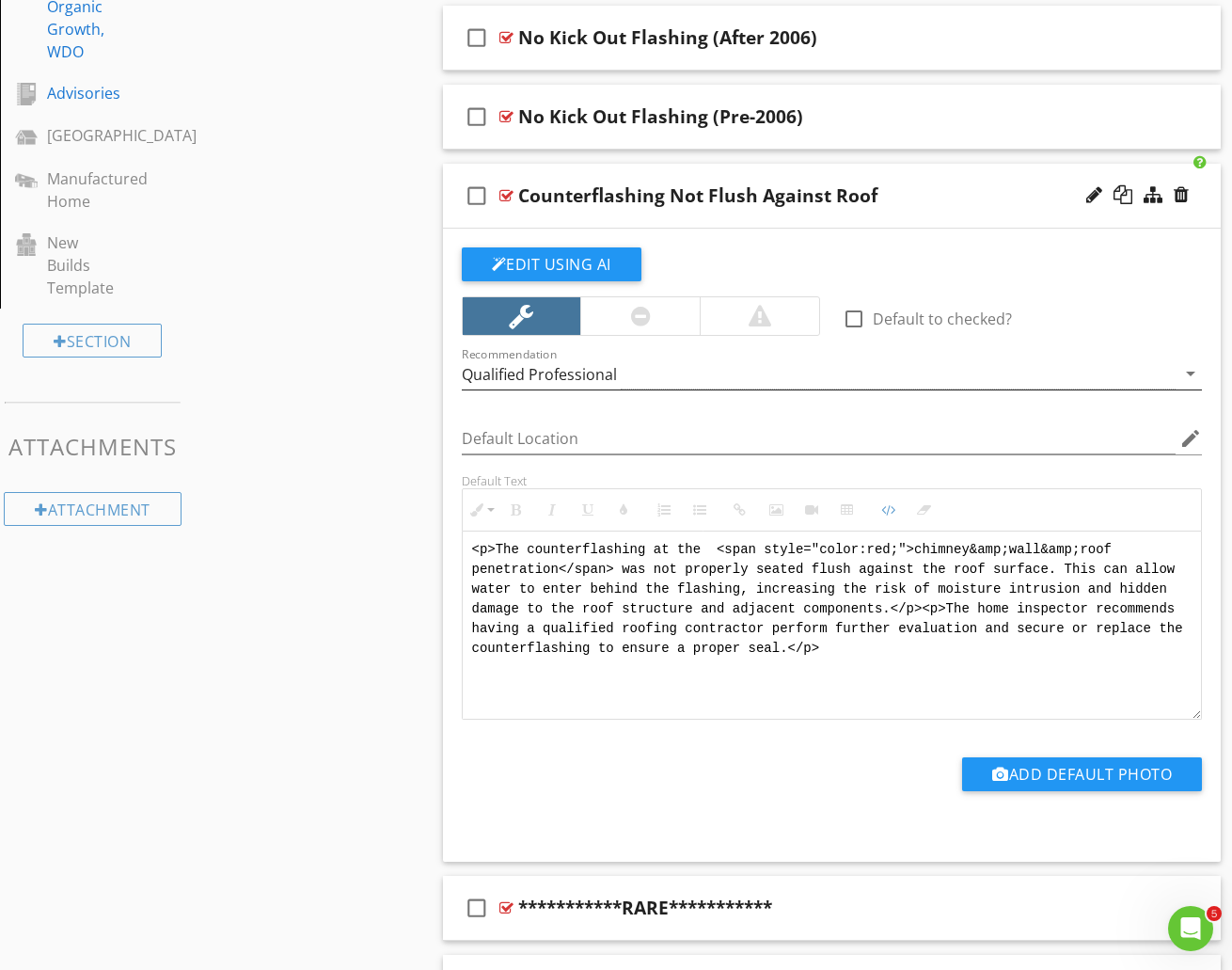 paste on "<span style="color:red;">front&amp;rear&amp;left&amp;right</span>" 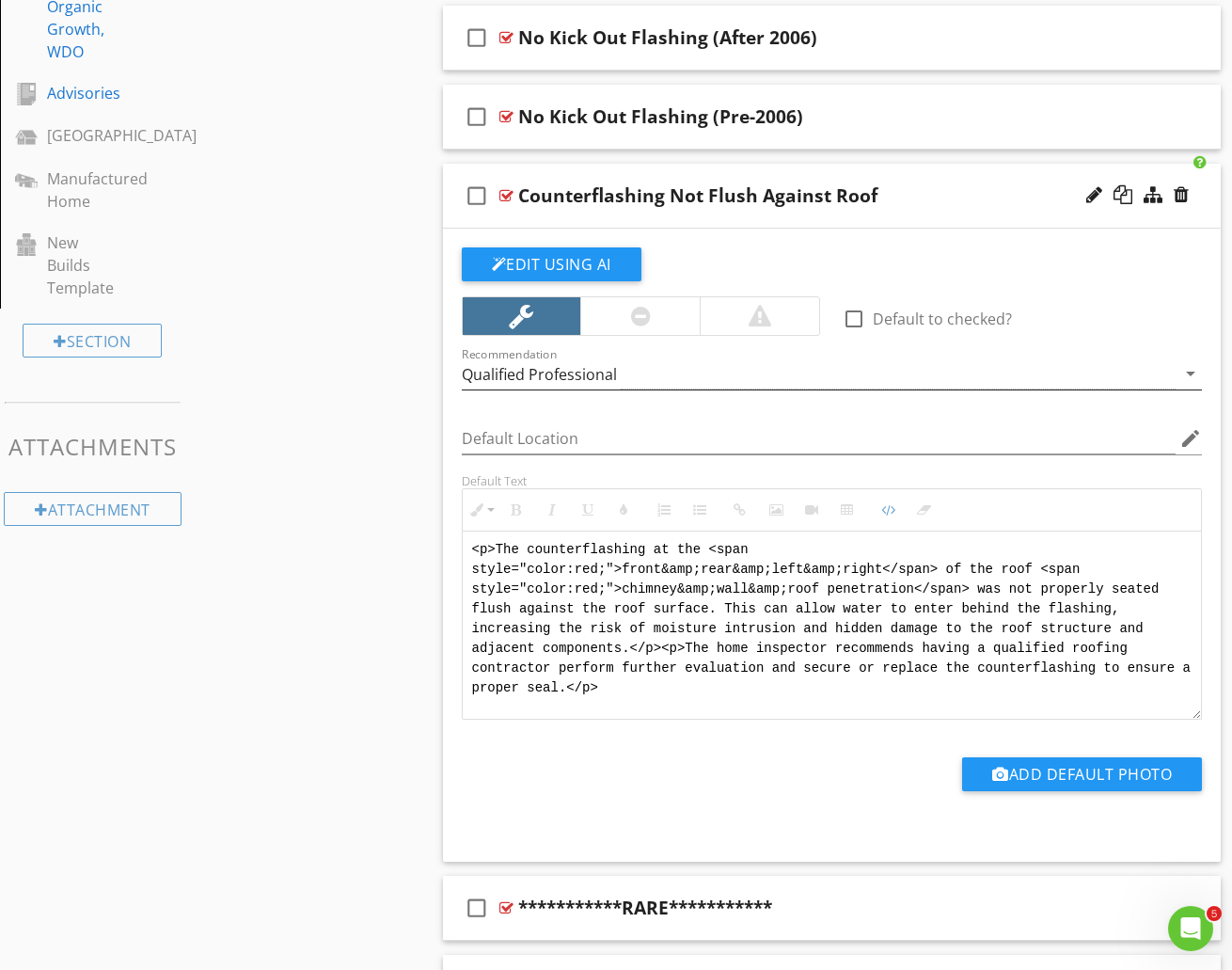 click on "<p>The counterflashing at the <span style="color:red;">front&amp;rear&amp;left&amp;right</span> of the roof <span style="color:red;">chimney&amp;wall&amp;roof penetration</span> was not properly seated flush against the roof surface. This can allow water to enter behind the flashing, increasing the risk of moisture intrusion and hidden damage to the roof structure and adjacent components.</p><p>The home inspector recommends having a qualified roofing contractor perform further evaluation and secure or replace the counterflashing to ensure a proper seal.</p>" at bounding box center [832, 625] 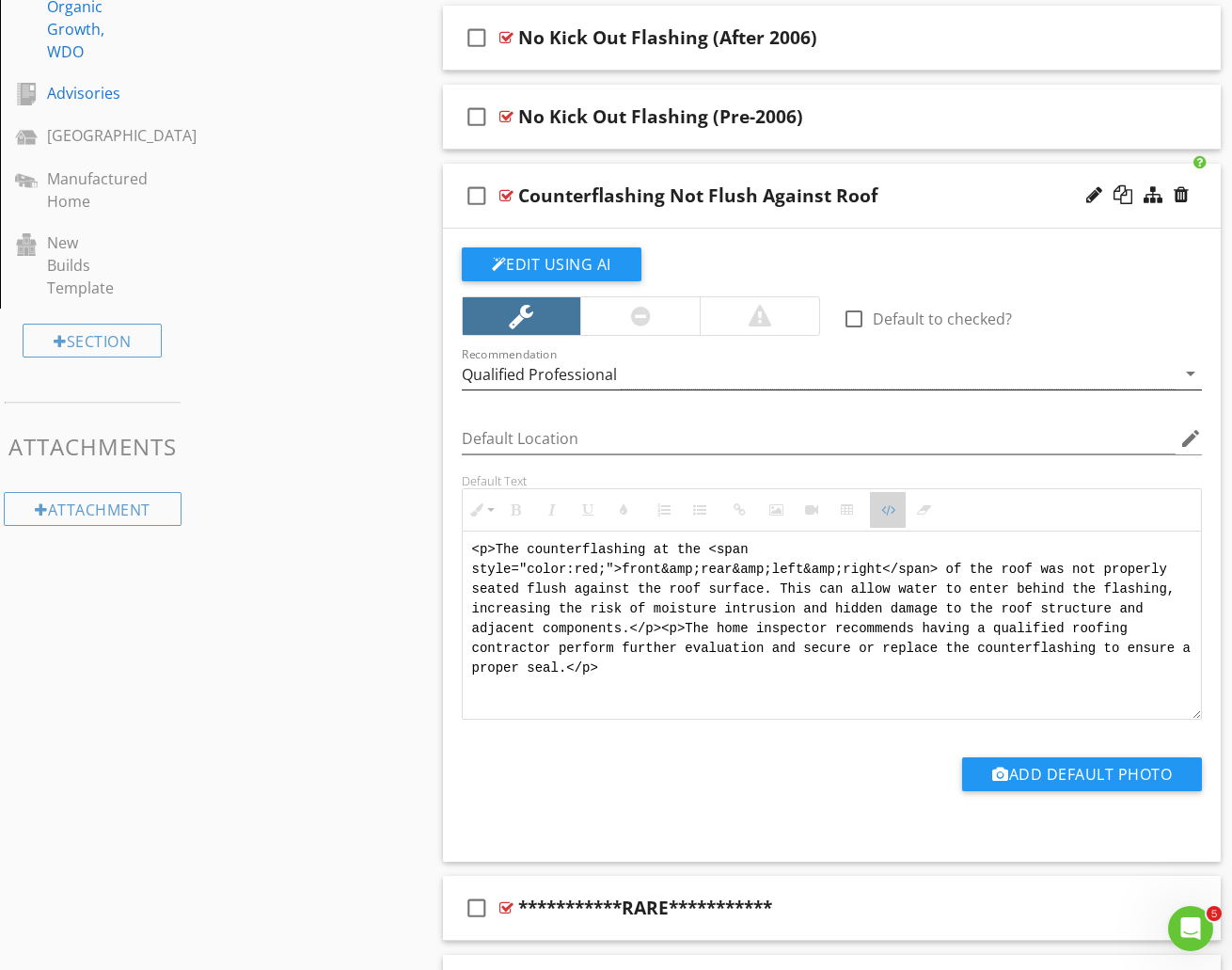 click on "Code View" at bounding box center [888, 510] 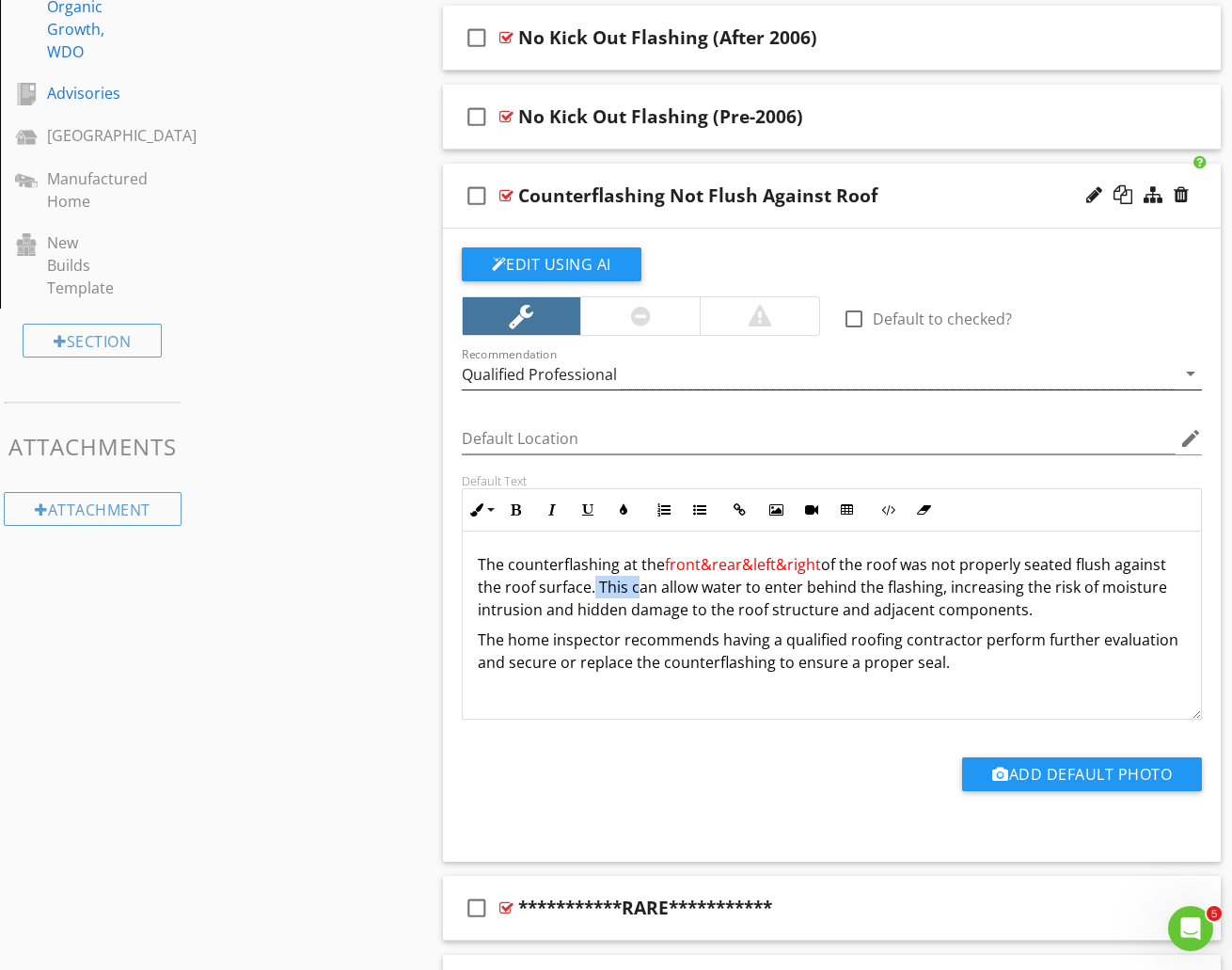 drag, startPoint x: 588, startPoint y: 591, endPoint x: 631, endPoint y: 595, distance: 43.185646 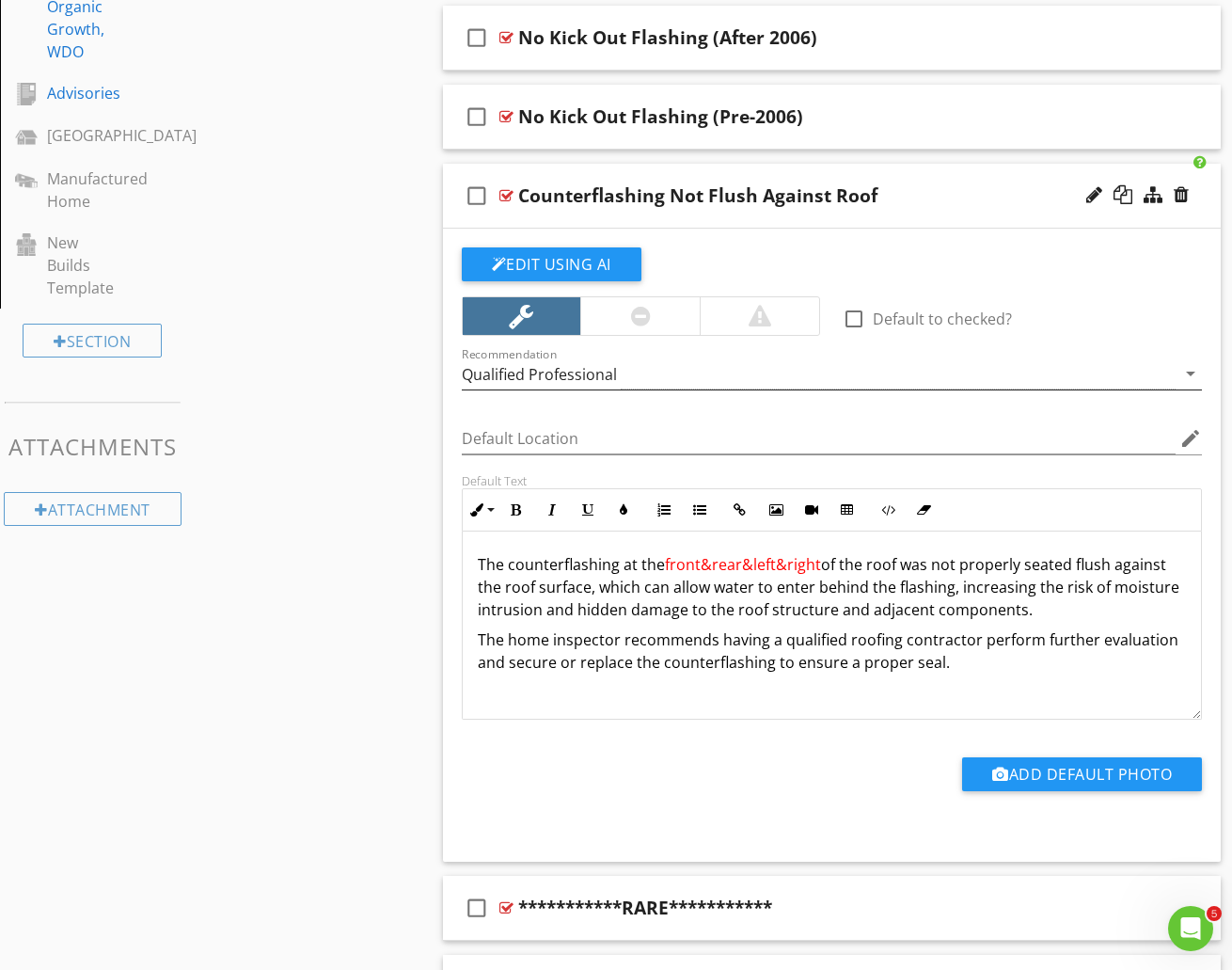 click on "The counterflashing at the  front&rear&left&right  of the roof was not properly seated flush against the roof surface, which can allow water to enter behind the flashing, increasing the risk of moisture intrusion and hidden damage to the roof structure and adjacent components." at bounding box center [832, 587] 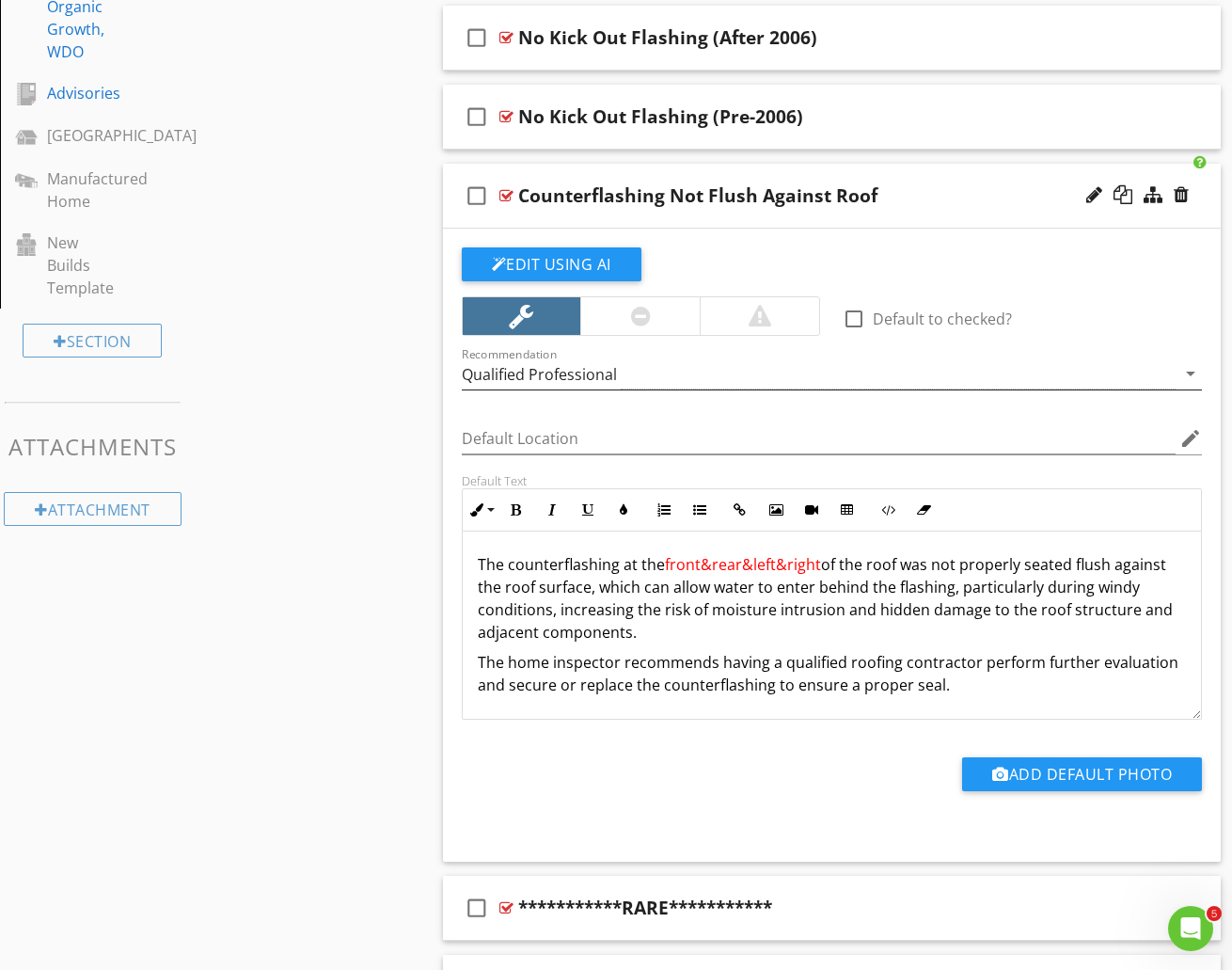 click on "Qualified Professional" at bounding box center (539, 374) 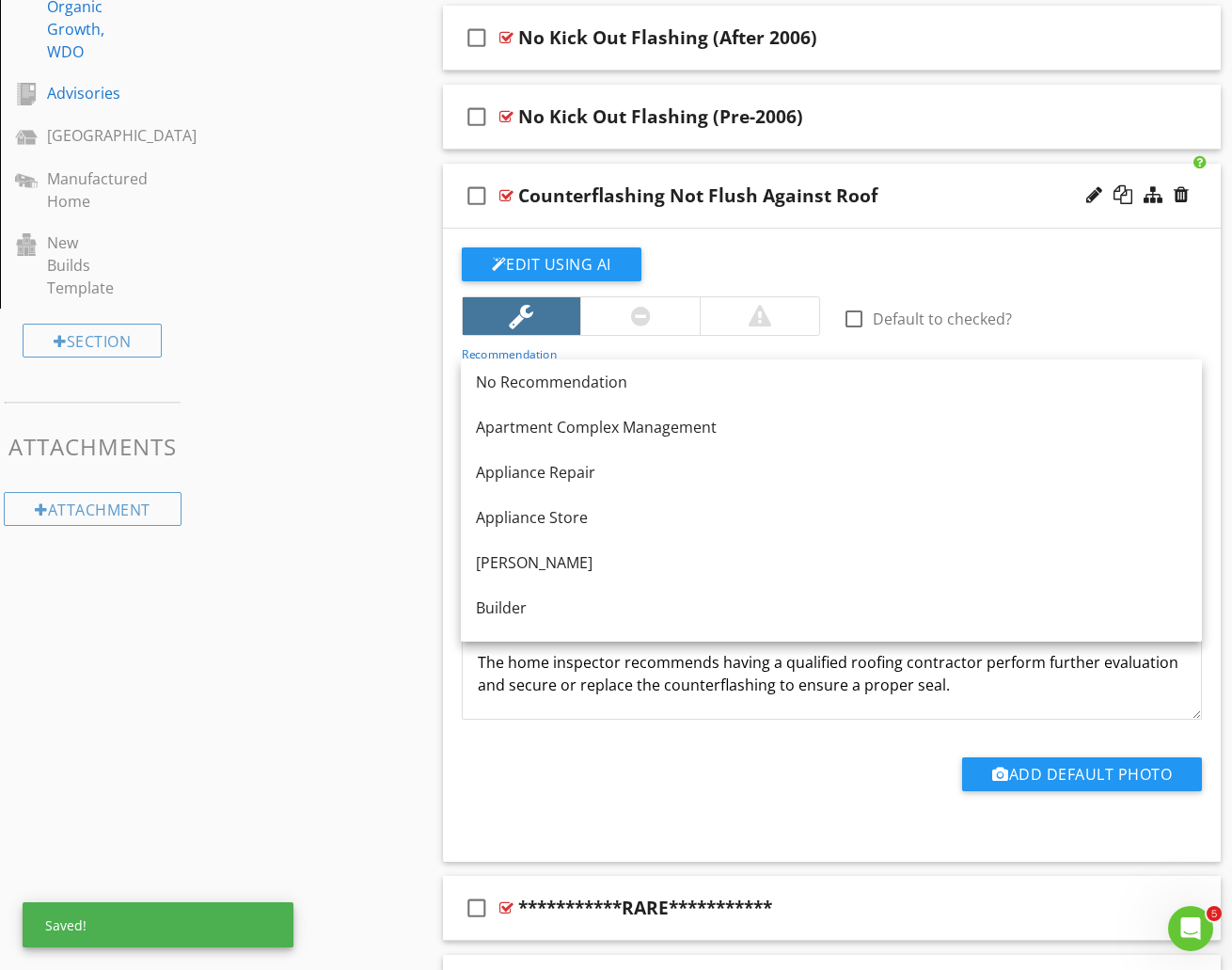 click on "Recommendation Radon Mitigation Specialist arrow_drop_down" at bounding box center [832, 375] 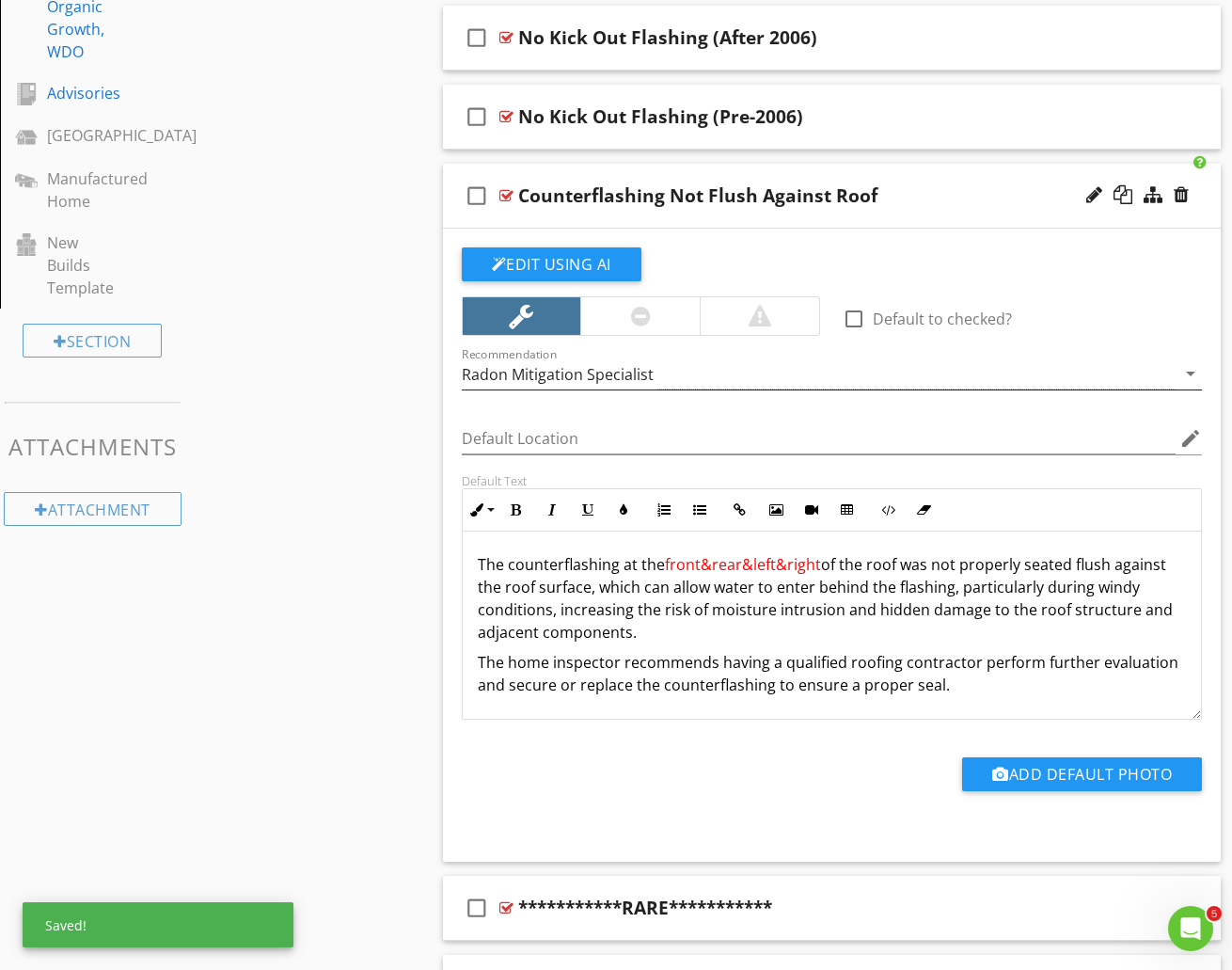 click on "Radon Mitigation Specialist" at bounding box center [558, 374] 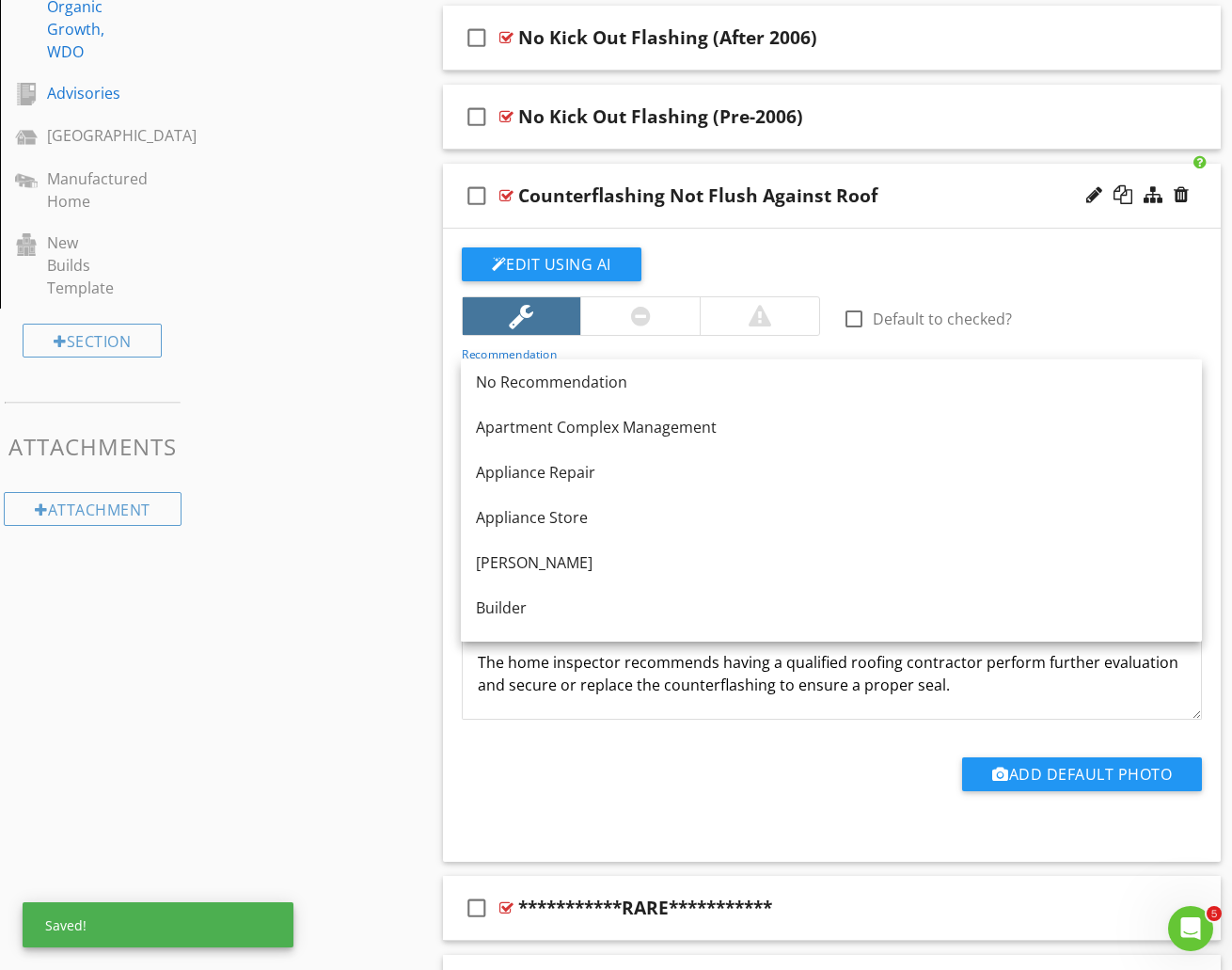 click on "Recommendation Roofer arrow_drop_down" at bounding box center (832, 375) 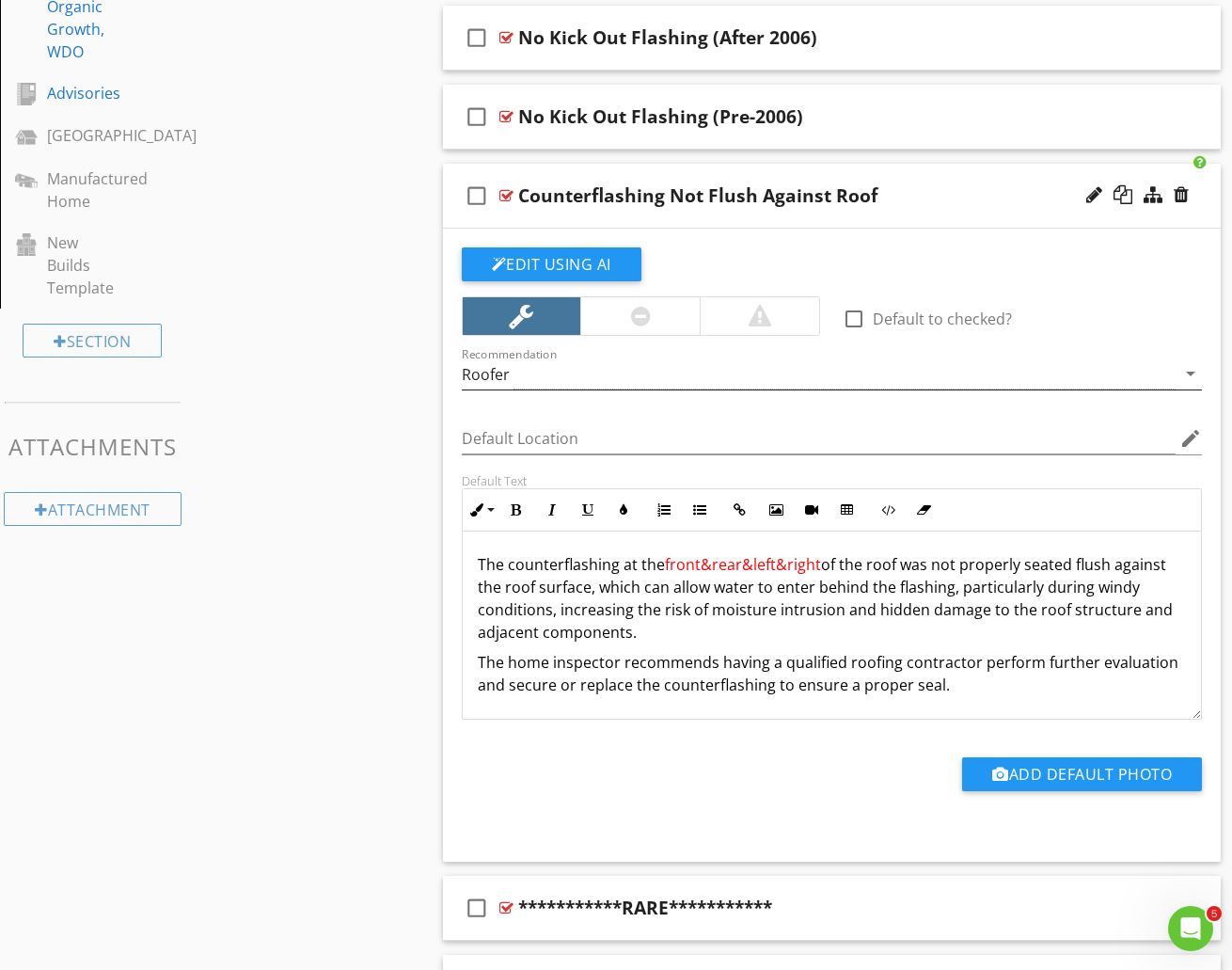 click on "The home inspector recommends having a qualified roofing contractor perform further evaluation and secure or replace the counterflashing to ensure a proper seal." at bounding box center (832, 674) 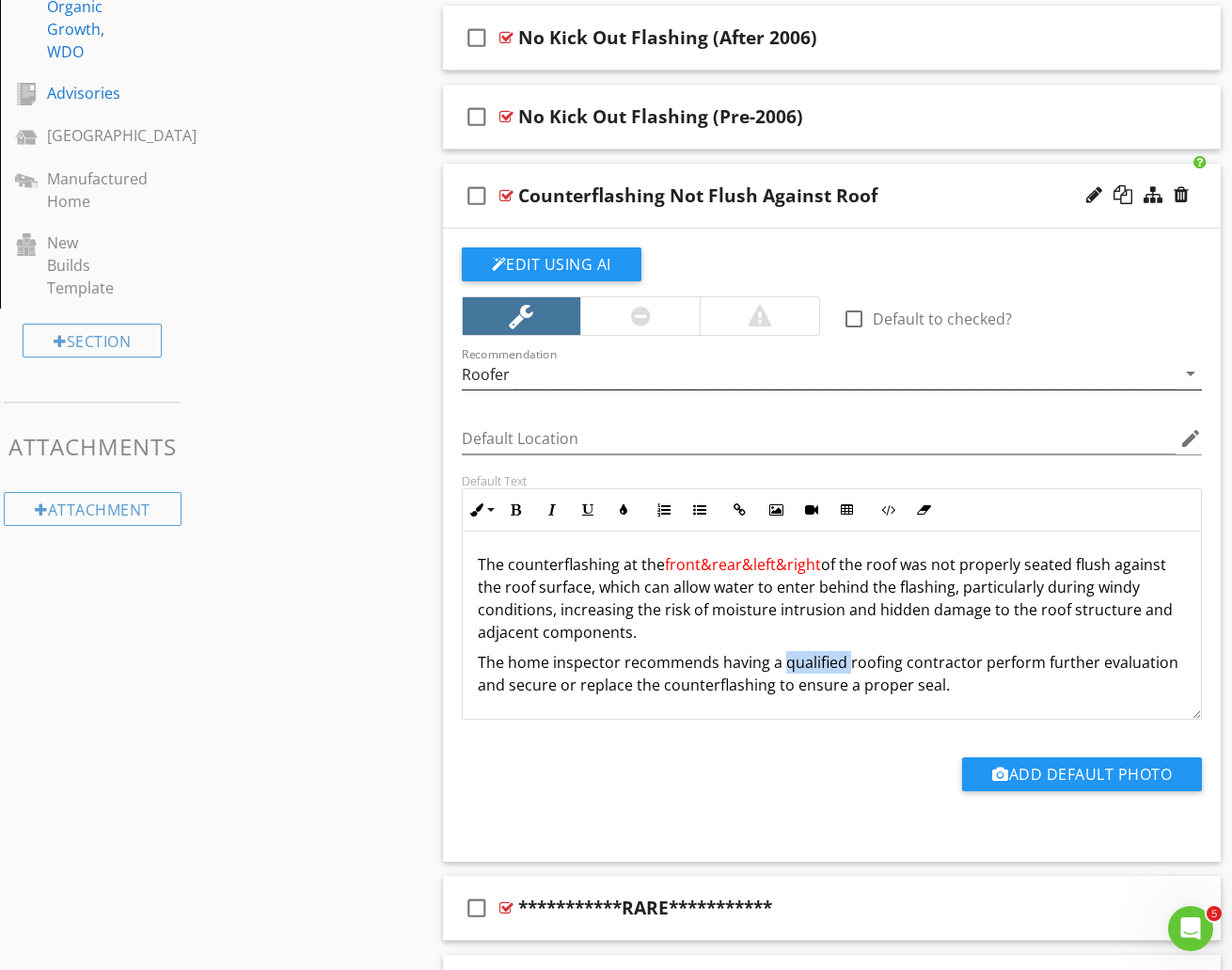 click on "The home inspector recommends having a qualified roofing contractor perform further evaluation and secure or replace the counterflashing to ensure a proper seal." at bounding box center (832, 674) 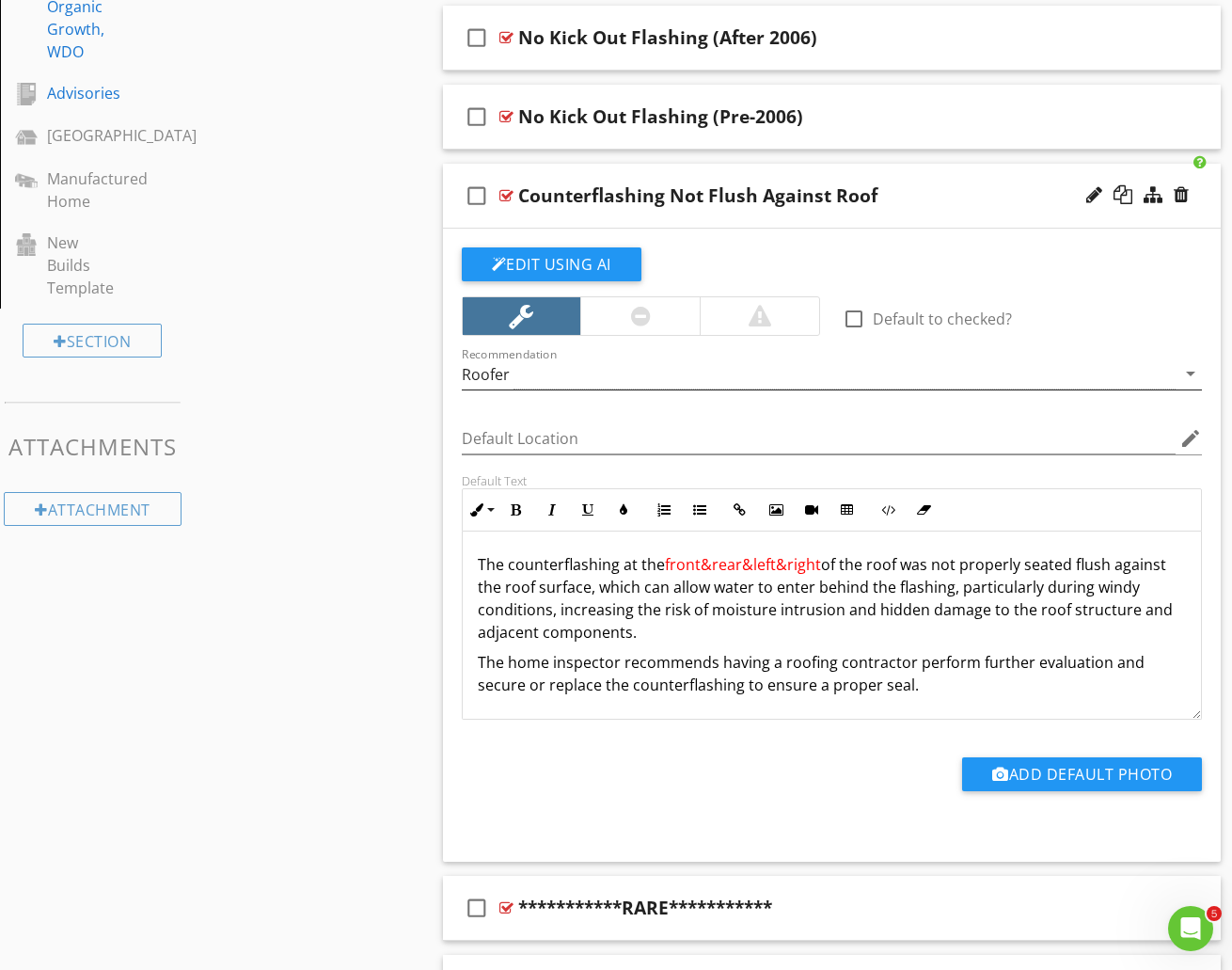 click on "The home inspector recommends having a roofing contractor perform further evaluation and secure or replace the counterflashing to ensure a proper seal." at bounding box center [832, 674] 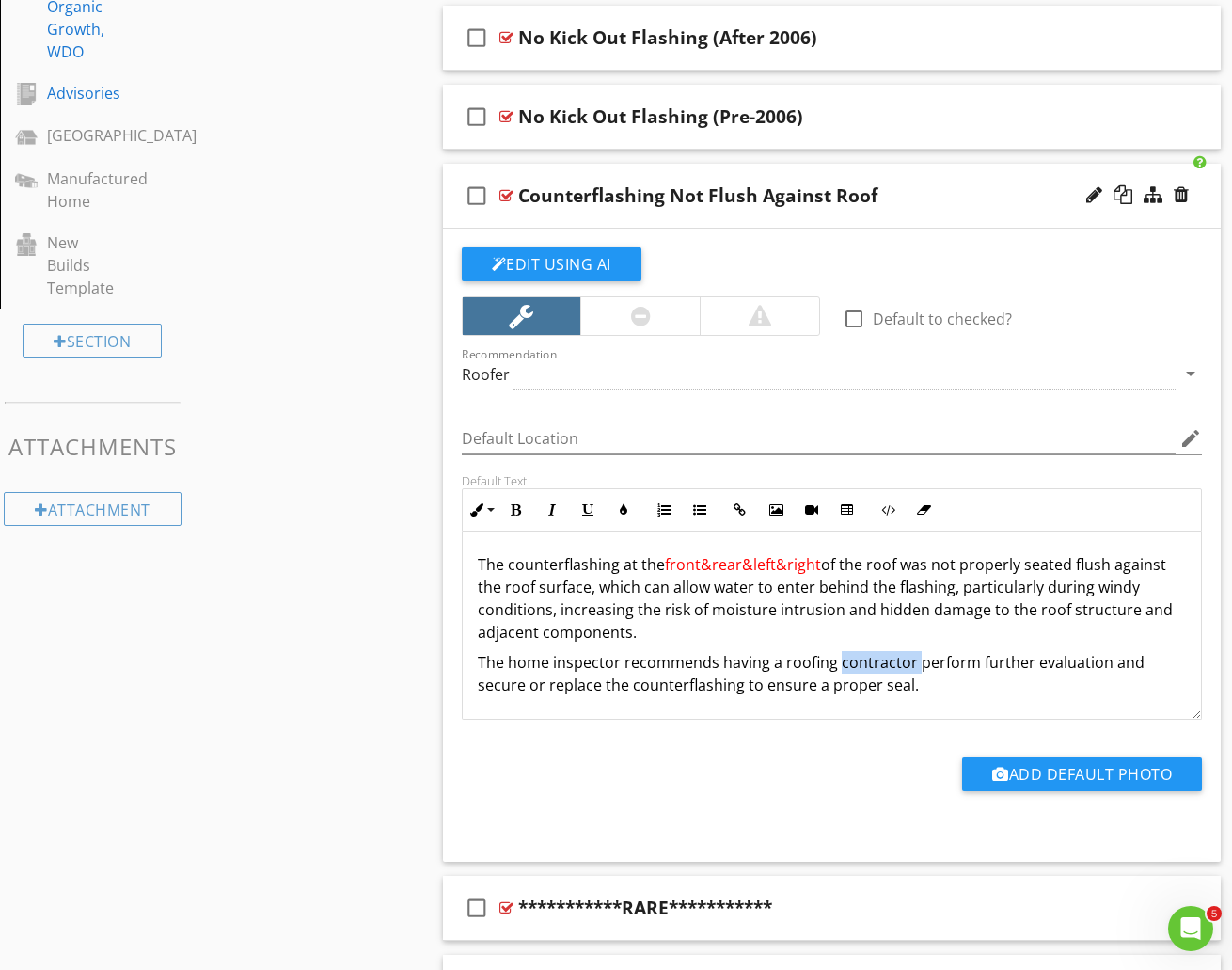 click on "The home inspector recommends having a roofing contractor perform further evaluation and secure or replace the counterflashing to ensure a proper seal." at bounding box center [832, 674] 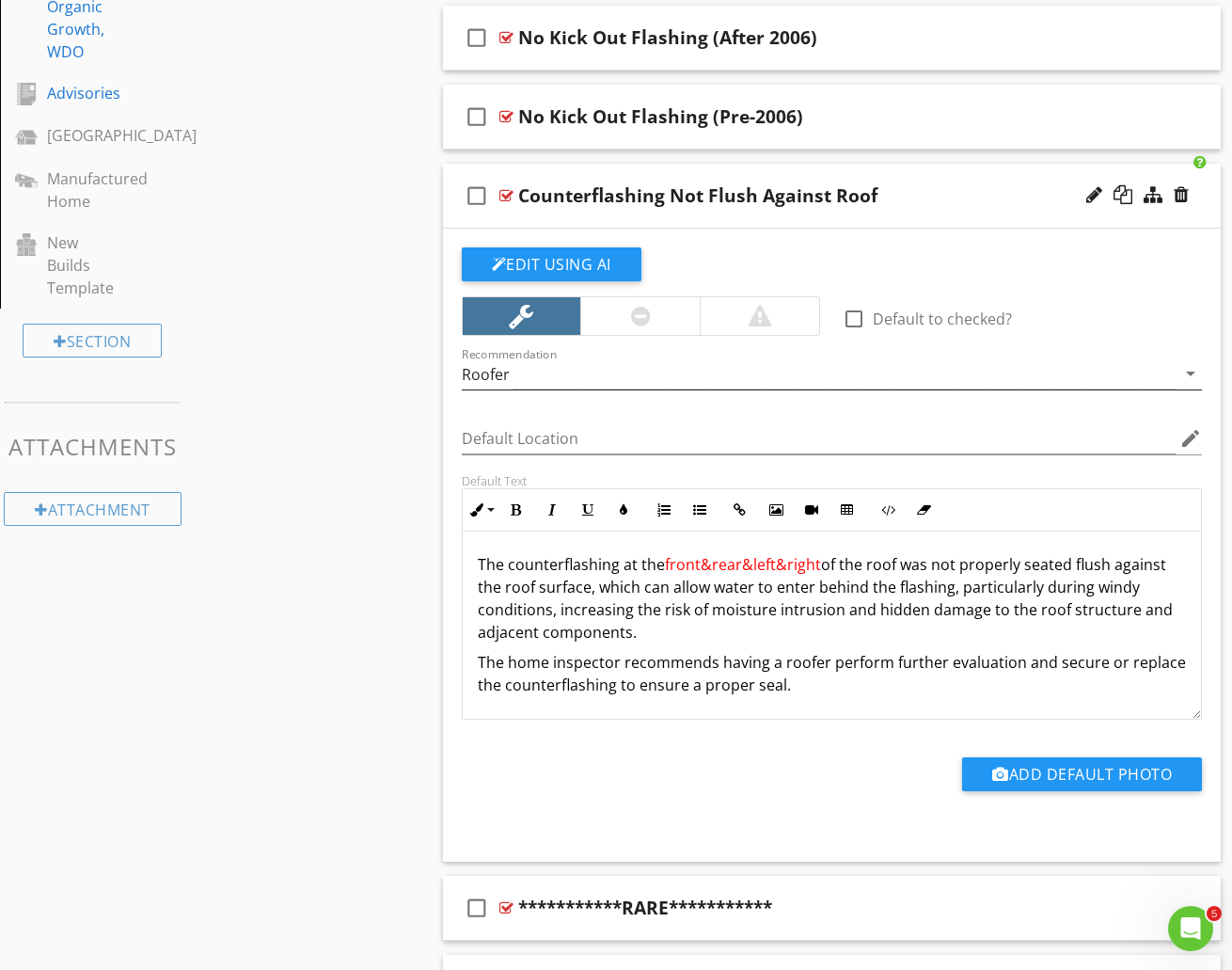 click on "The home inspector recommends having a roofer perform further evaluation and secure or replace the counterflashing to ensure a proper seal." at bounding box center (832, 674) 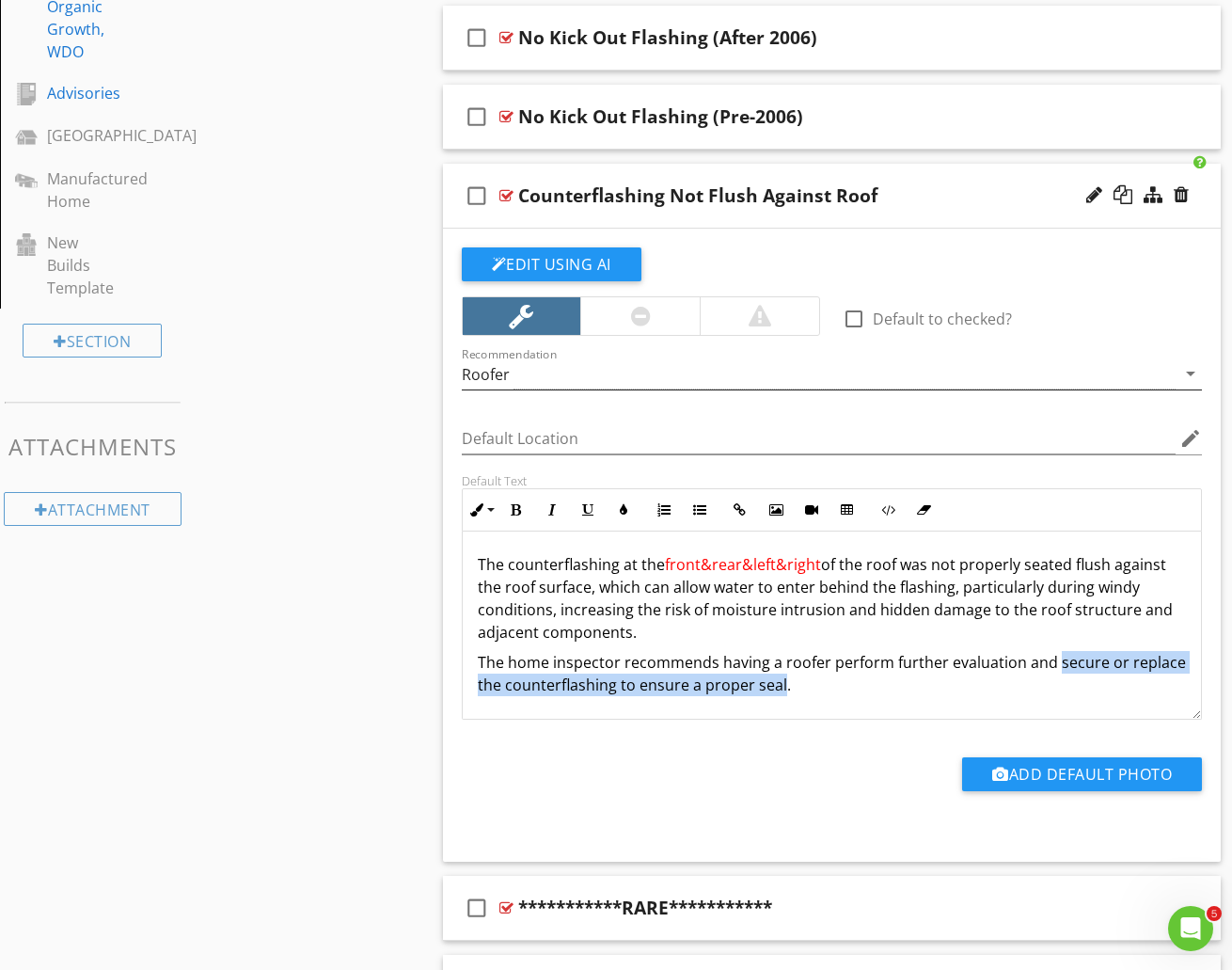 drag, startPoint x: 1061, startPoint y: 662, endPoint x: 833, endPoint y: 692, distance: 229.96521 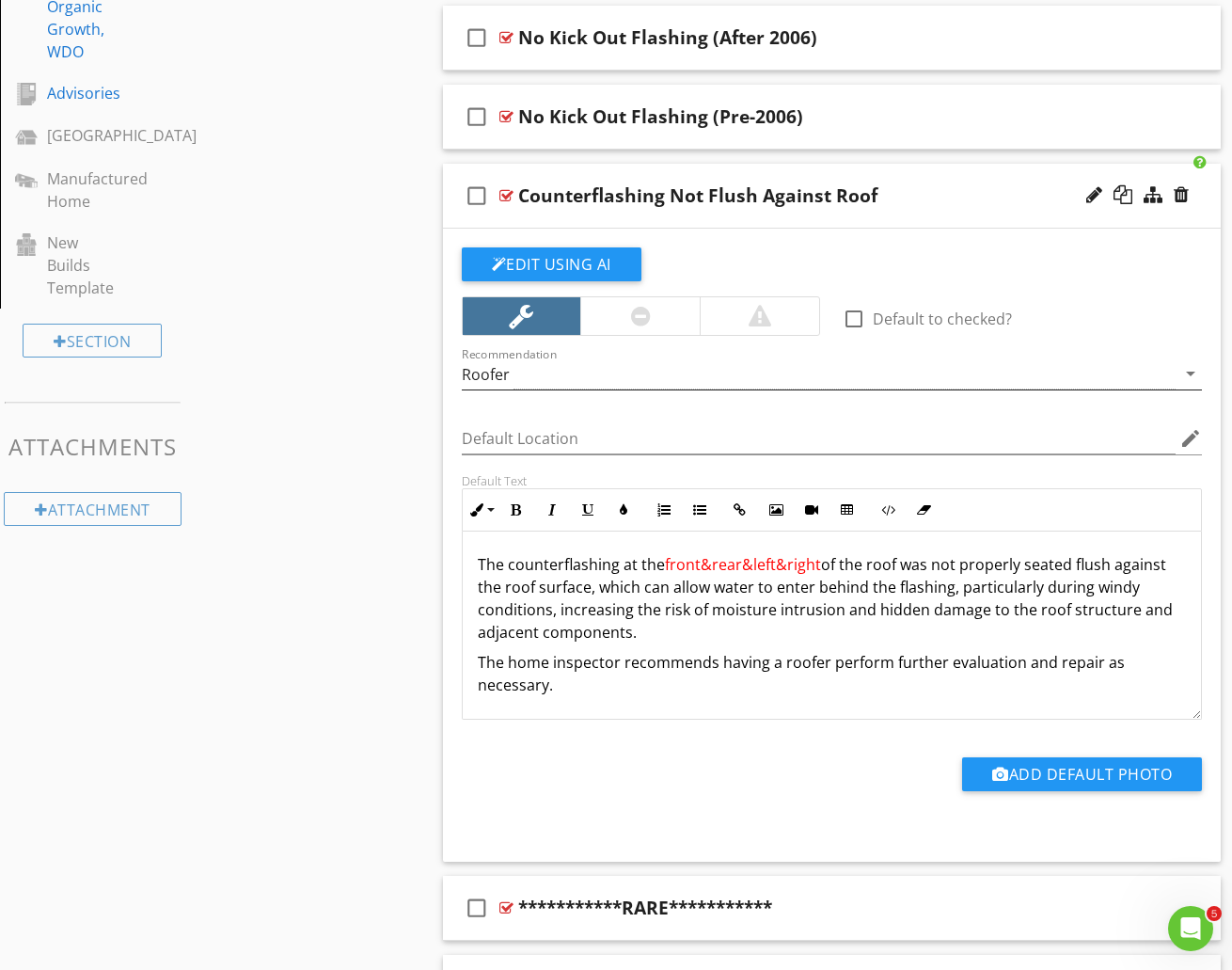 click on "The home inspector recommends having a roofer perform further evaluation and repair as necessary." at bounding box center (832, 674) 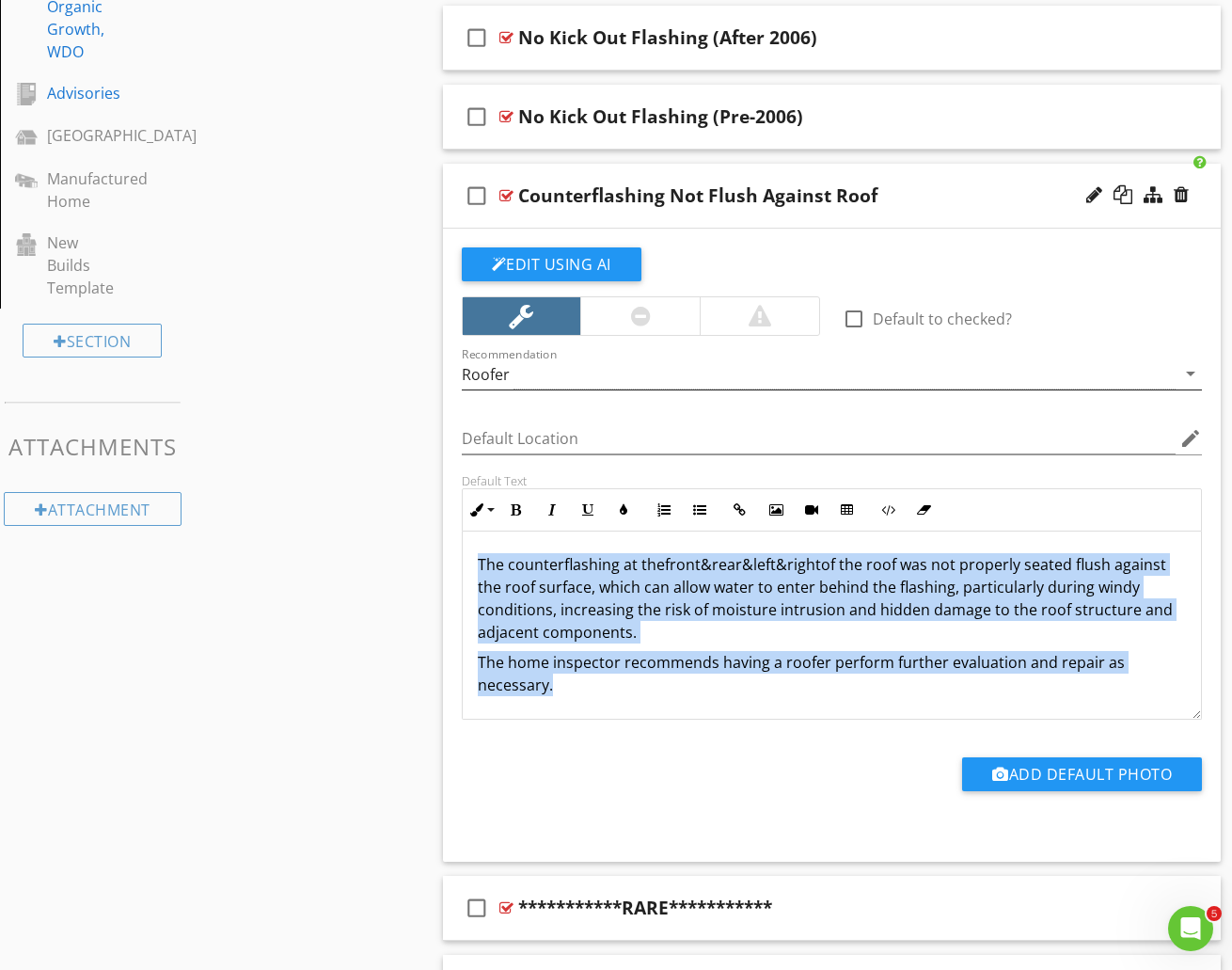 copy on "The counterflashing at the  front&rear&left&right  of the roof was not properly seated flush against the roof surface, which can allow water to enter behind the flashing, particularly during windy conditions, increasing the risk of moisture intrusion and hidden damage to the roof structure and adjacent components. The home inspector recommends having a roofer perform further evaluation and repair as necessary." 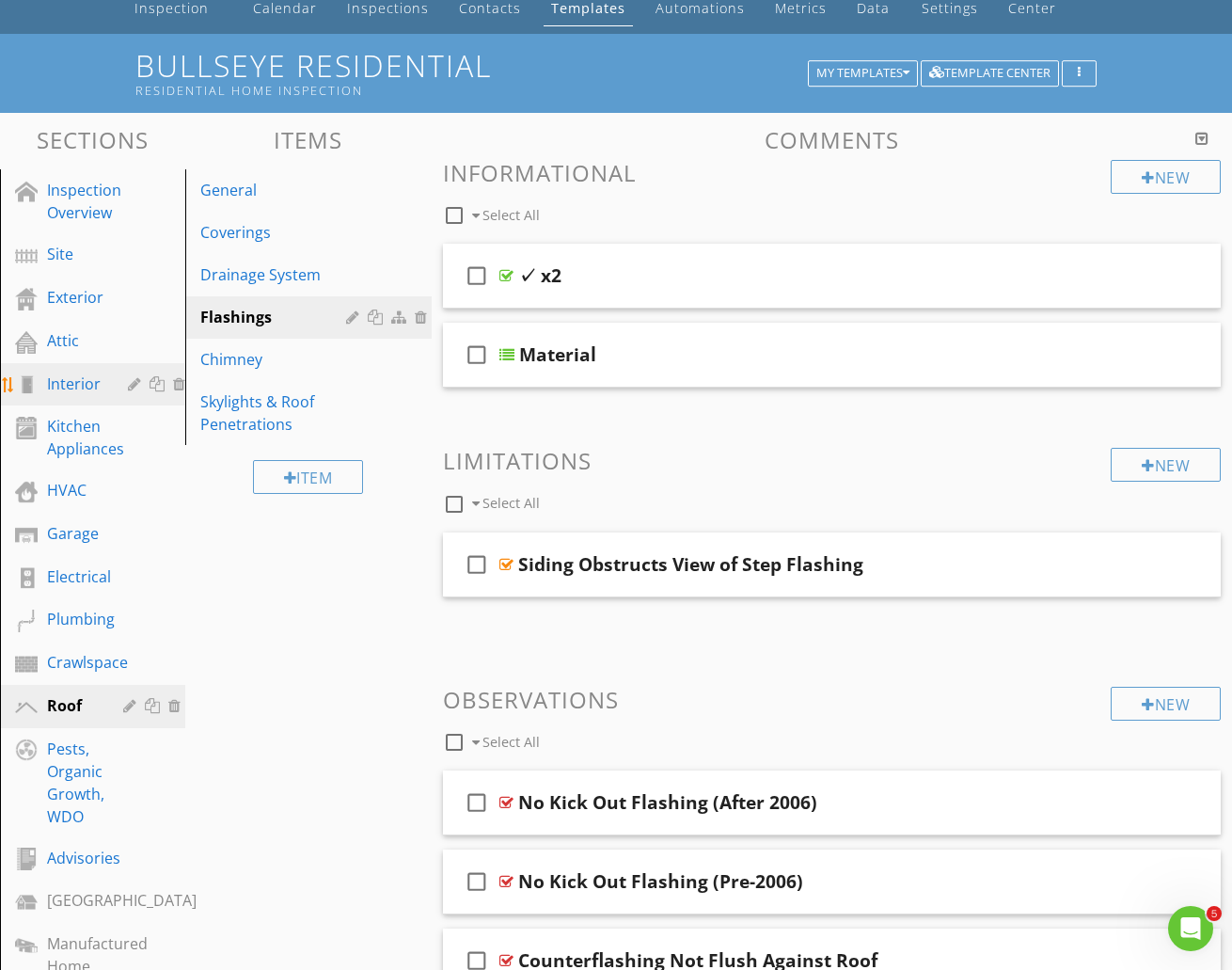 scroll, scrollTop: 0, scrollLeft: 0, axis: both 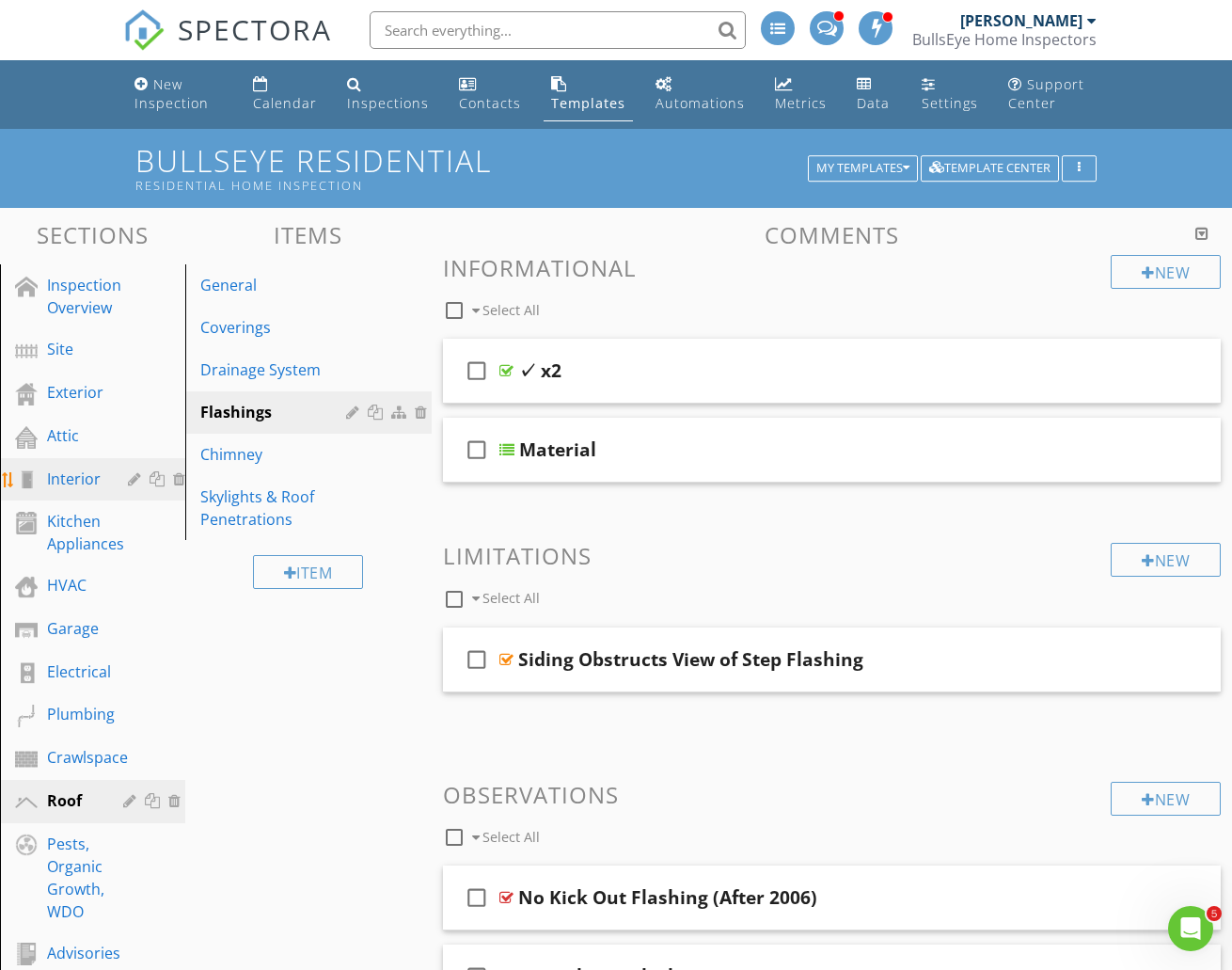 click on "Interior" at bounding box center [73, 479] 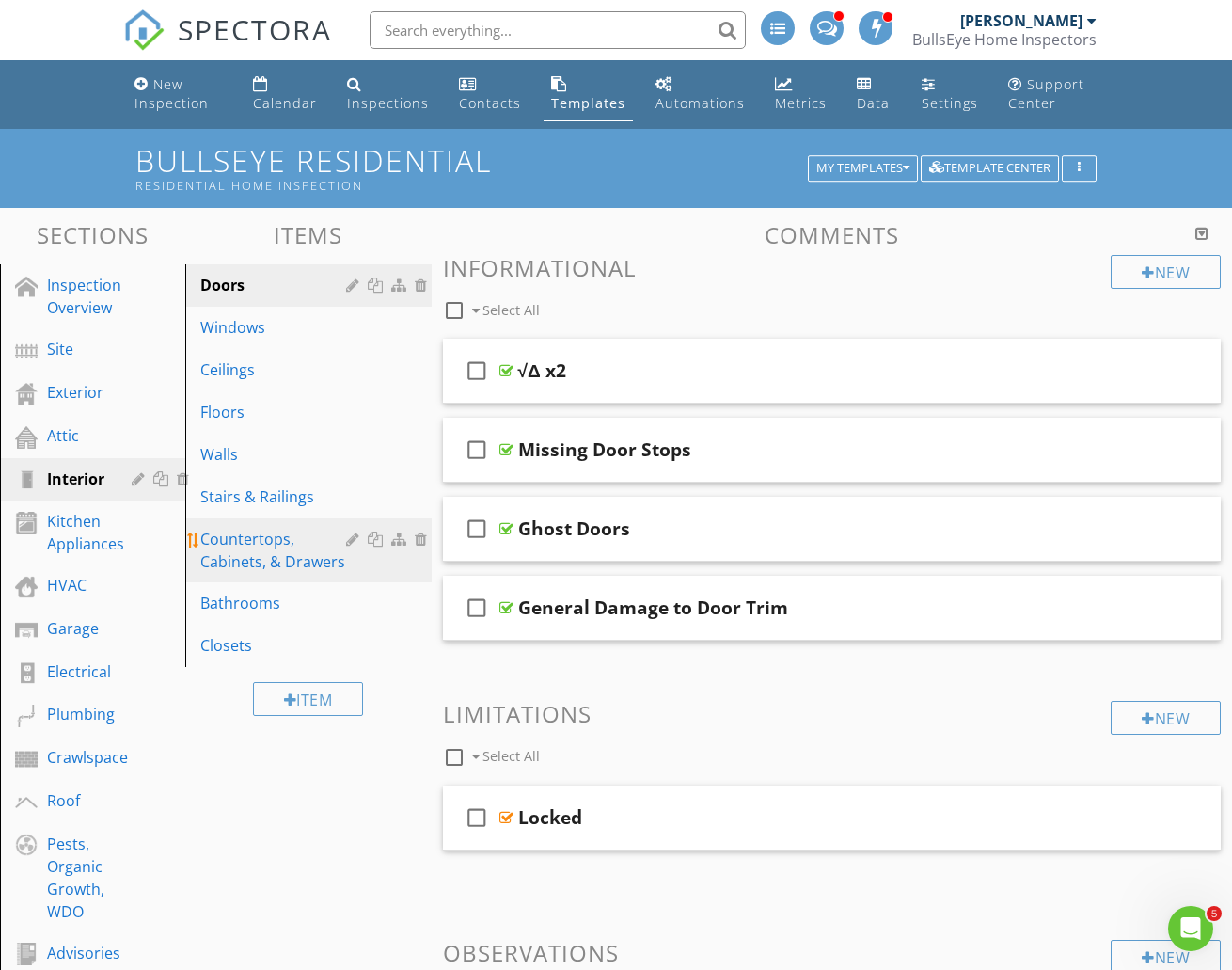 click on "Countertops, Cabinets, & Drawers" at bounding box center (276, 550) 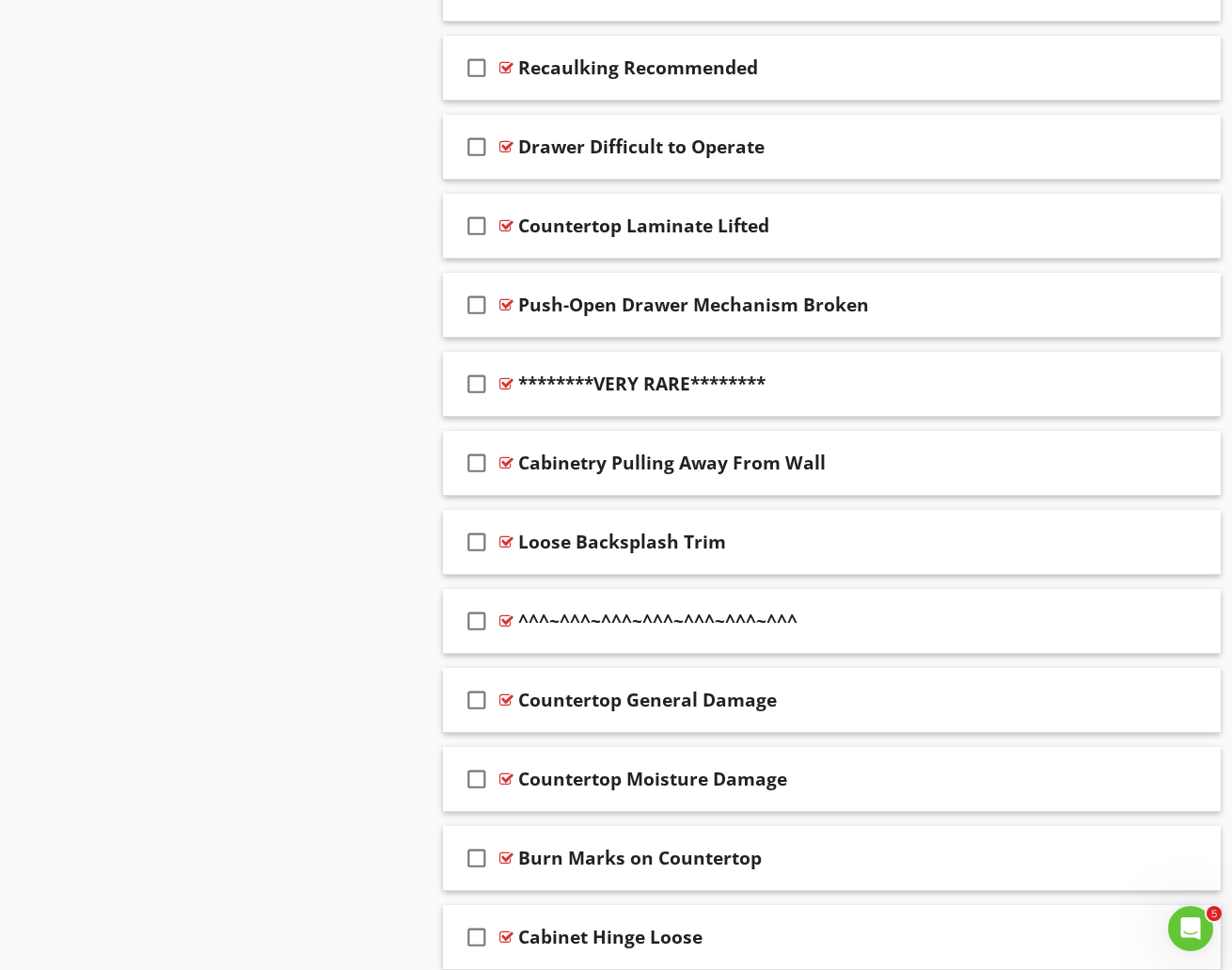 scroll, scrollTop: 1463, scrollLeft: 0, axis: vertical 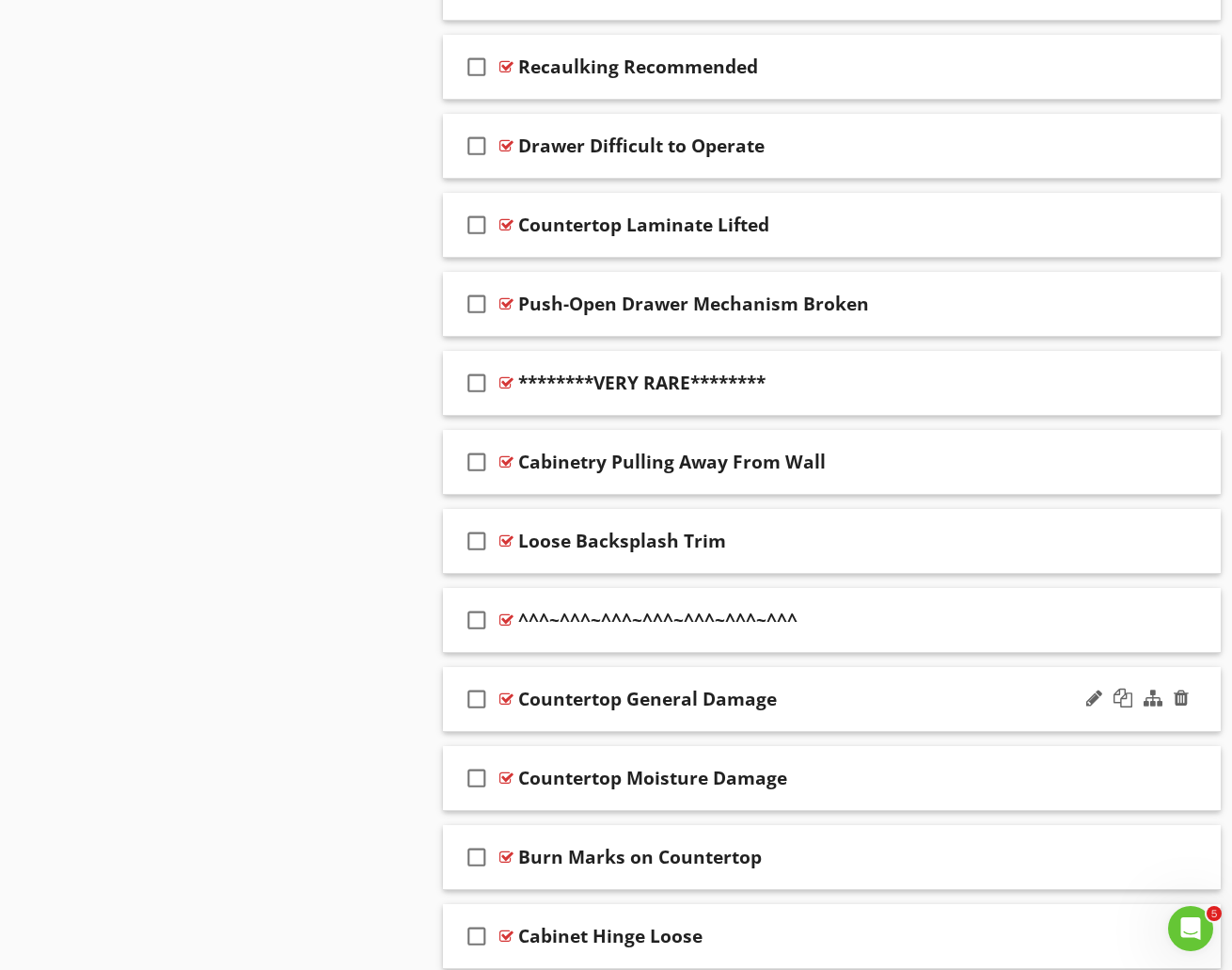 click on "check_box_outline_blank
Countertop General Damage" at bounding box center (832, 699) 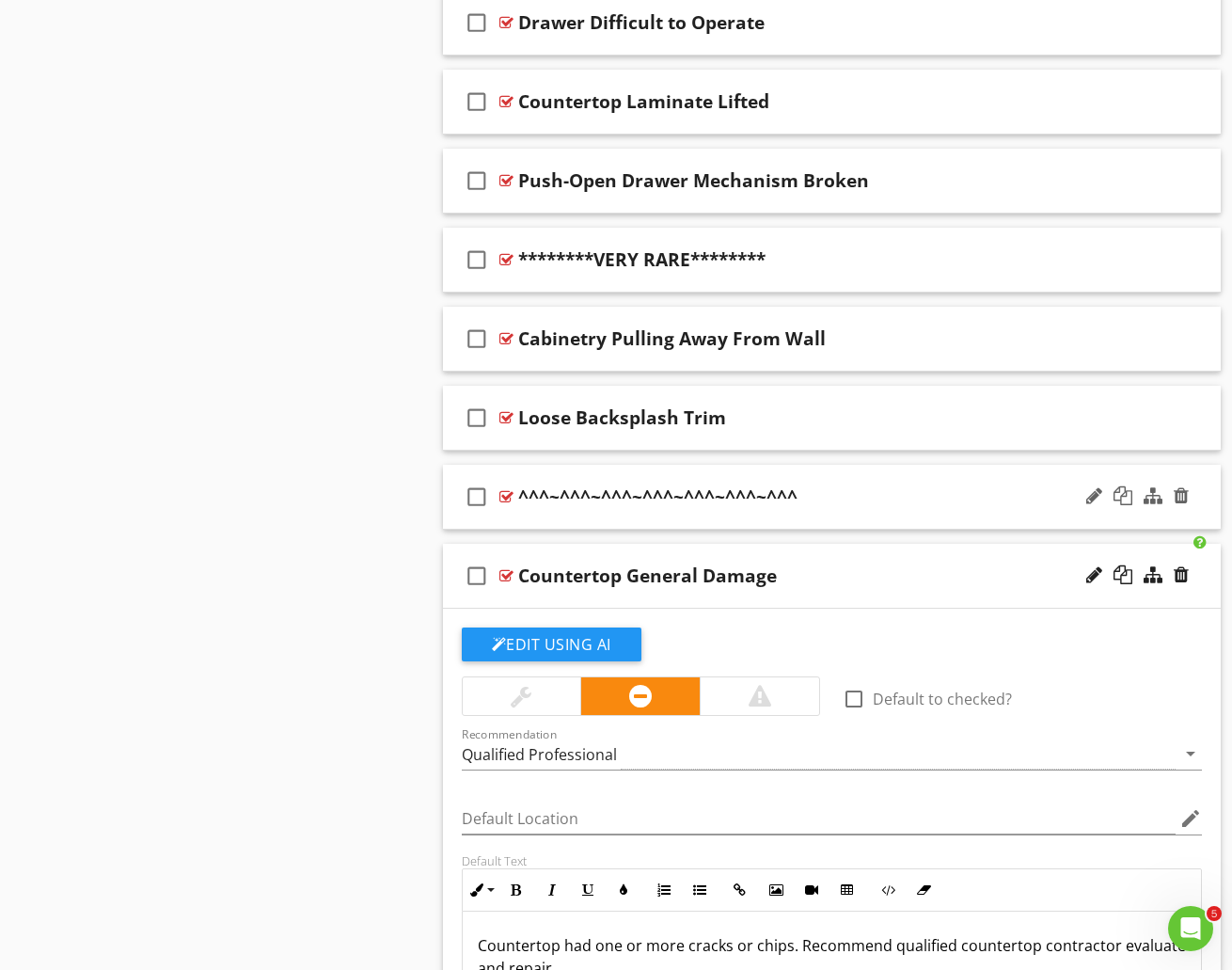 scroll, scrollTop: 1882, scrollLeft: 0, axis: vertical 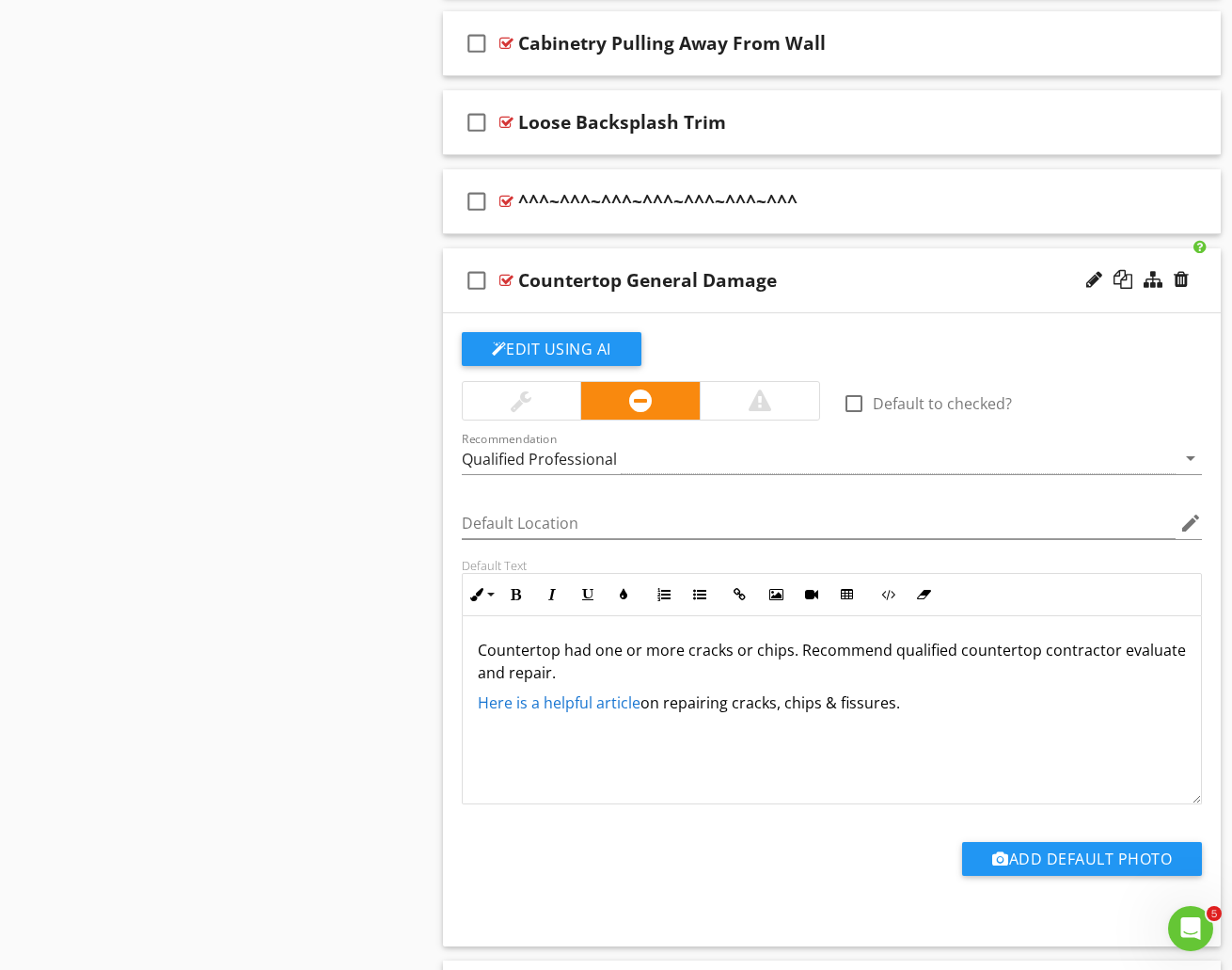 click at bounding box center [521, 401] 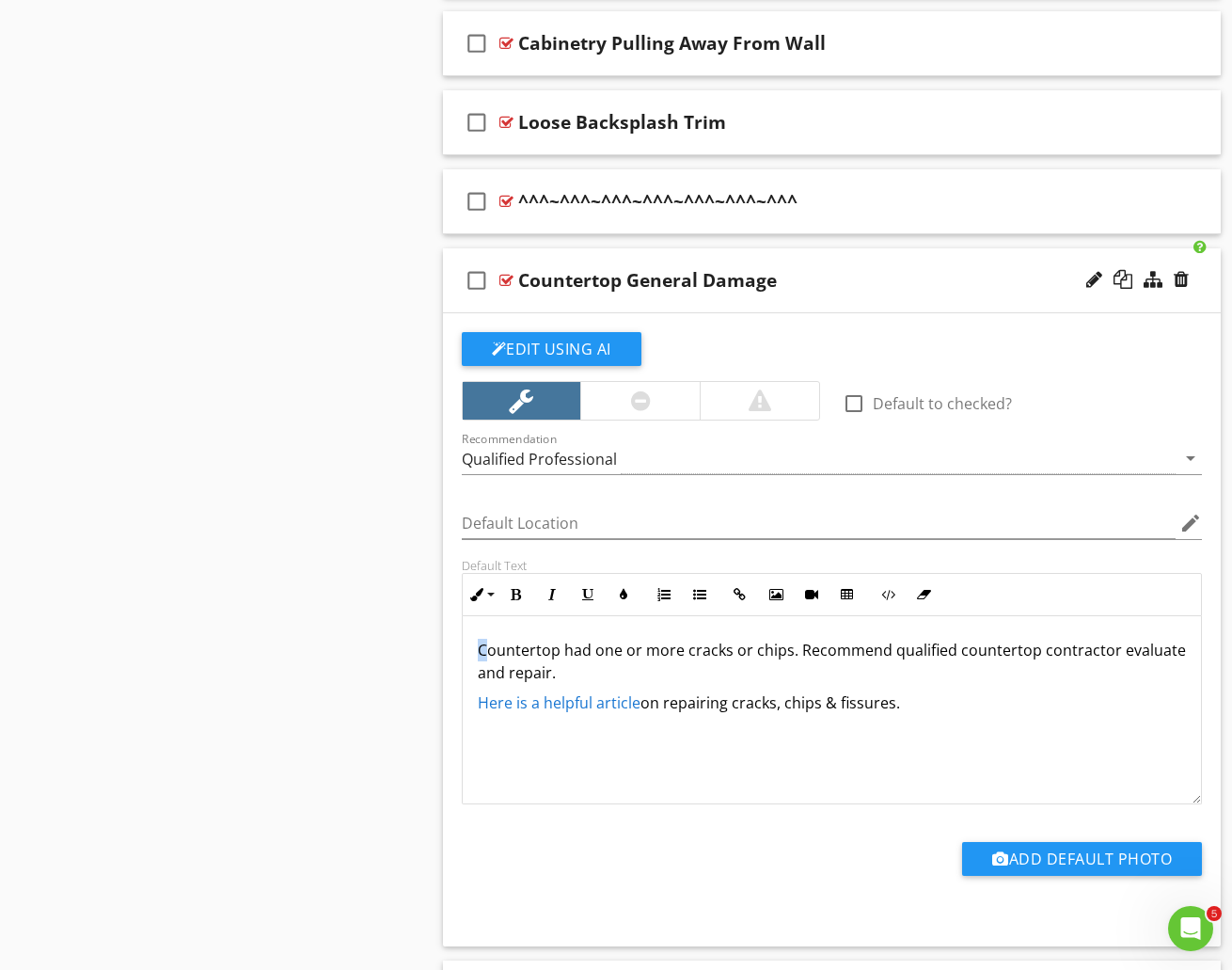 click on "Countertop had one or more cracks or chips. Recommend qualified countertop contractor evaluate and repair." at bounding box center (832, 661) 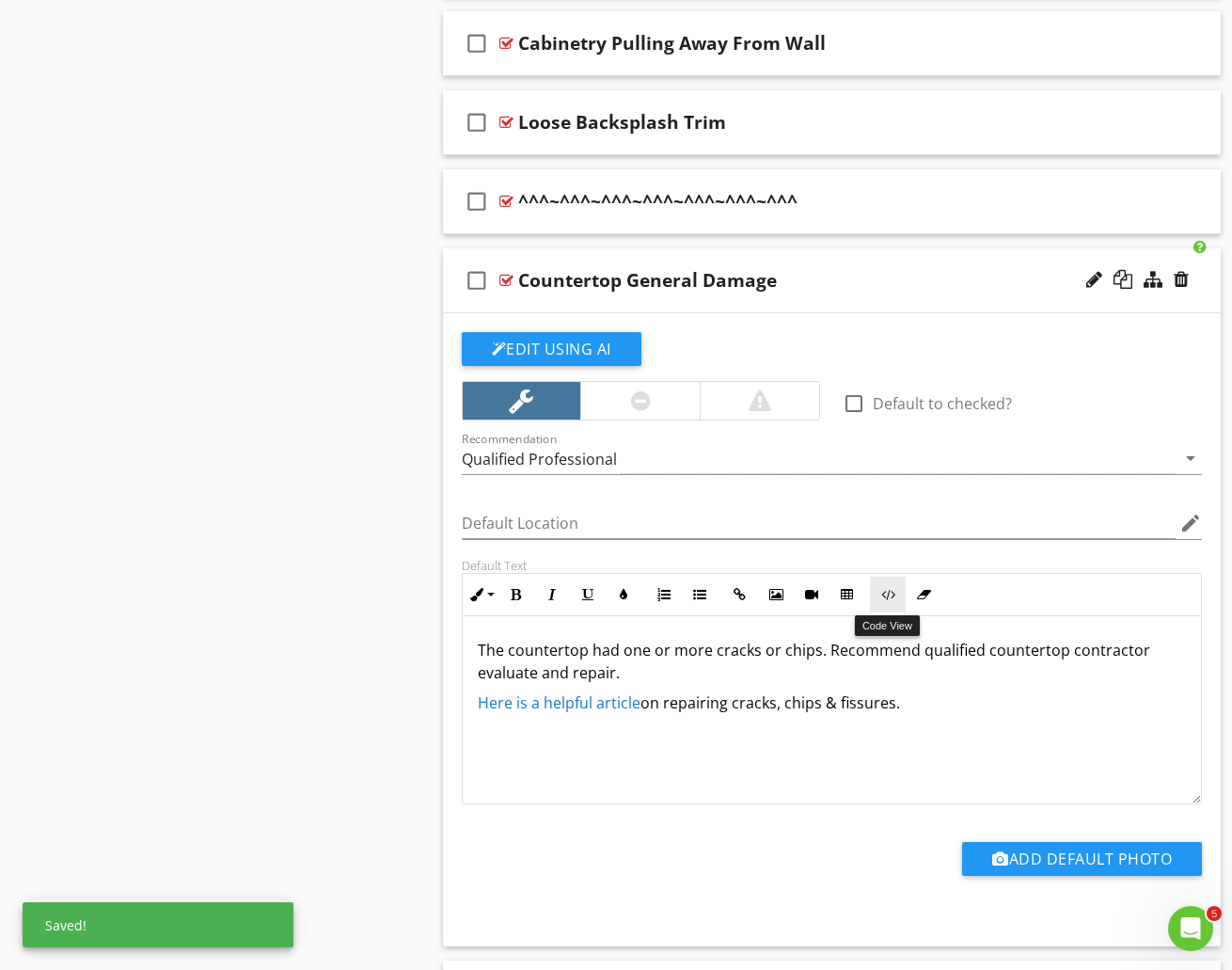 click at bounding box center [888, 595] 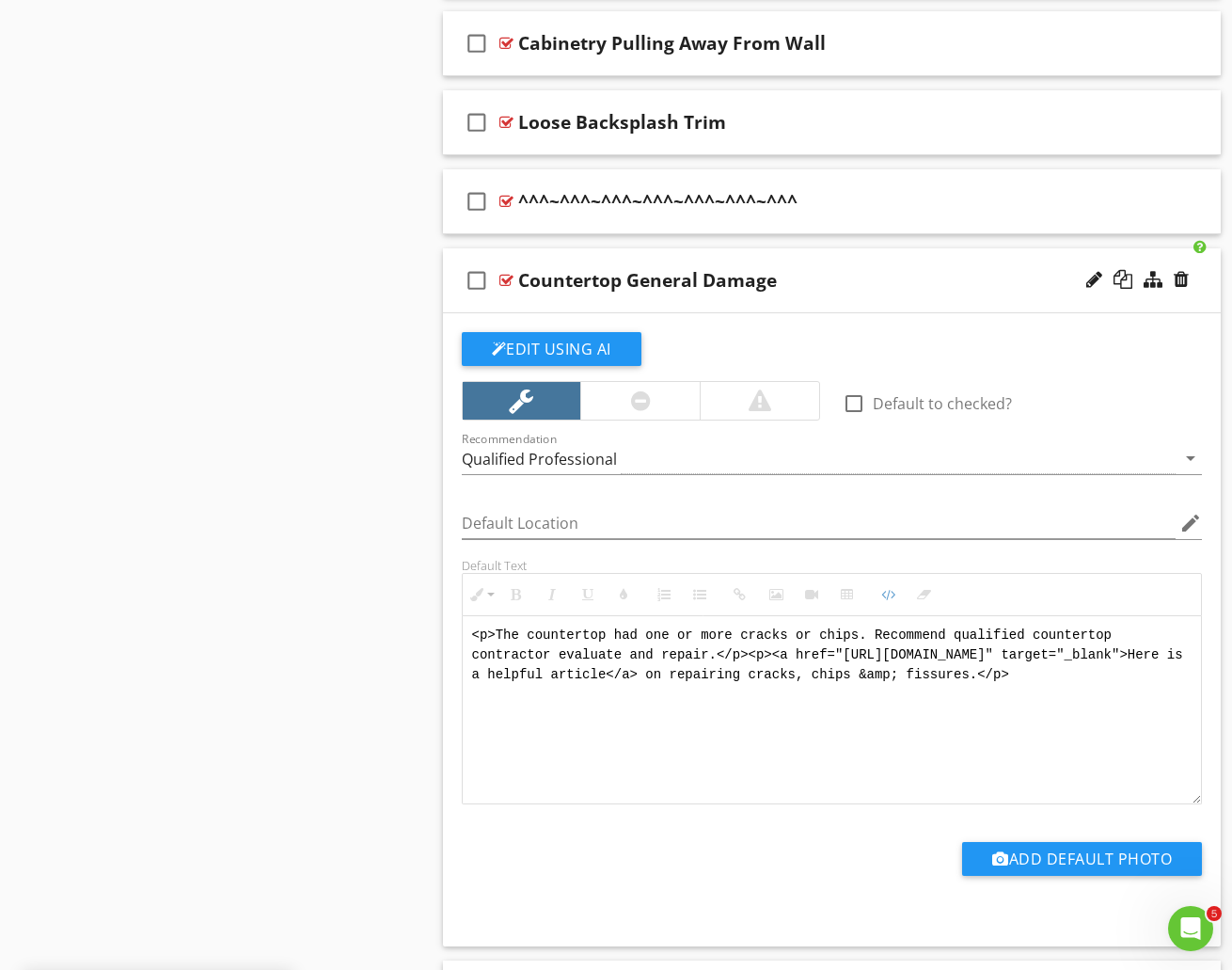 click on "<p>The countertop had one or more cracks or chips. Recommend qualified countertop contractor evaluate and repair.</p><p><a href="[URL][DOMAIN_NAME]" target="_blank">Here is a helpful article</a> on repairing cracks, chips &amp; fissures.</p>" at bounding box center [832, 710] 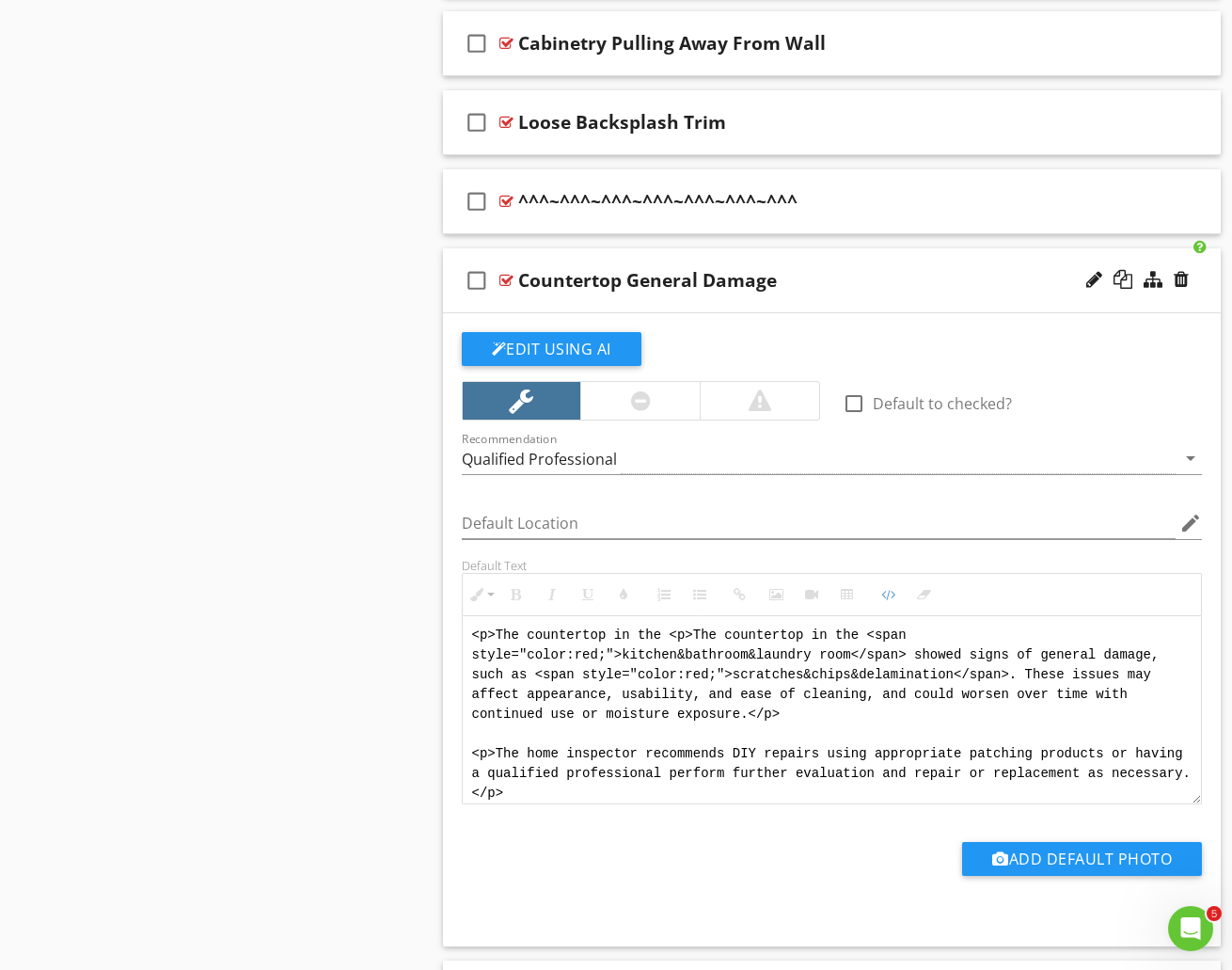 scroll, scrollTop: 16, scrollLeft: 0, axis: vertical 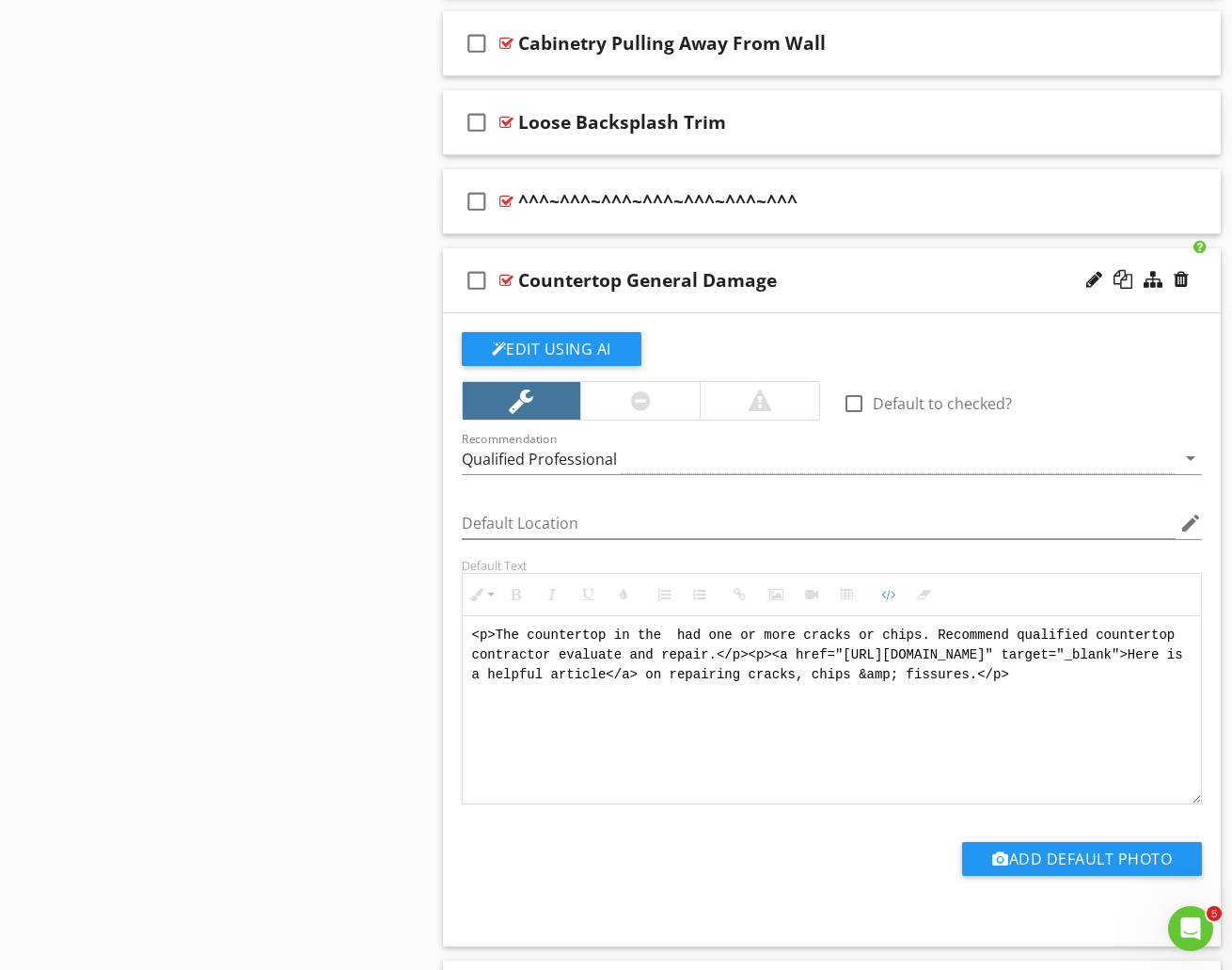 click on "<p>The countertop in the  had one or more cracks or chips. Recommend qualified countertop contractor evaluate and repair.</p><p><a href="[URL][DOMAIN_NAME]" target="_blank">Here is a helpful article</a> on repairing cracks, chips &amp; fissures.</p>" at bounding box center [832, 710] 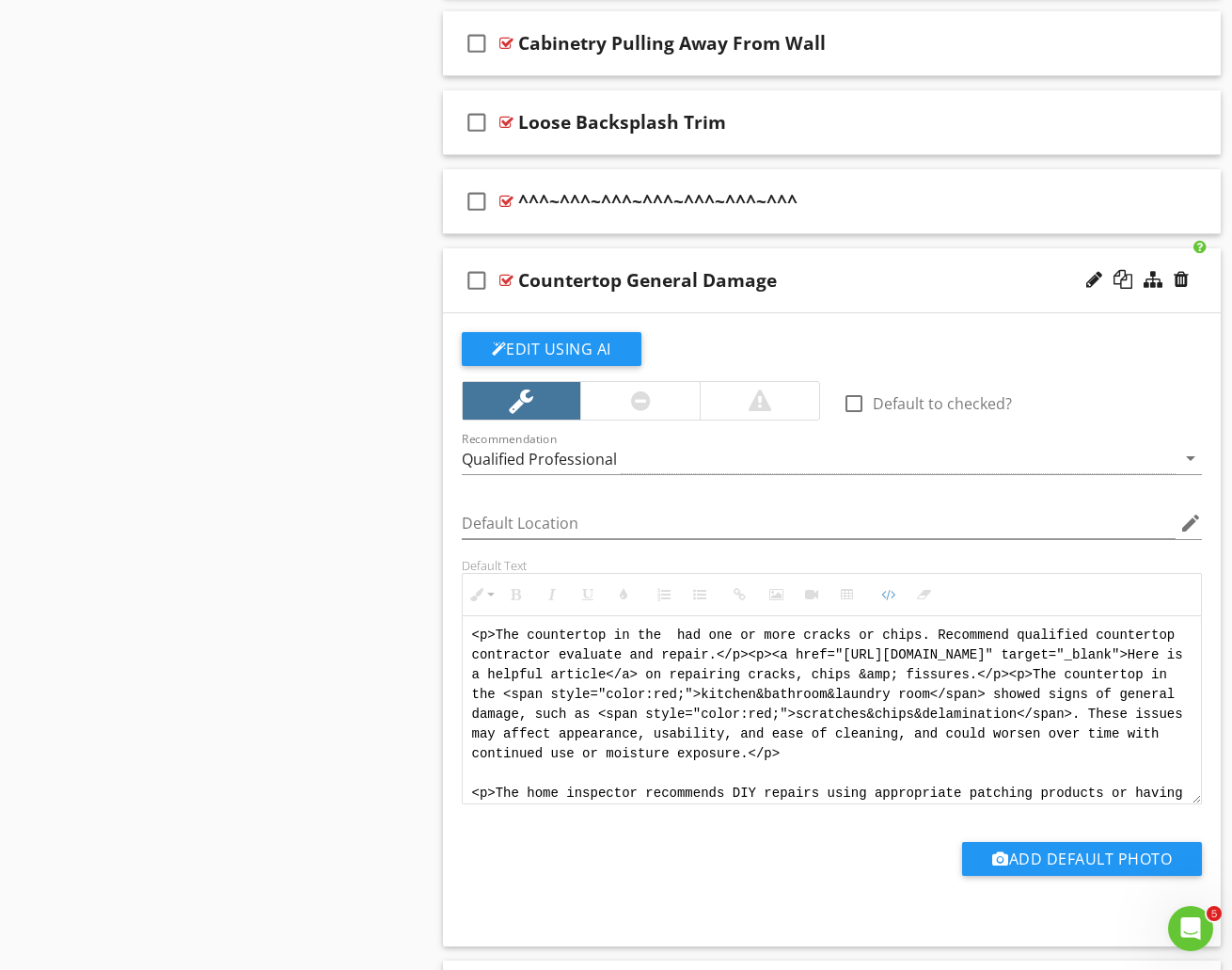 scroll, scrollTop: 95, scrollLeft: 0, axis: vertical 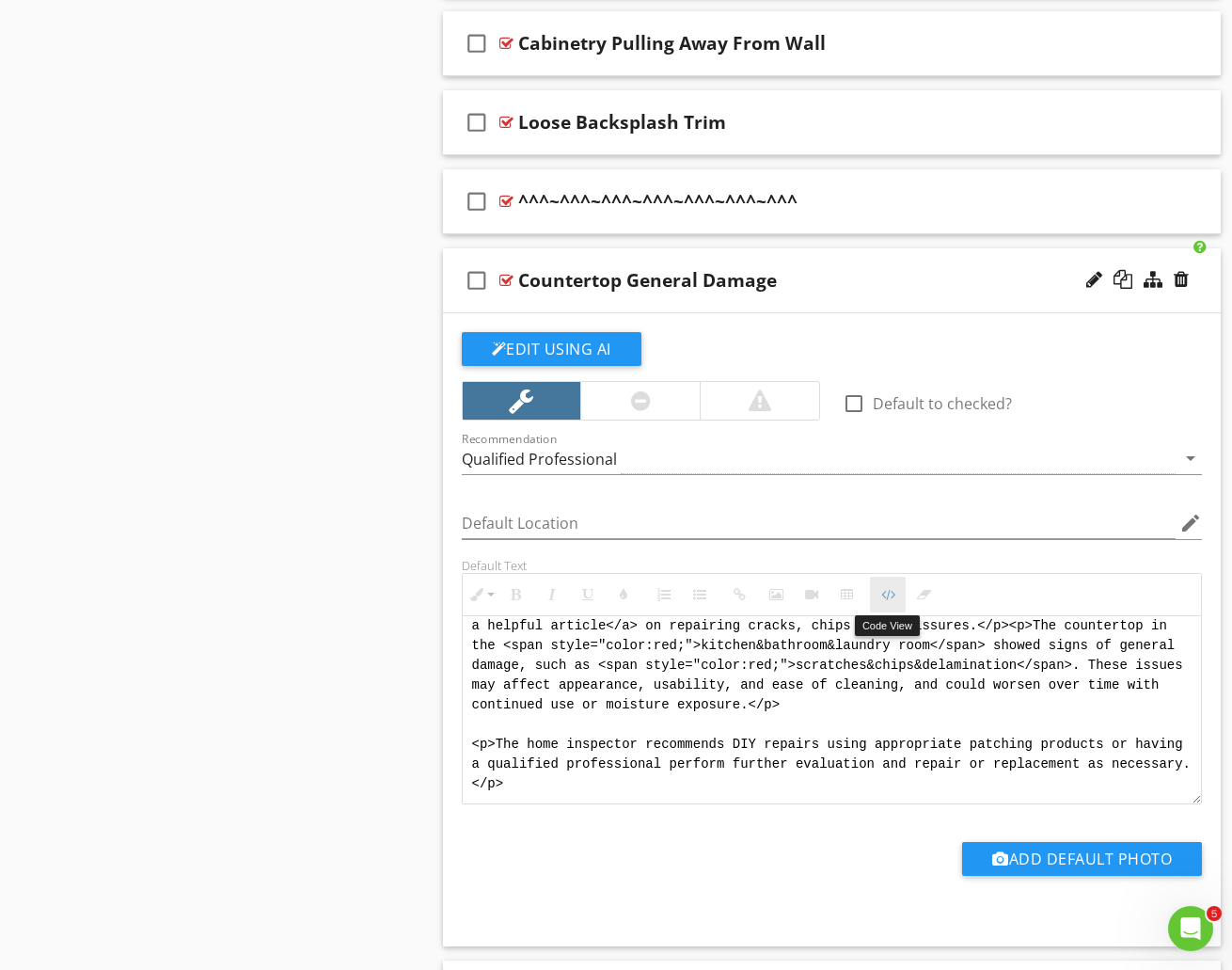 click at bounding box center [888, 595] 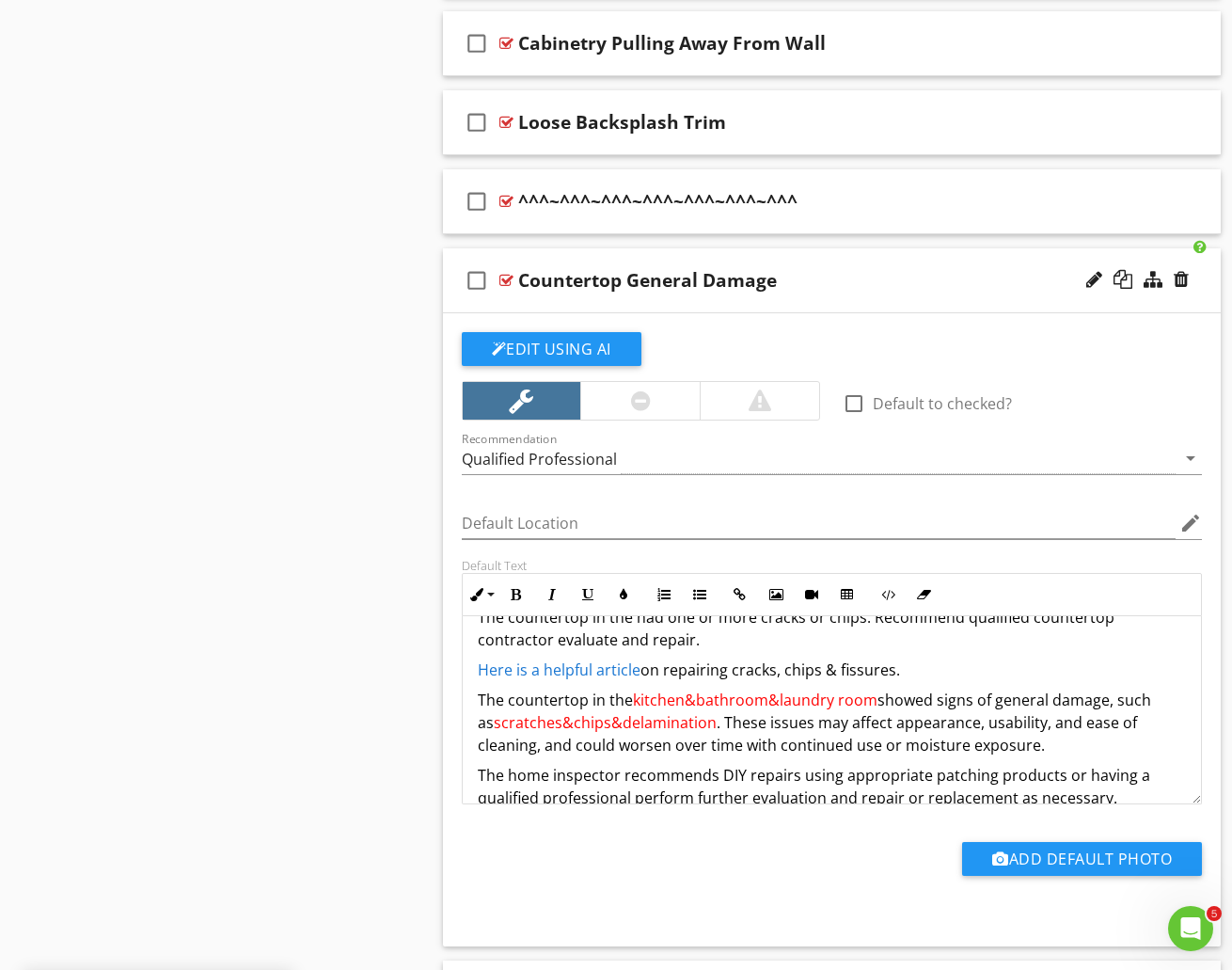 scroll, scrollTop: 38, scrollLeft: 0, axis: vertical 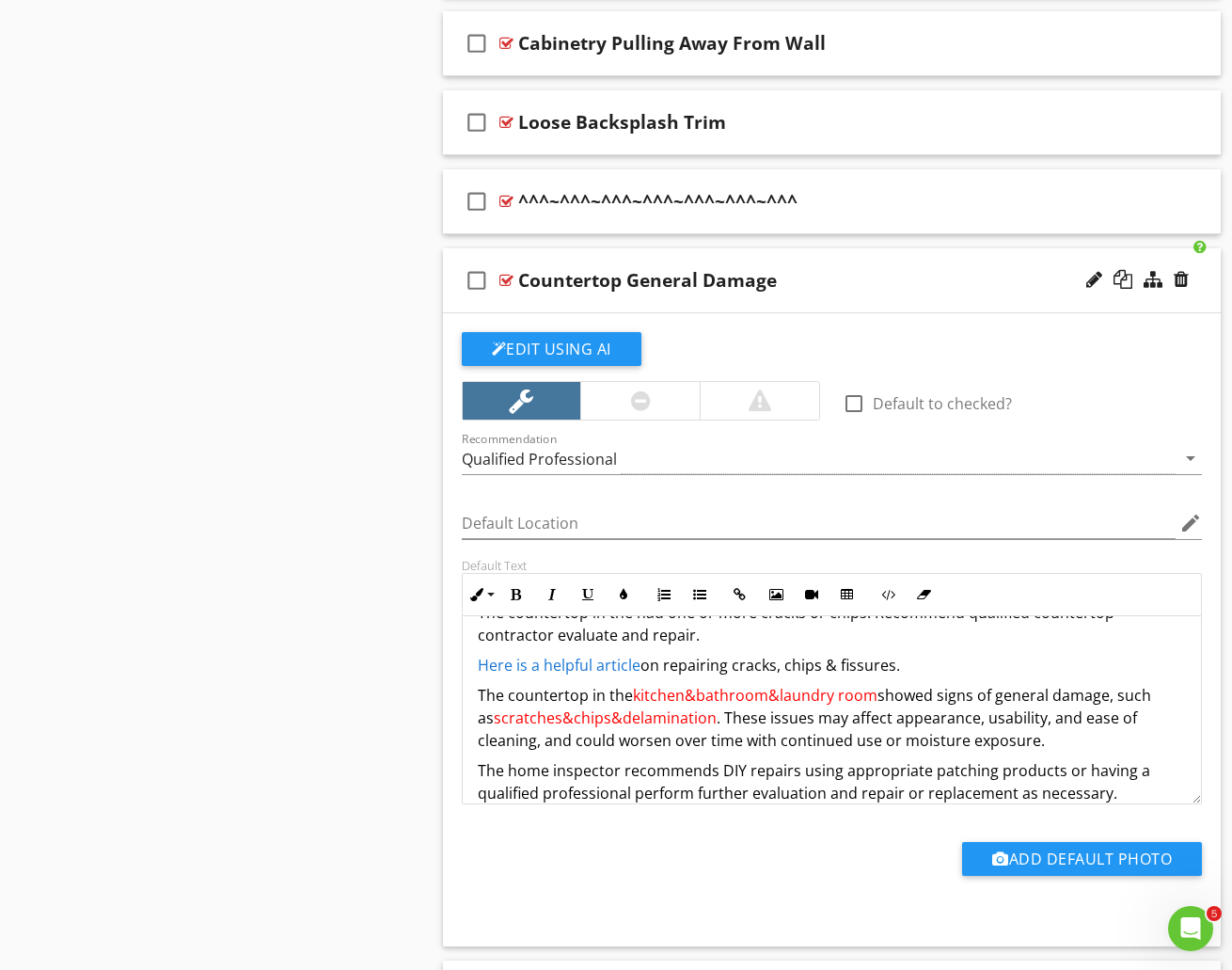 click on "Edit Using AI
check_box_outline_blank Default to checked?           Recommendation Qualified Professional arrow_drop_down   Default Location edit       Default Text   Inline Style XLarge Large Normal Small Light Small/Light Bold Italic Underline Colors Ordered List Unordered List Insert Link Insert Image Insert Video Insert Table Code View Clear Formatting The countertop in the had one or more cracks or chips. Recommend qualified countertop contractor evaluate and repair. Here is a helpful article  on repairing cracks, chips & fissures. The countertop in the  kitchen&bathroom&laundry room  showed signs of general damage, such as  scratches&chips&delamination . These issues may affect appearance, usability, and ease of cleaning, and could worsen over time with continued use or moisture exposure. The home inspector recommends DIY repairs using appropriate patching products or having a qualified professional perform further evaluation and repair or replacement as necessary." at bounding box center [832, 629] 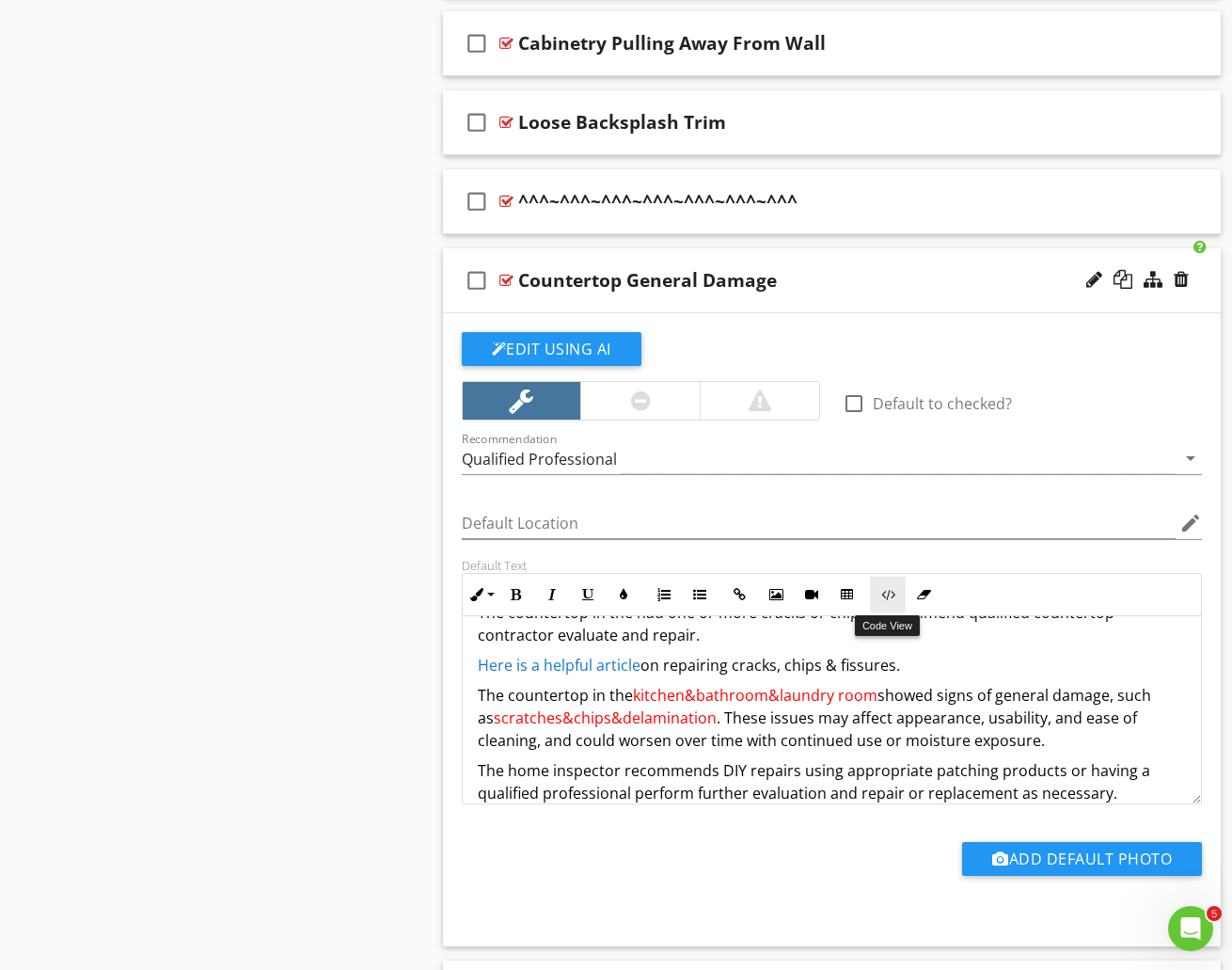 click on "Code View" at bounding box center [888, 595] 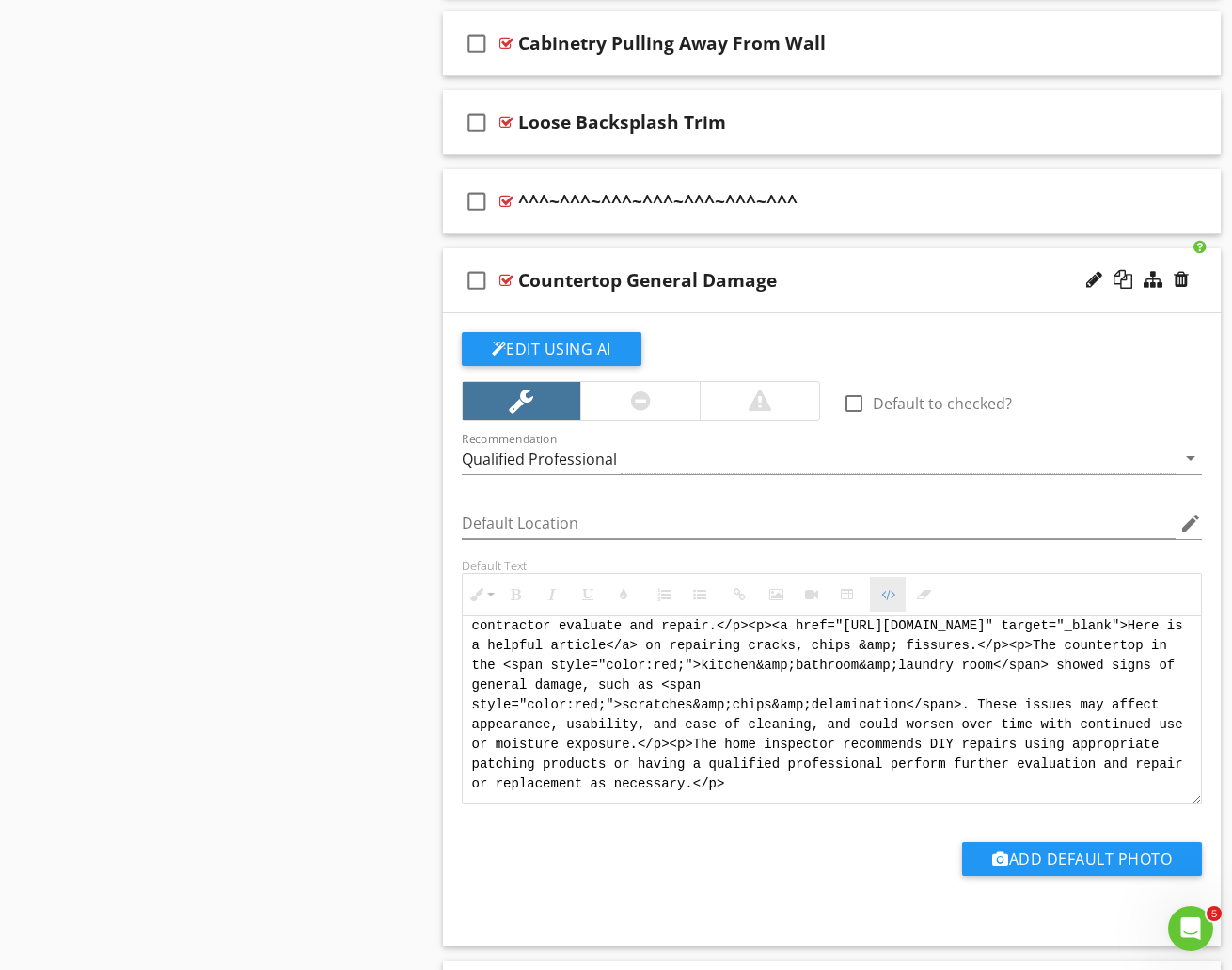 scroll, scrollTop: 48, scrollLeft: 0, axis: vertical 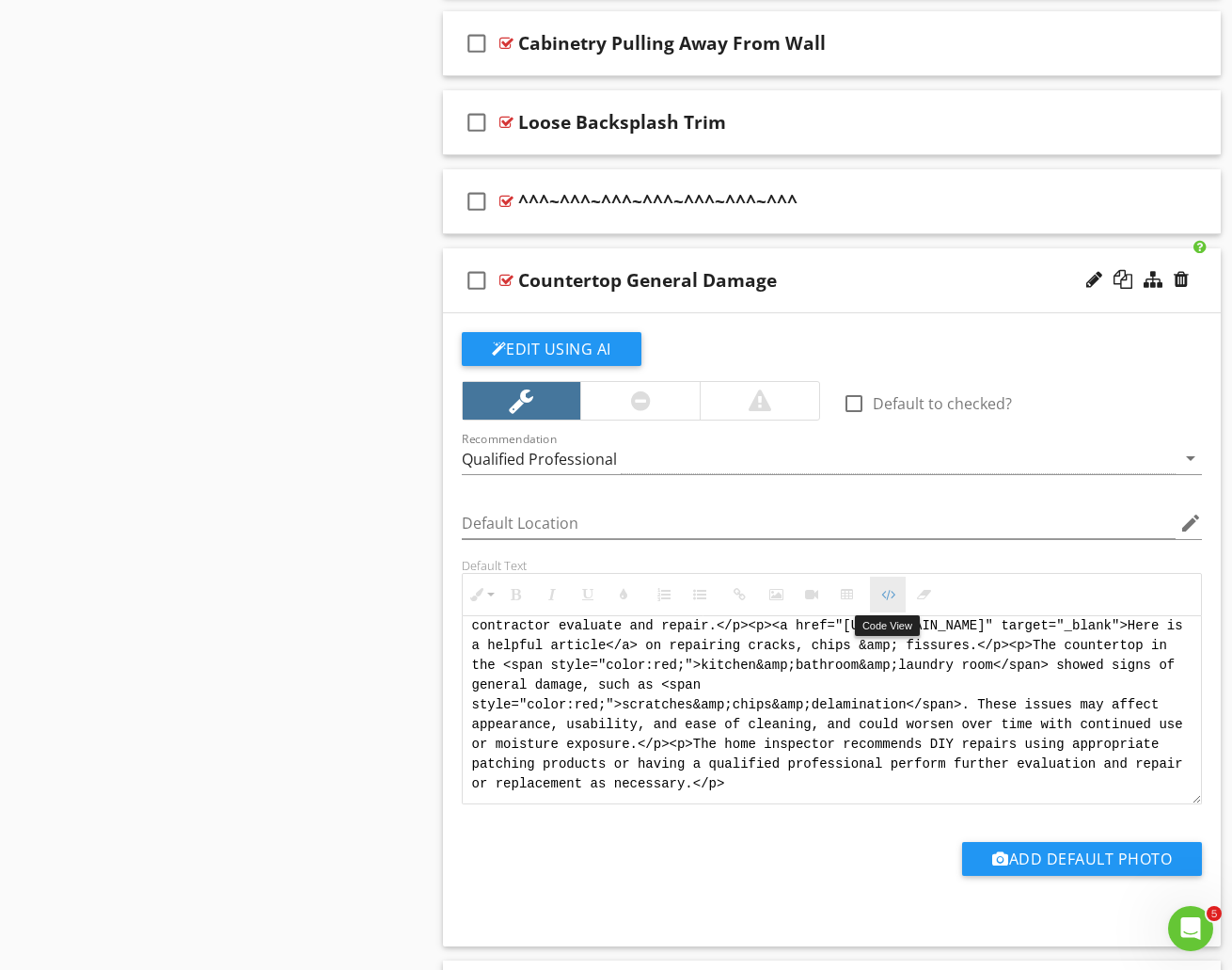 click at bounding box center (888, 595) 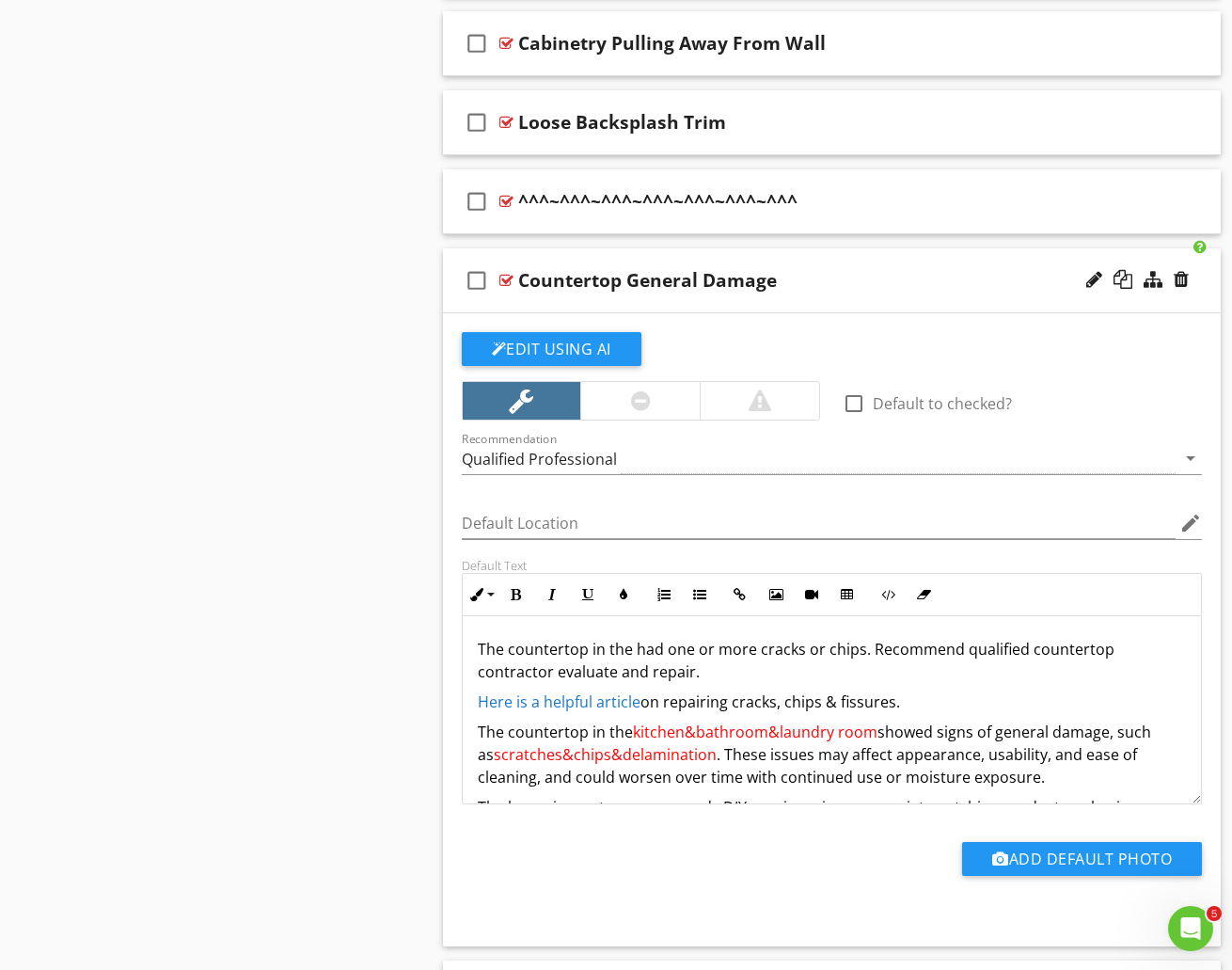 drag, startPoint x: 926, startPoint y: 706, endPoint x: 410, endPoint y: 650, distance: 519.0299 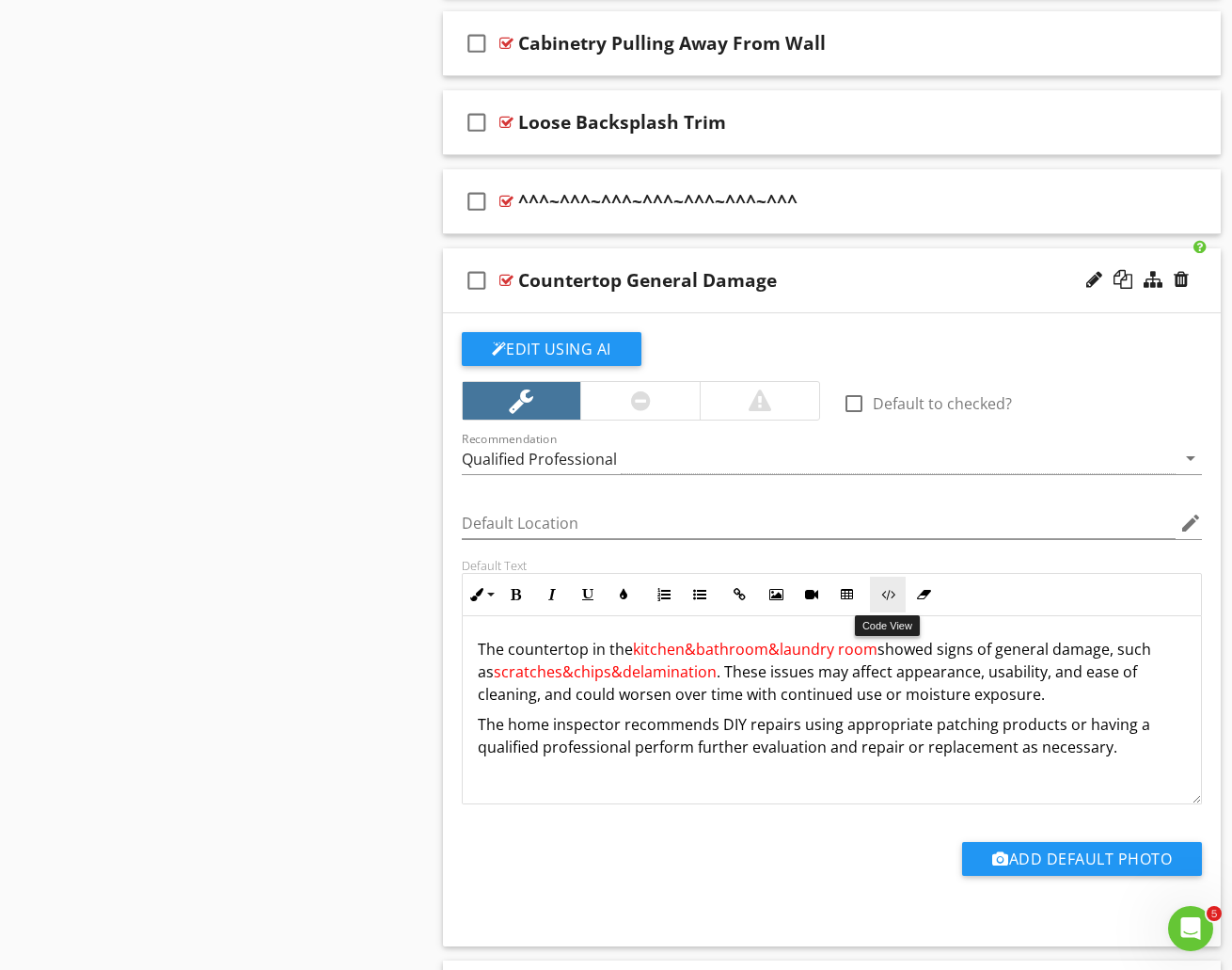click on "Code View" at bounding box center [888, 595] 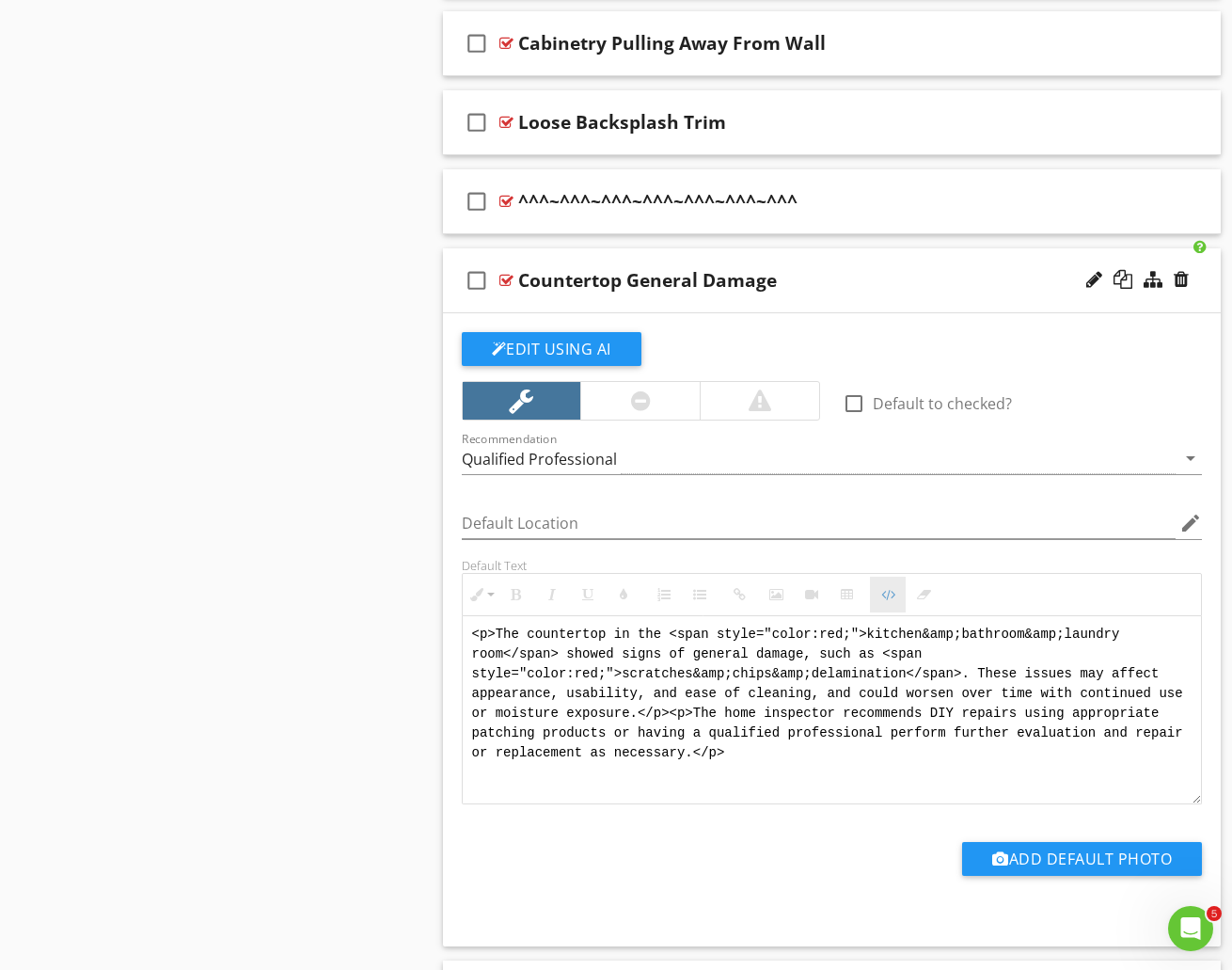 scroll, scrollTop: 0, scrollLeft: 0, axis: both 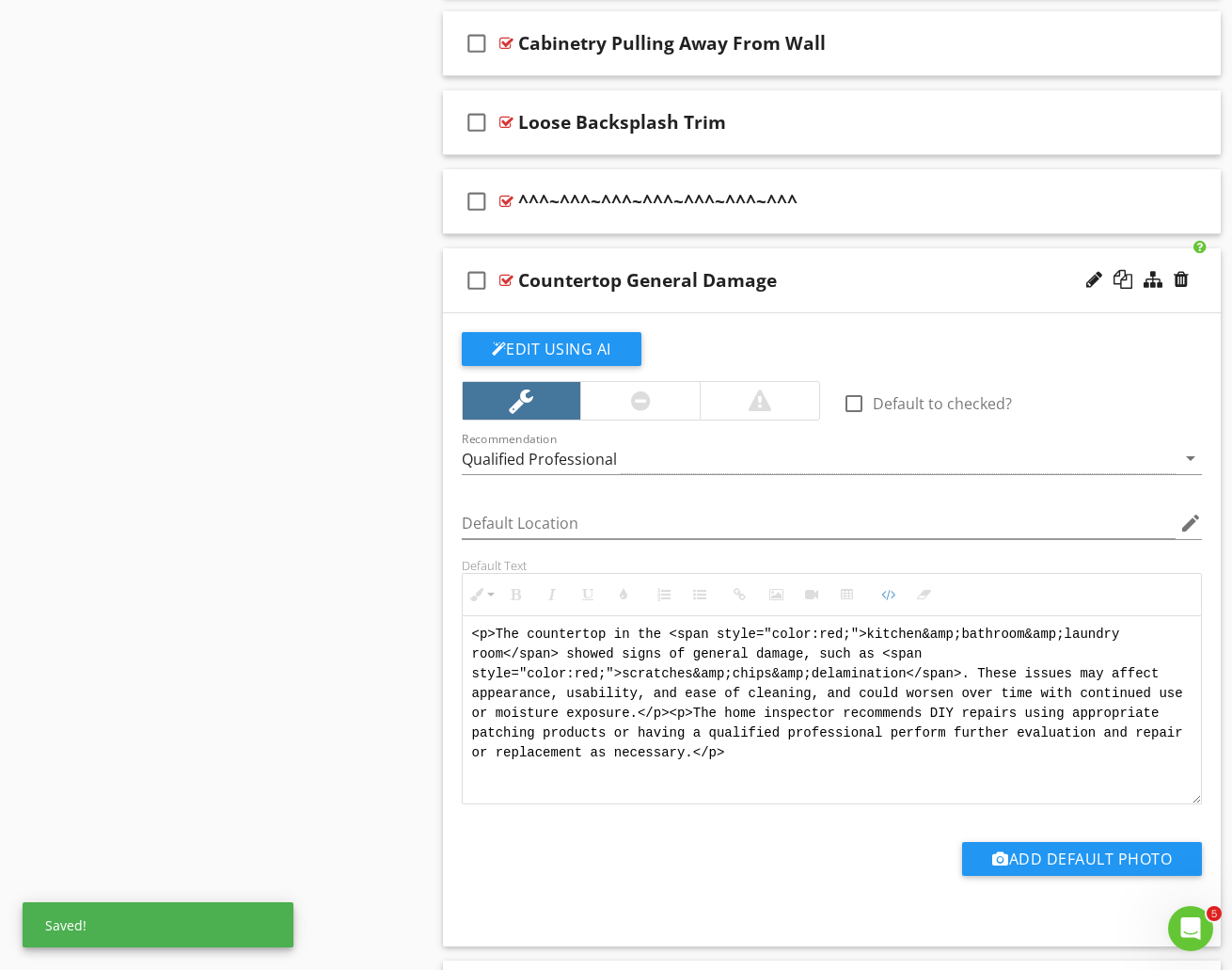 click on "<p>The countertop in the <span style="color:red;">kitchen&amp;bathroom&amp;laundry room</span> showed signs of general damage, such as <span style="color:red;">scratches&amp;chips&amp;delamination</span>. These issues may affect appearance, usability, and ease of cleaning, and could worsen over time with continued use or moisture exposure.</p><p>The home inspector recommends DIY repairs using appropriate patching products or having a qualified professional perform further evaluation and repair or replacement as necessary.</p>" at bounding box center (832, 709) 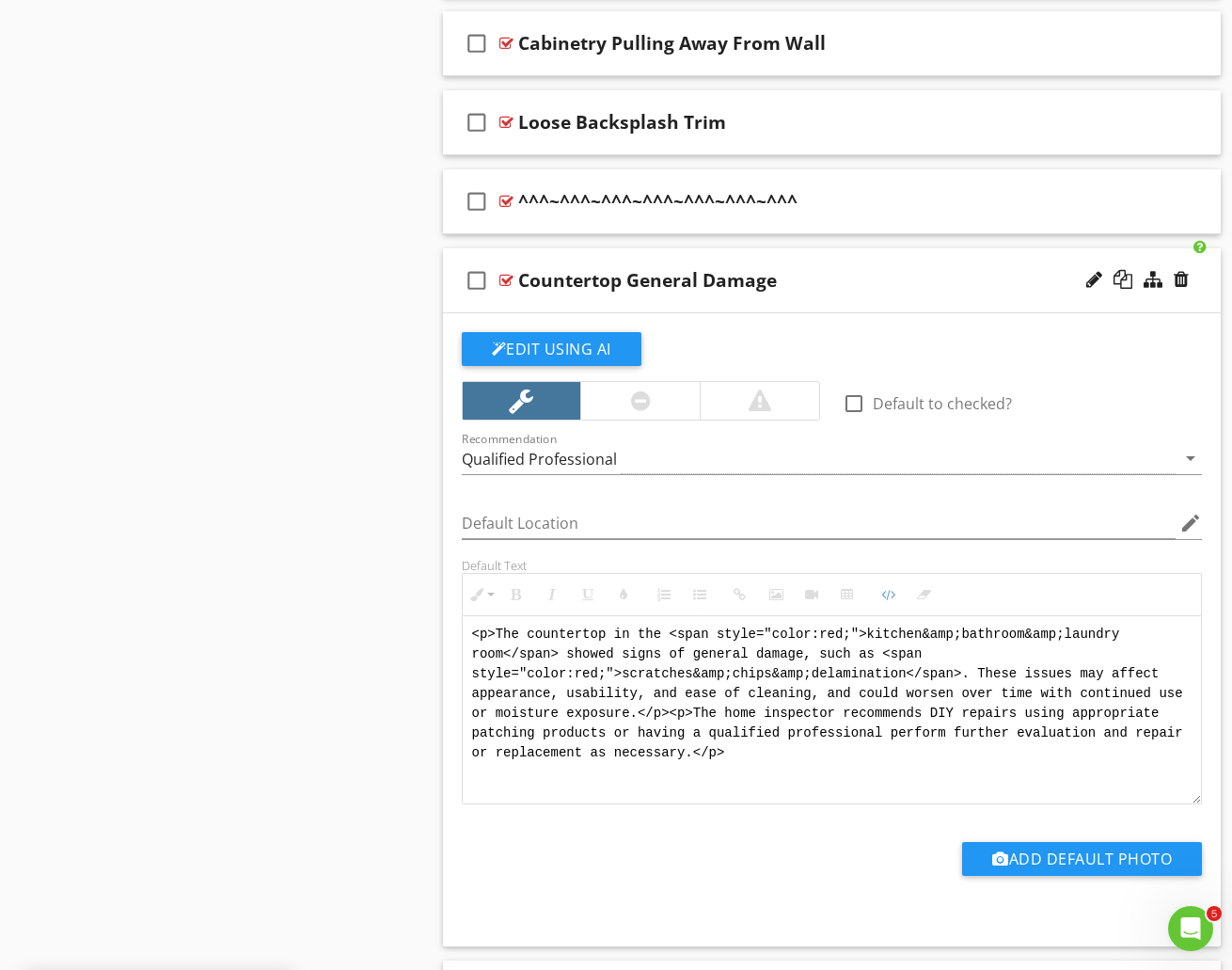 click on "<p>The countertop in the <span style="color:red;">kitchen&amp;bathroom&amp;laundry room</span> showed signs of general damage, such as <span style="color:red;">scratches&amp;chips&amp;delamination</span>. These issues may affect appearance, usability, and ease of cleaning, and could worsen over time with continued use or moisture exposure.</p><p>The home inspector recommends DIY repairs using appropriate patching products or having a qualified professional perform further evaluation and repair or replacement as necessary.</p>" at bounding box center (832, 709) 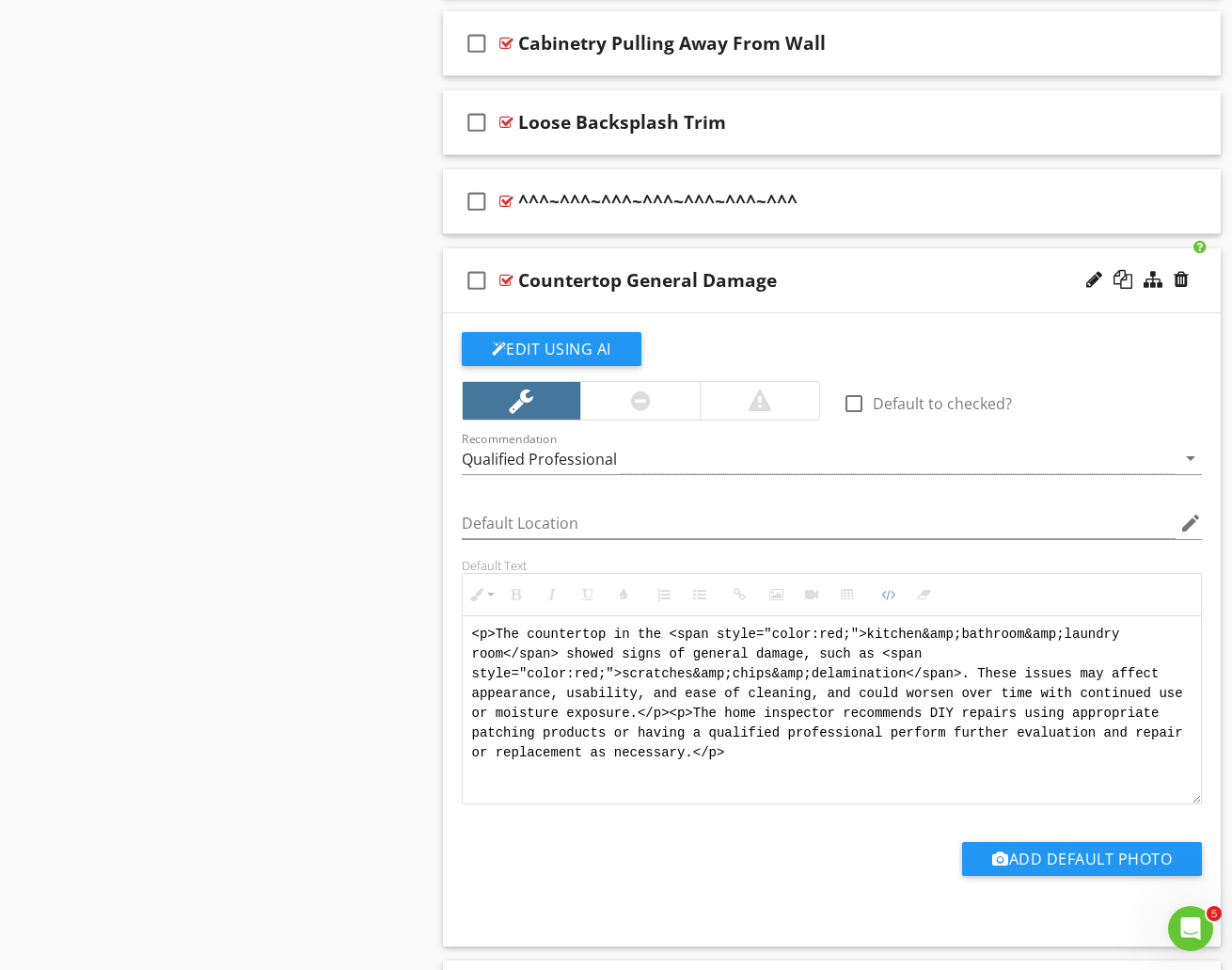 type on "<p>The countertop in the <span style="color:red;">kitchen&amp;bathroom&amp;laundryroom</span> showed signs of general damage, such as <span style="color:red;">scratches&amp;chips&amp;delamination</span>. These issues may affect appearance, usability, and ease of cleaning, and could worsen over time with continued use or moisture exposure.</p><p>The home inspector recommends DIY repairs using appropriate patching products or having a qualified professional perform further evaluation and repair or replacement as necessary.</p>" 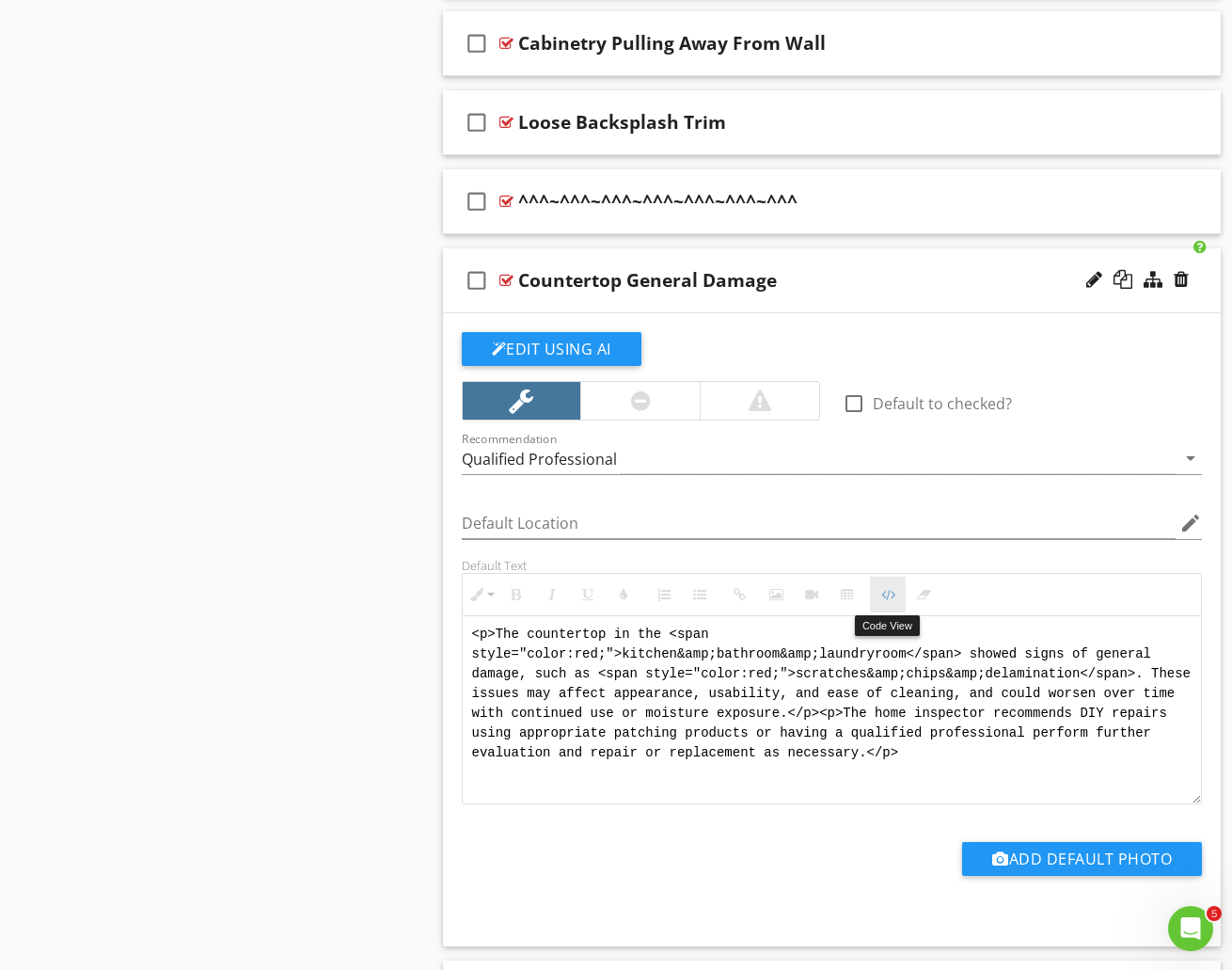 click at bounding box center [888, 595] 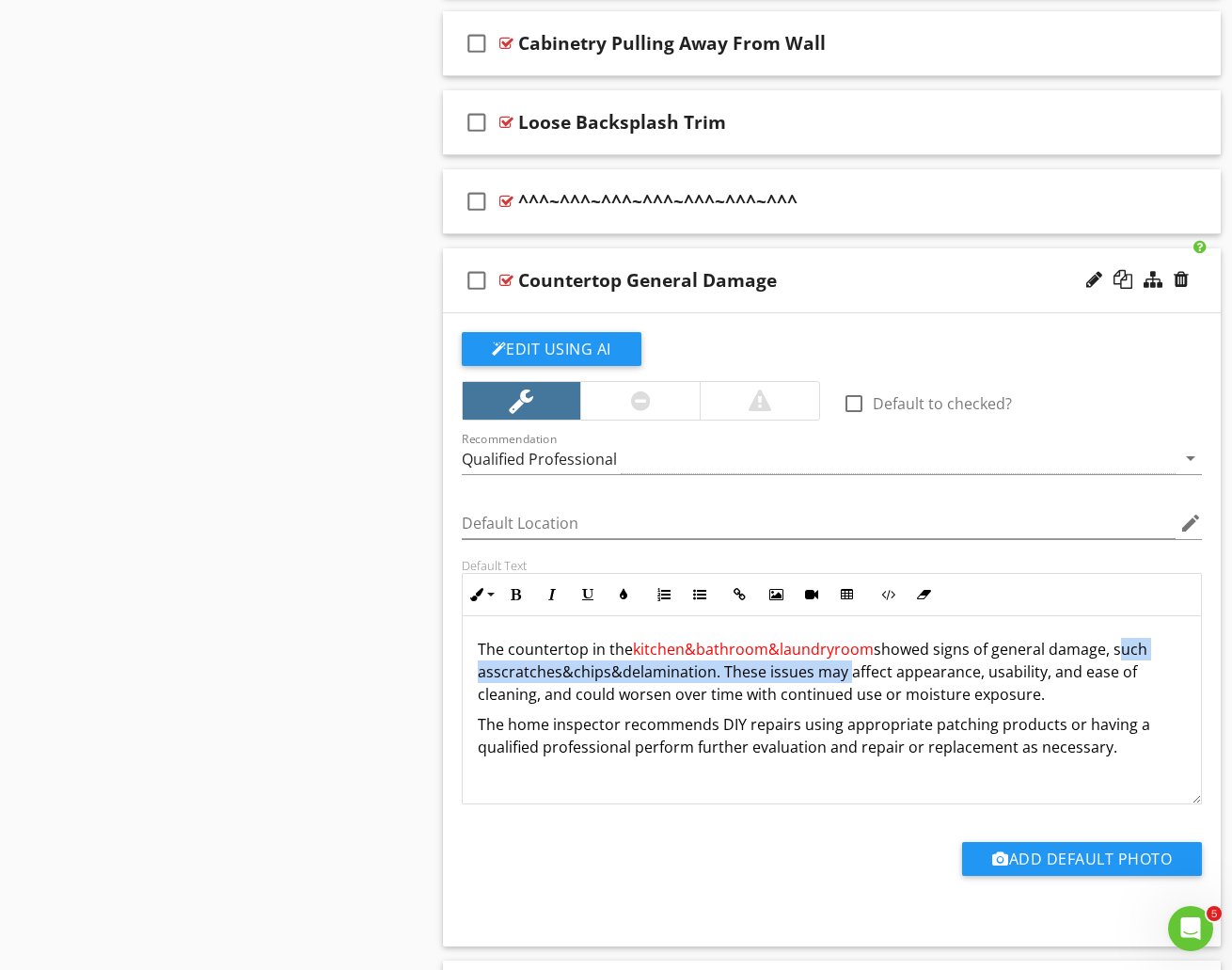 drag, startPoint x: 1108, startPoint y: 651, endPoint x: 829, endPoint y: 677, distance: 280.20885 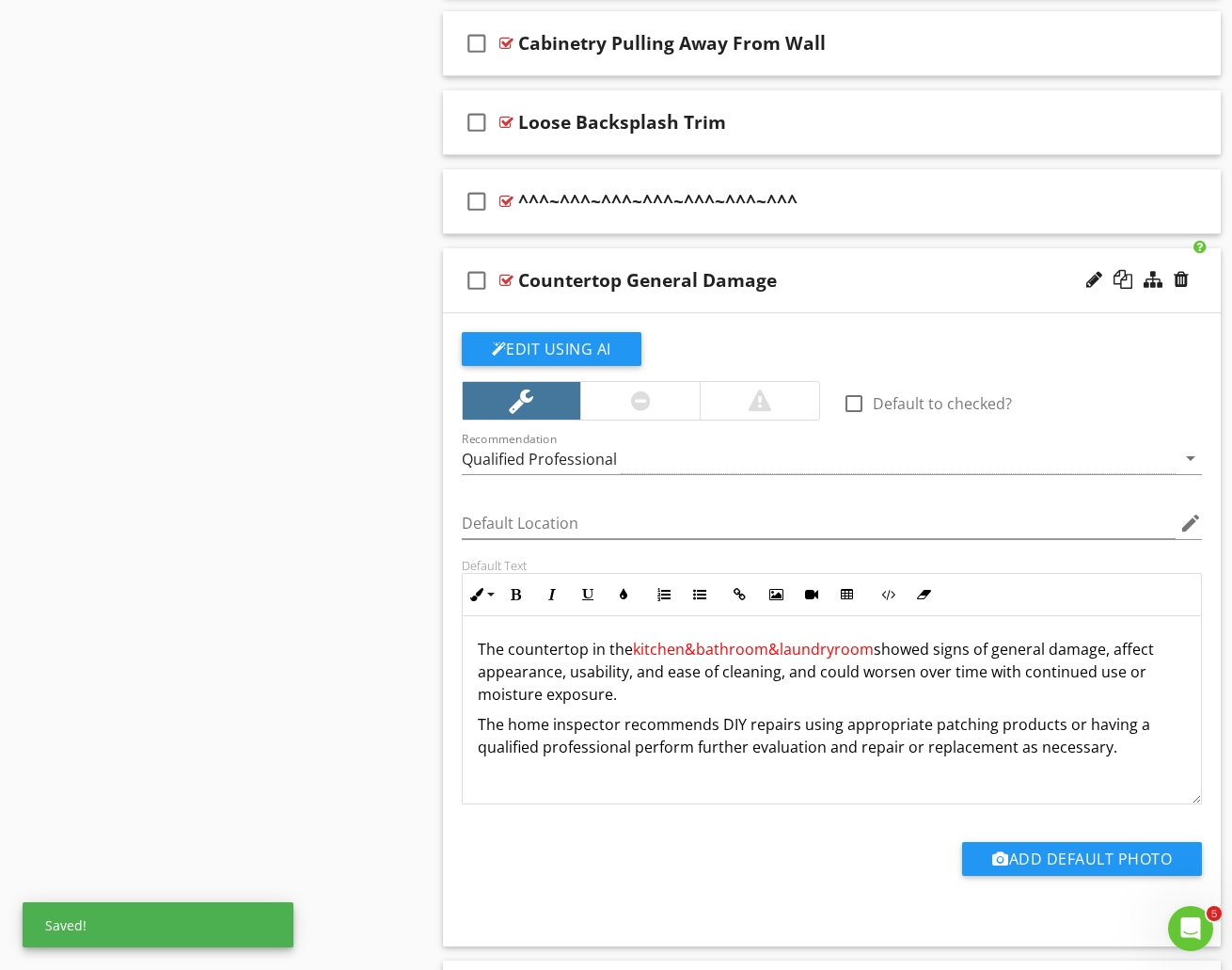 click on "The countertop in the  kitchen&bathroom&laundryroom  showed signs of general damage, affect appearance, usability, and ease of cleaning, and could worsen over time with continued use or moisture exposure." at bounding box center (832, 672) 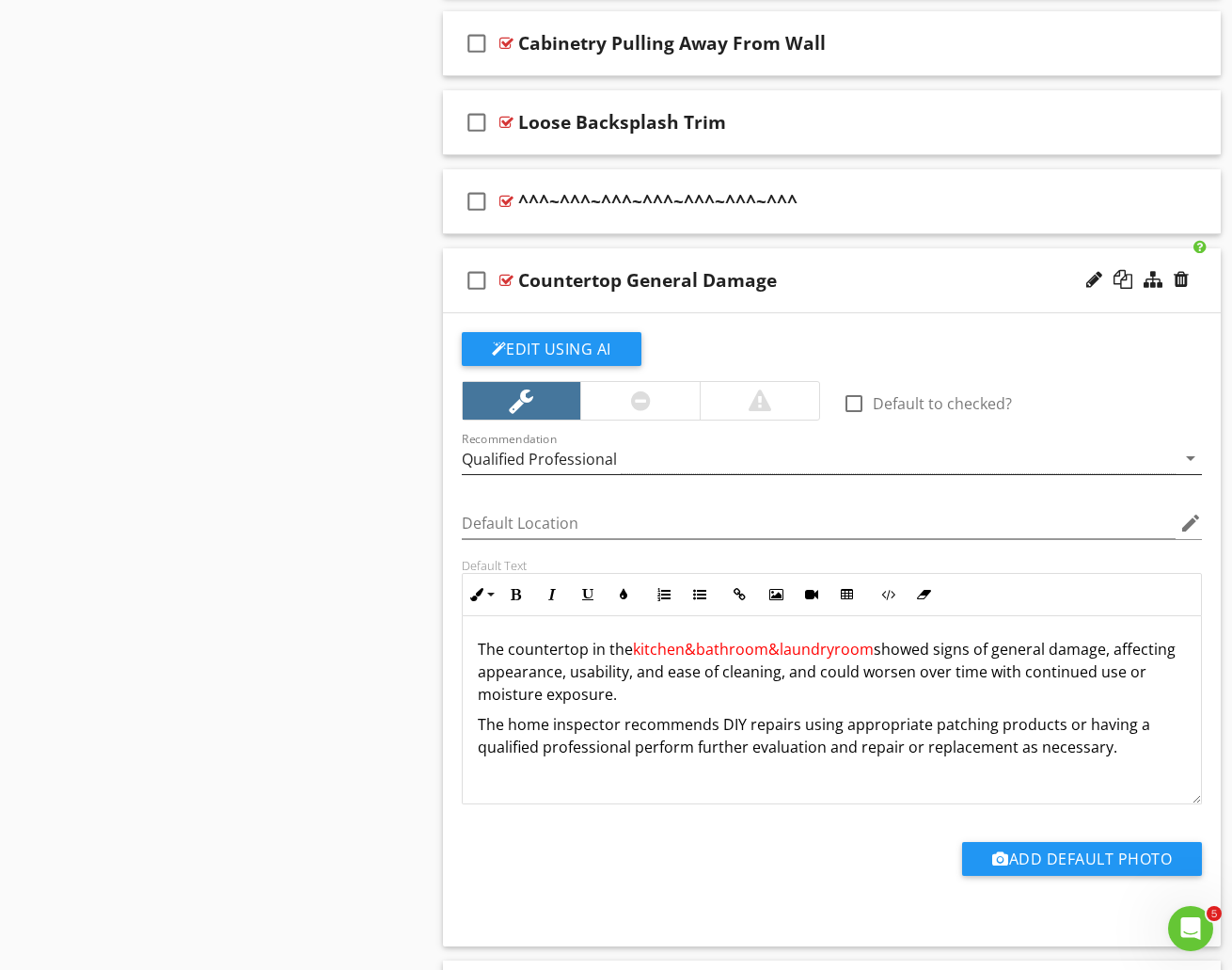 click on "Qualified Professional" at bounding box center [539, 459] 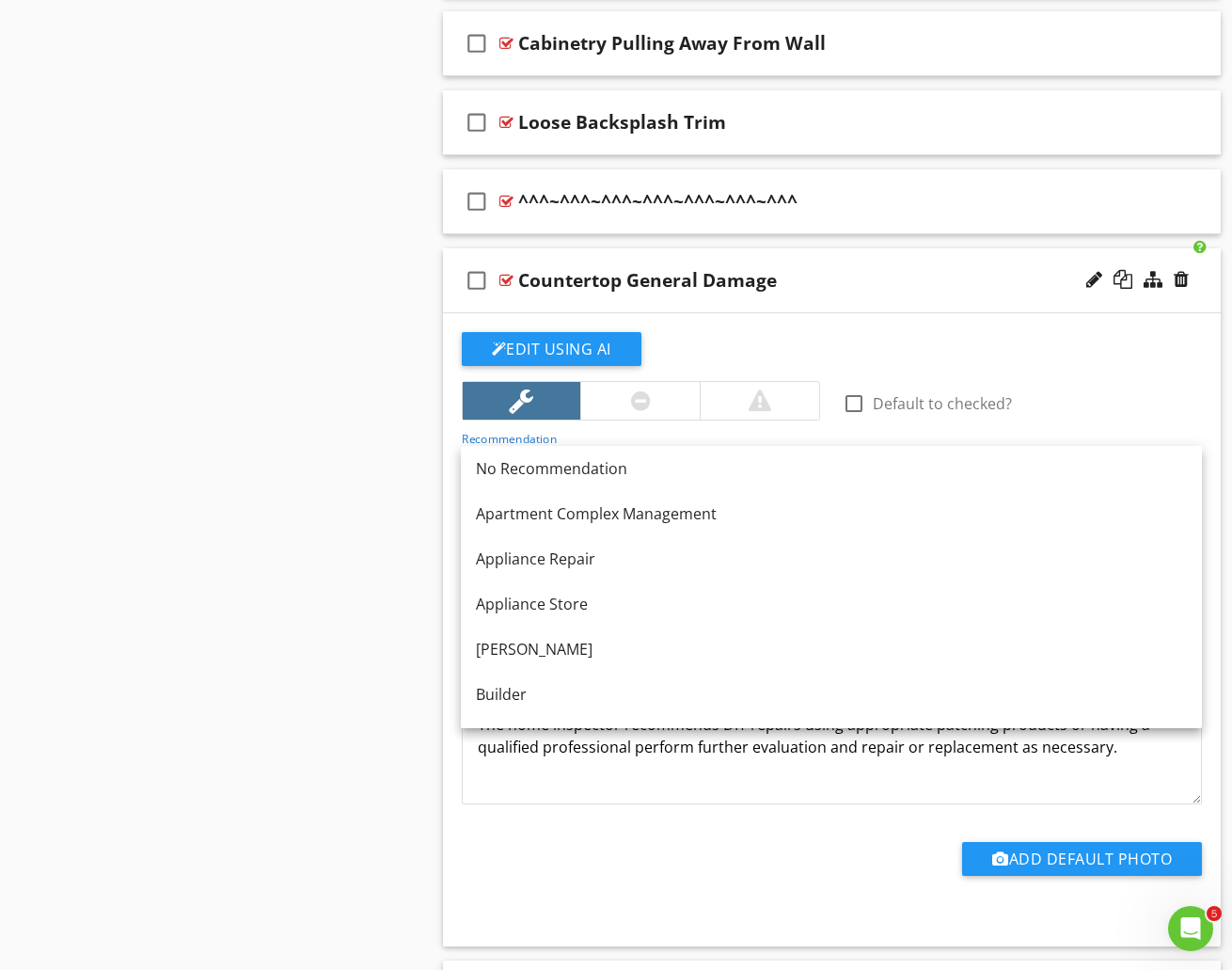 click on "Add Default Photo" at bounding box center (832, 866) 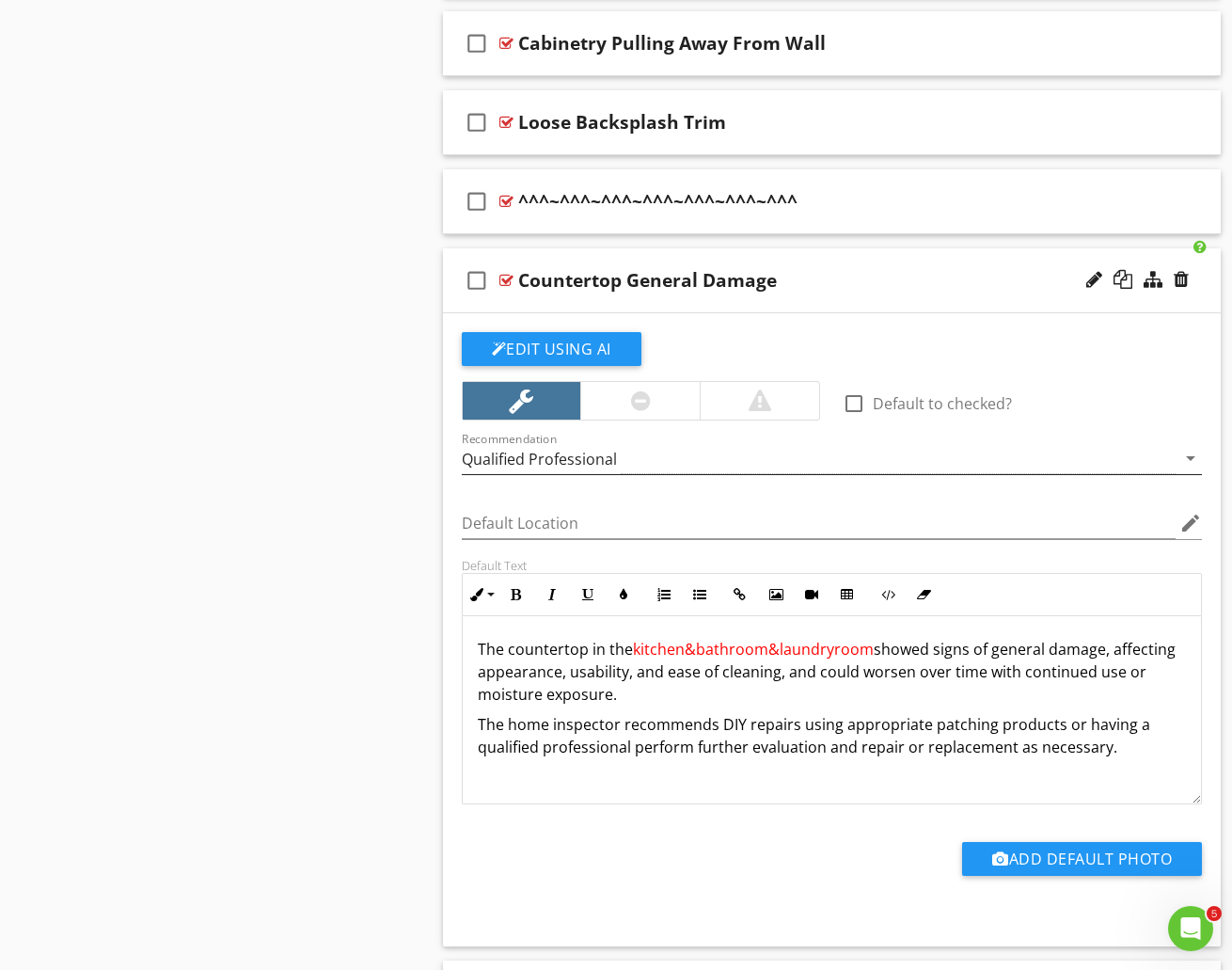 click on "Qualified Professional" at bounding box center (819, 458) 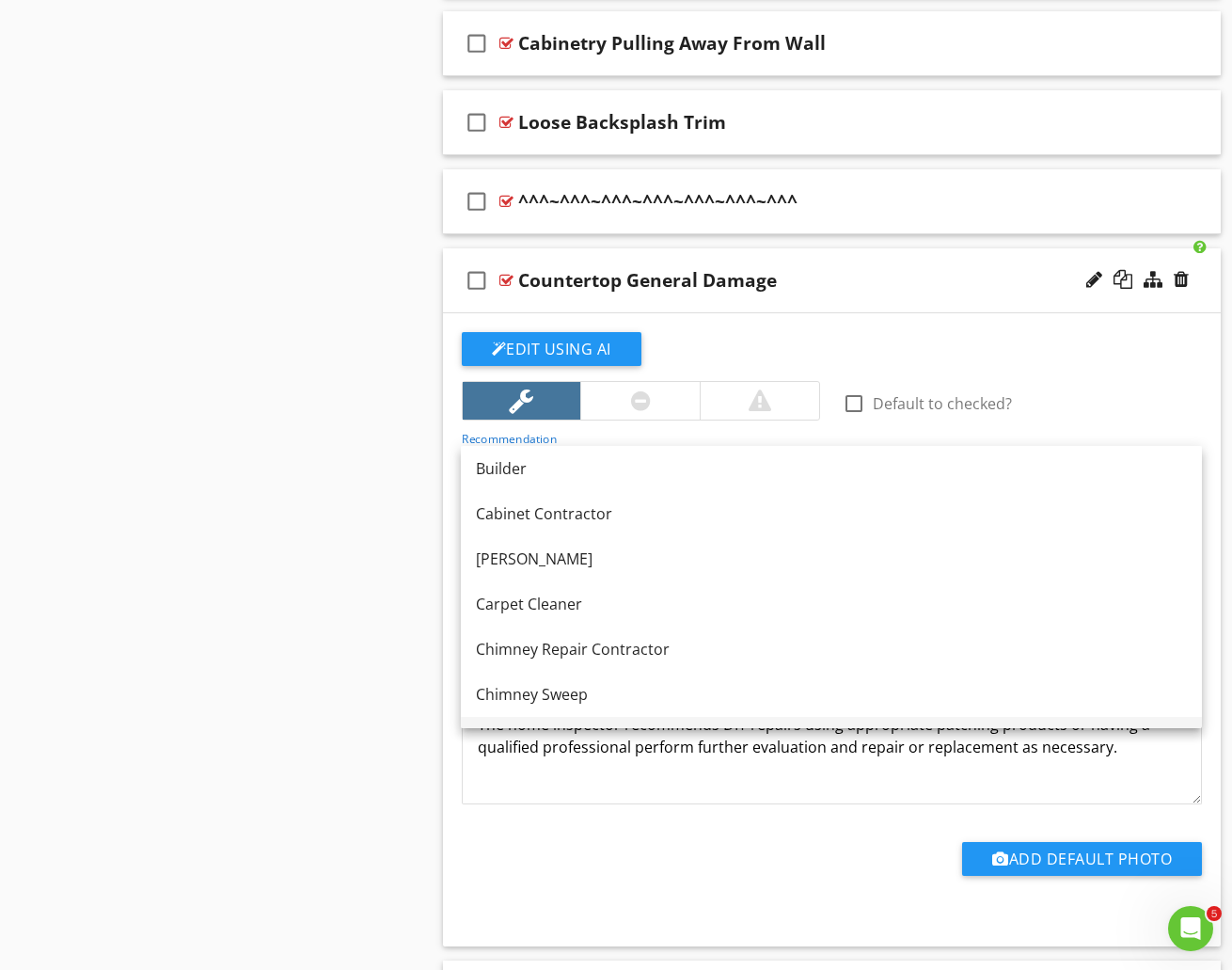 scroll, scrollTop: 452, scrollLeft: 0, axis: vertical 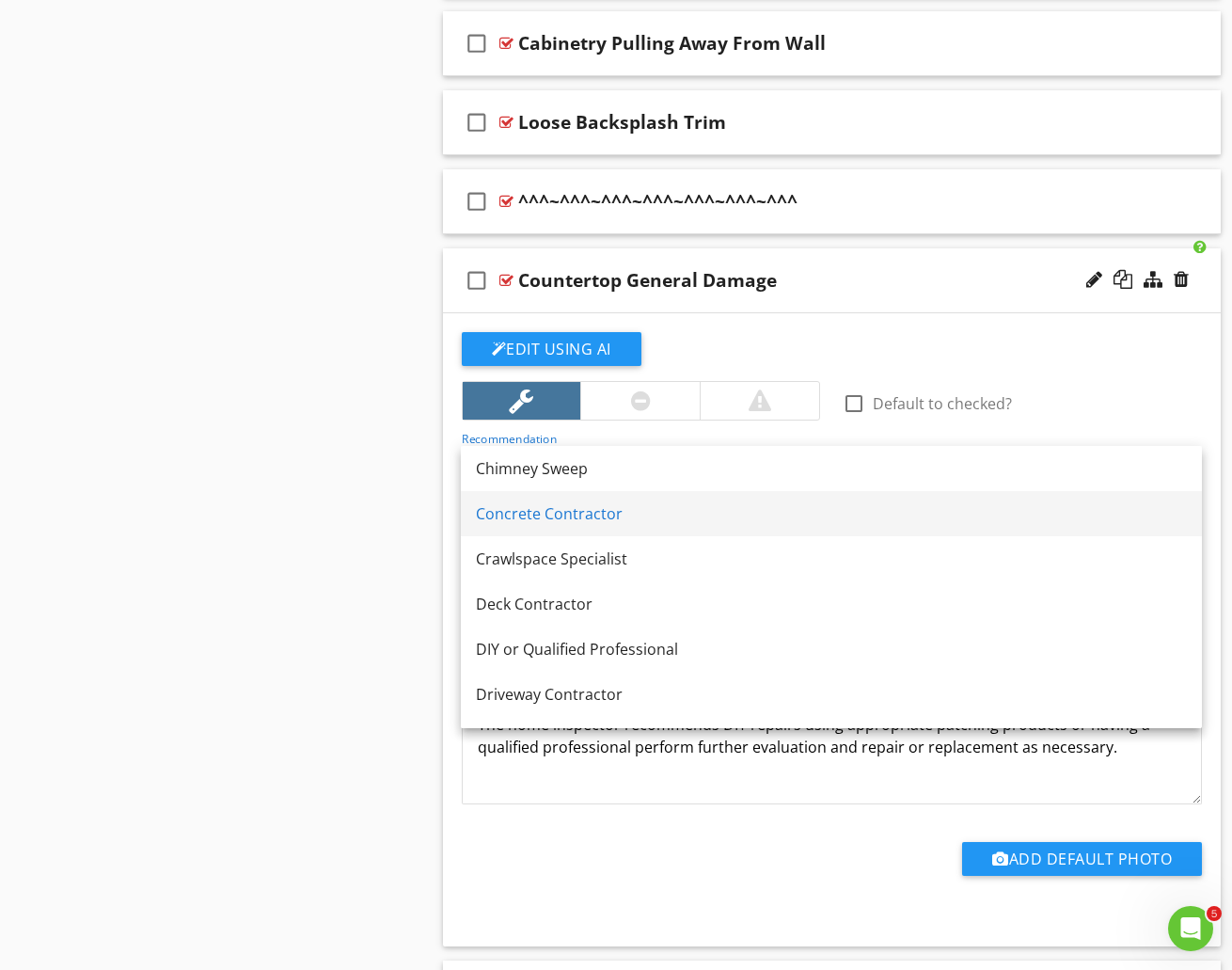 click on "Edit Using AI
check_box_outline_blank Default to checked?           Recommendation Concrete Contractor arrow_drop_down   Default Location edit       Default Text   Inline Style XLarge Large Normal Small Light Small/Light Bold Italic Underline Colors Ordered List Unordered List Insert Link Insert Image Insert Video Insert Table Code View Clear Formatting The countertop in the  kitchen&bathroom&laundryroom  showed signs of general damage, affecting appearance, usability, and ease of cleaning, and could worsen over time with continued use or moisture exposure. The home inspector recommends DIY repairs using appropriate patching products or having a qualified professional perform further evaluation and repair or replacement as necessary. Enter text here
Add Default Photo" at bounding box center (832, 629) 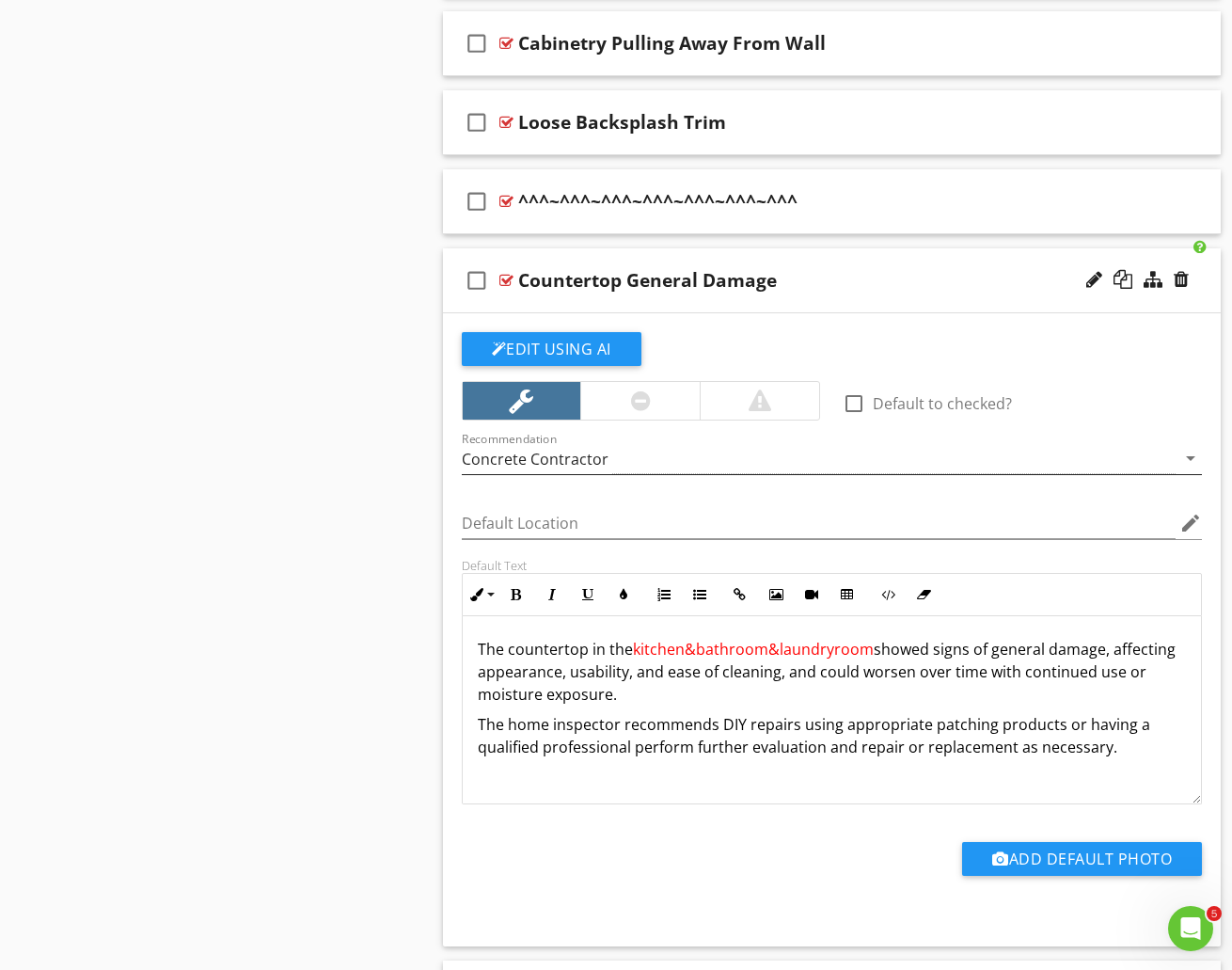 click on "Concrete Contractor" at bounding box center [535, 459] 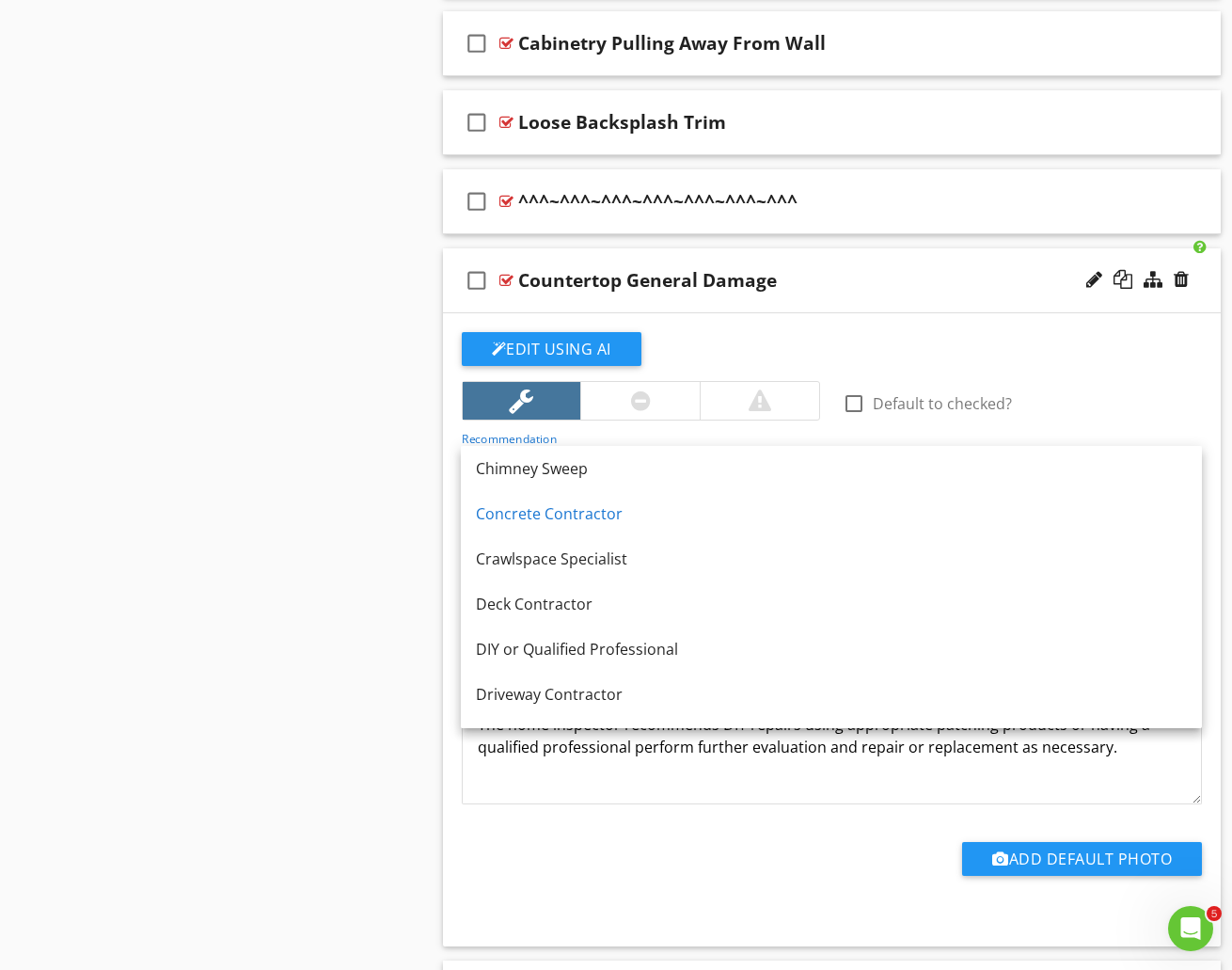 scroll, scrollTop: 1524, scrollLeft: 0, axis: vertical 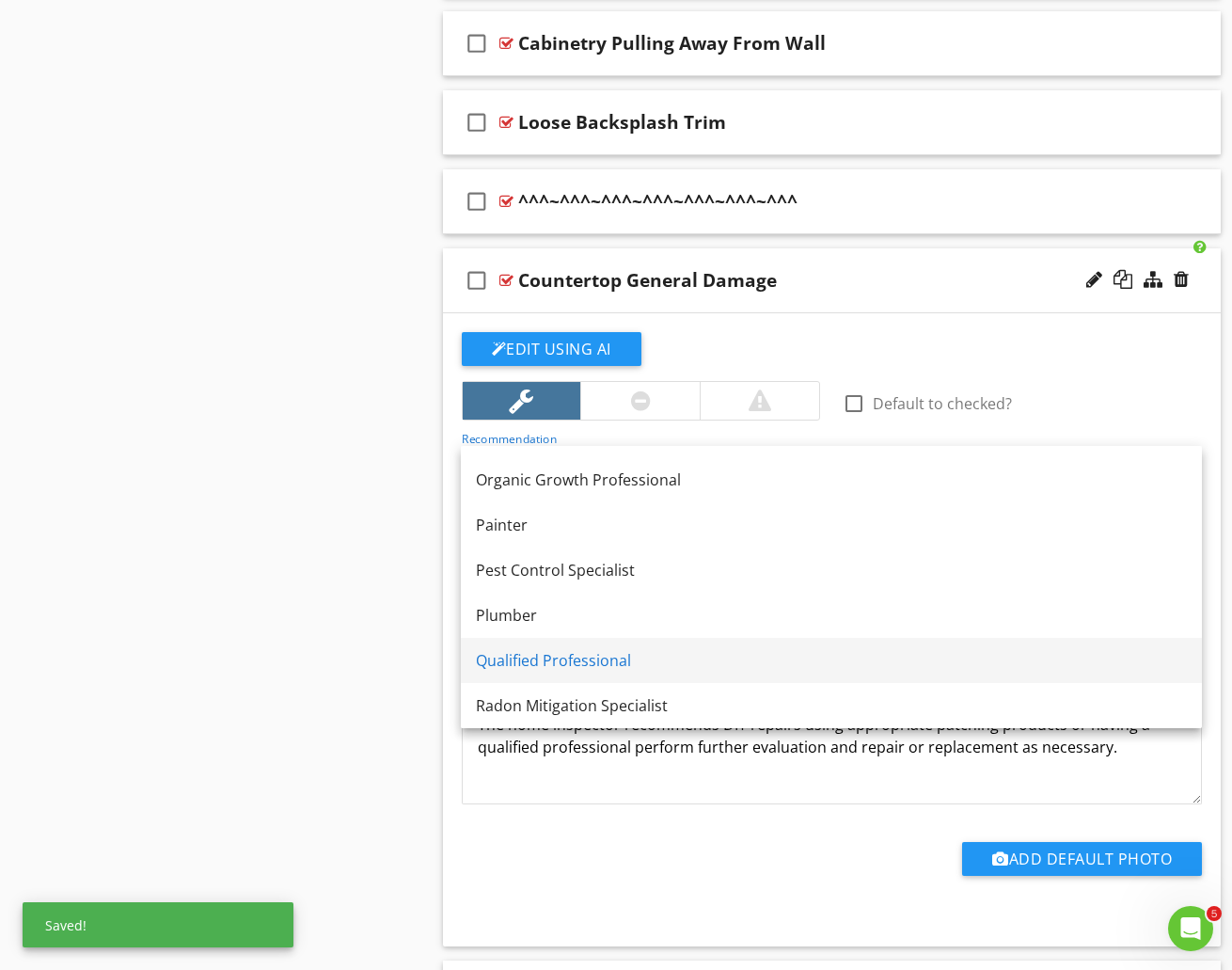 click on "Qualified Professional" at bounding box center (831, 660) 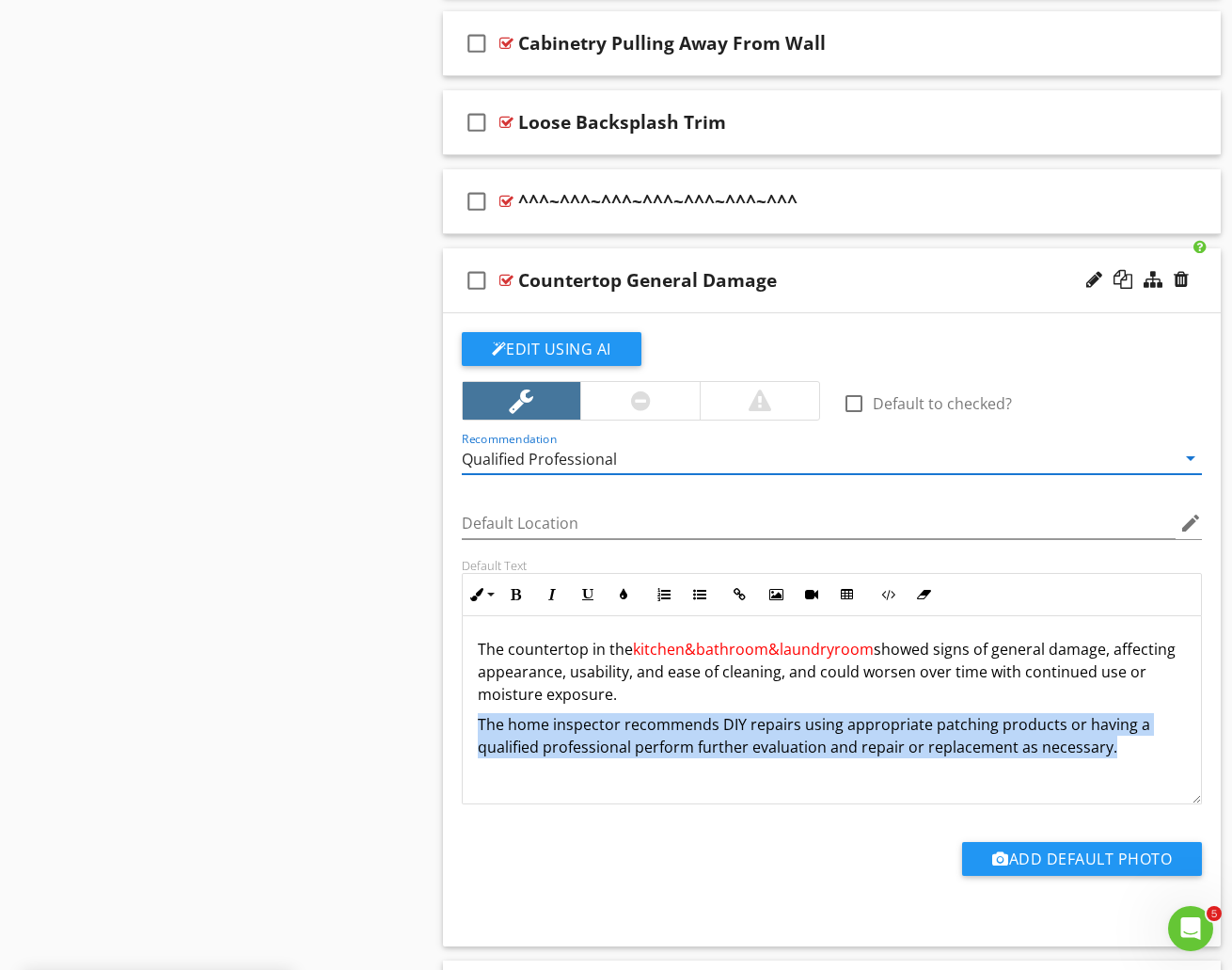 drag, startPoint x: 477, startPoint y: 722, endPoint x: 1247, endPoint y: 795, distance: 773.4526 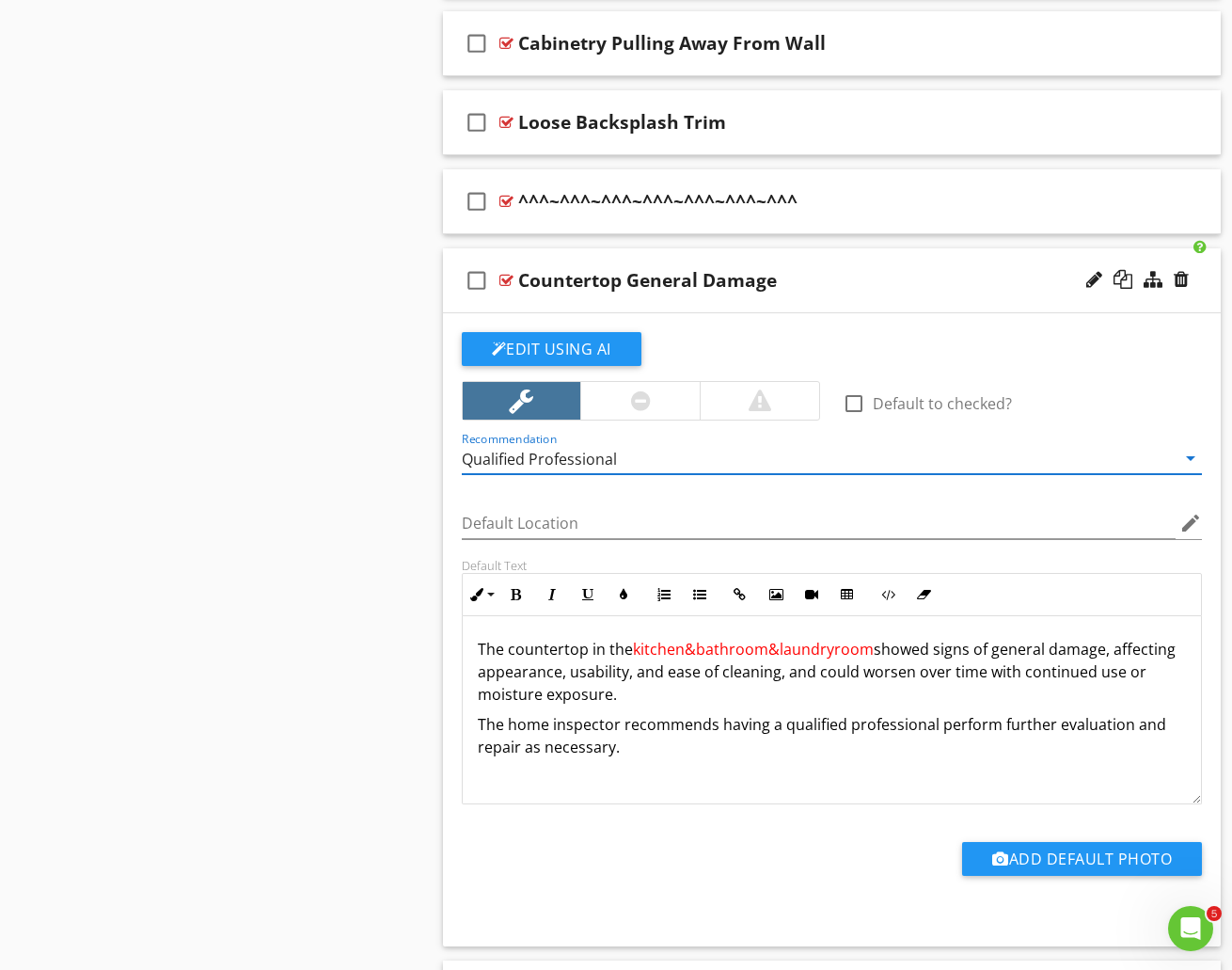 click on "Countertop General Damage" at bounding box center [796, 280] 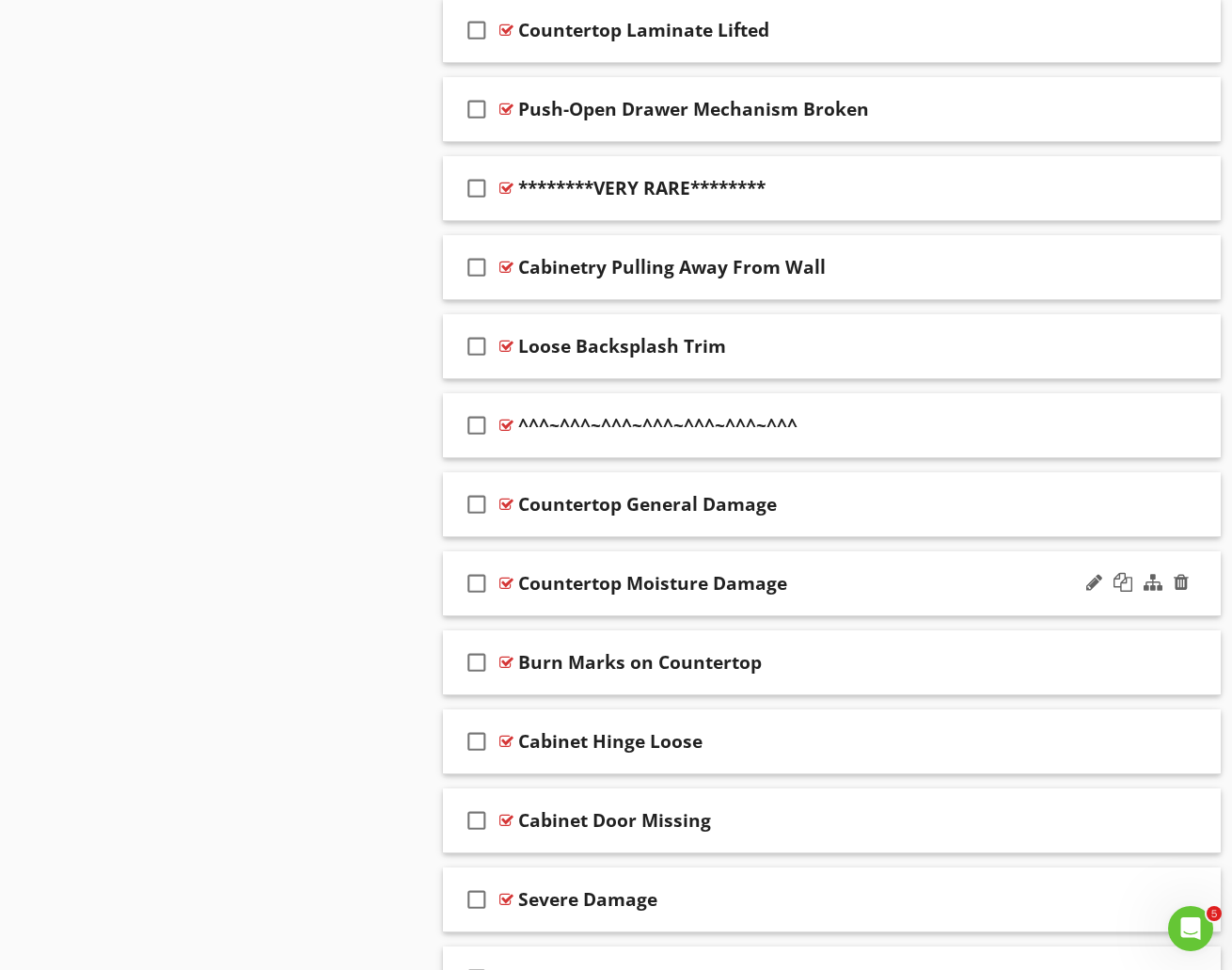 scroll, scrollTop: 1567, scrollLeft: 0, axis: vertical 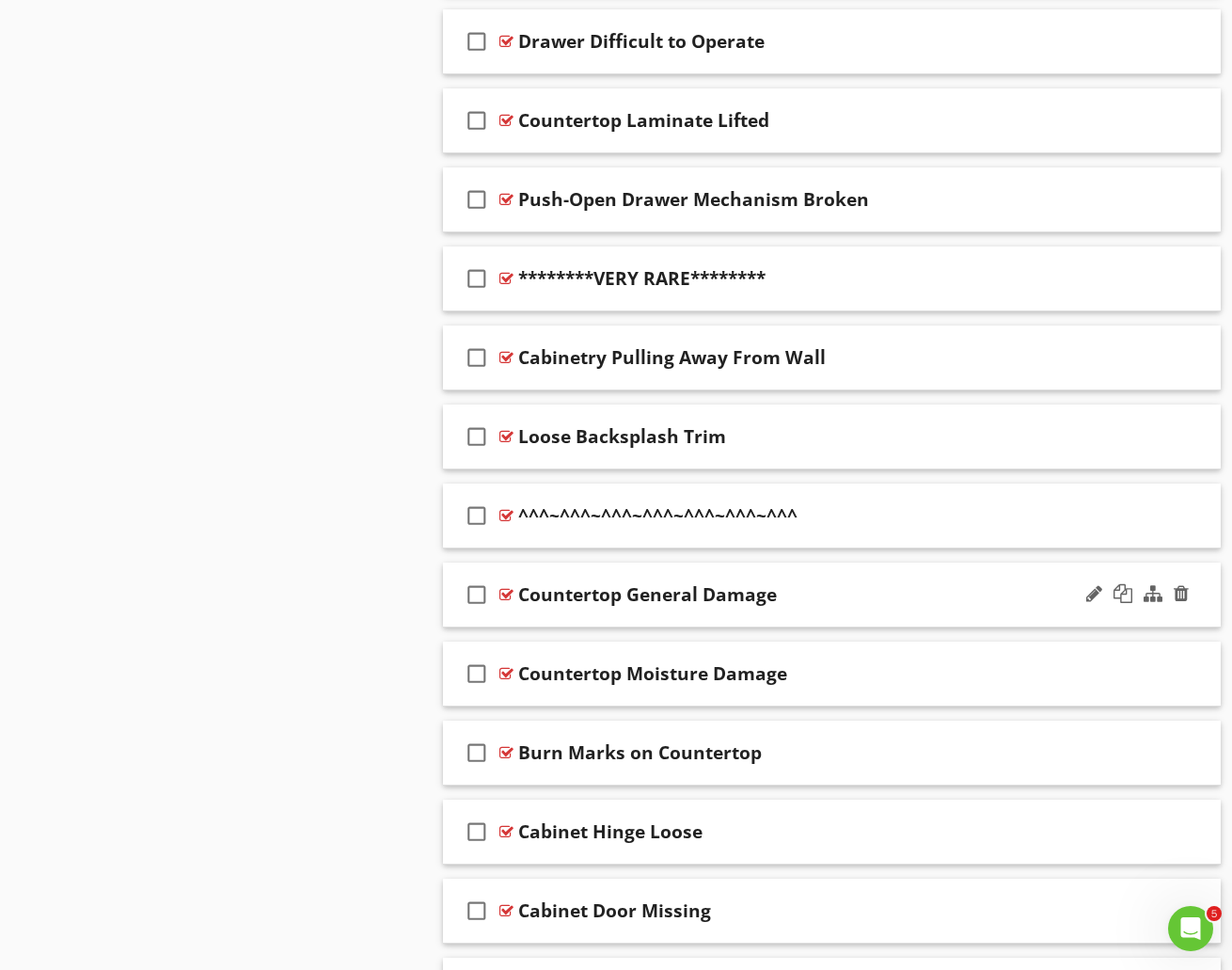type 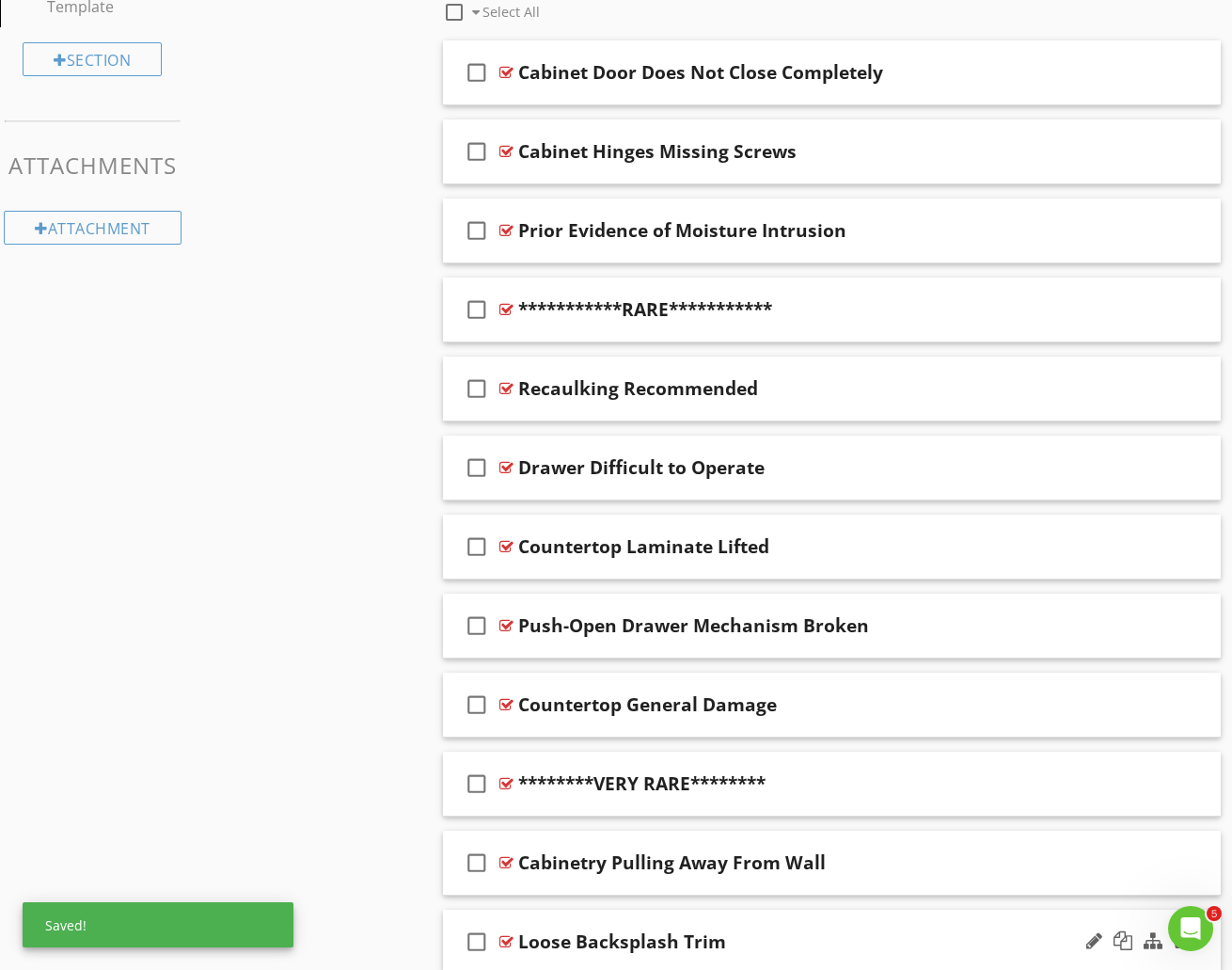 scroll, scrollTop: 1045, scrollLeft: 0, axis: vertical 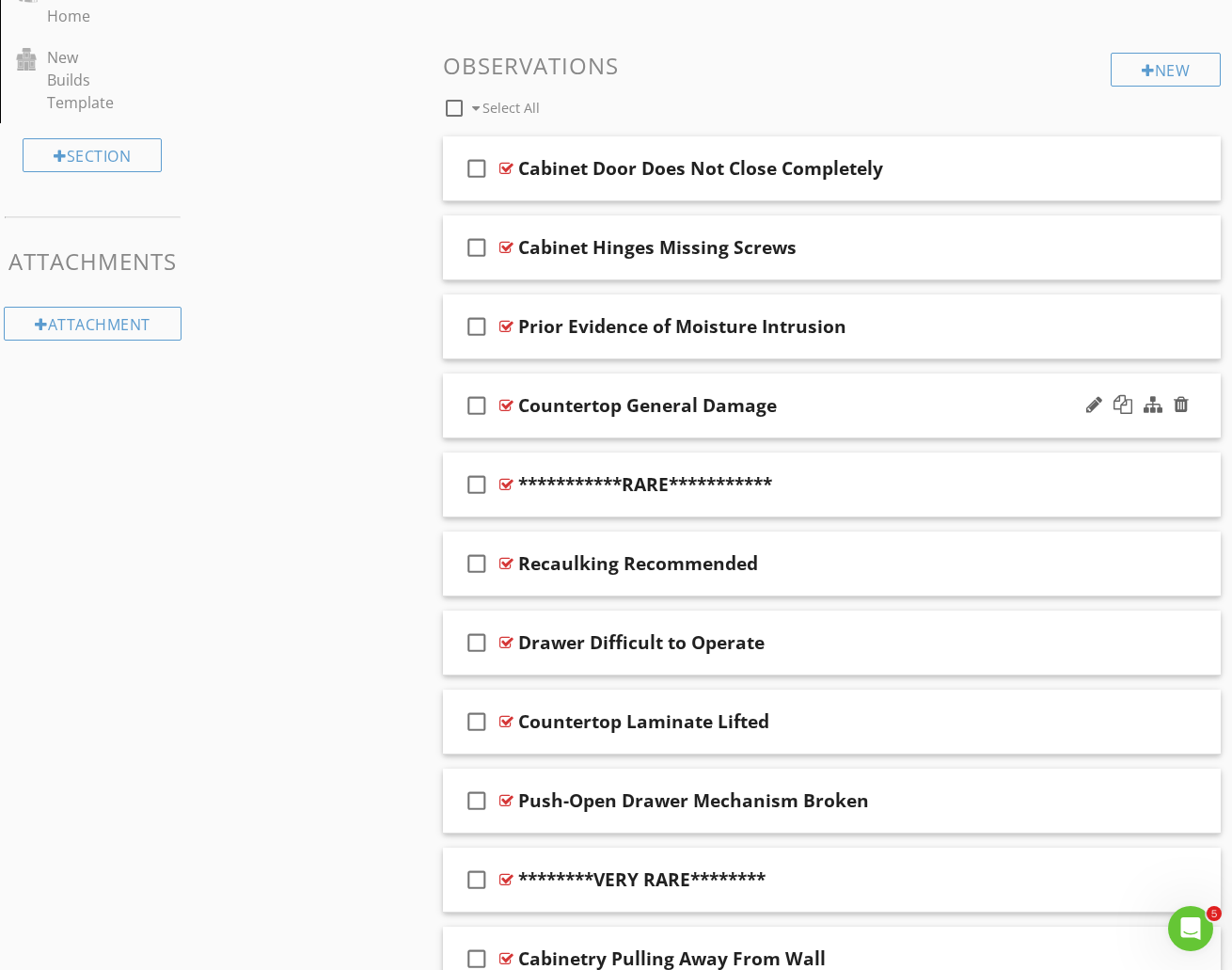 click on "check_box_outline_blank
Countertop General Damage" at bounding box center [832, 405] 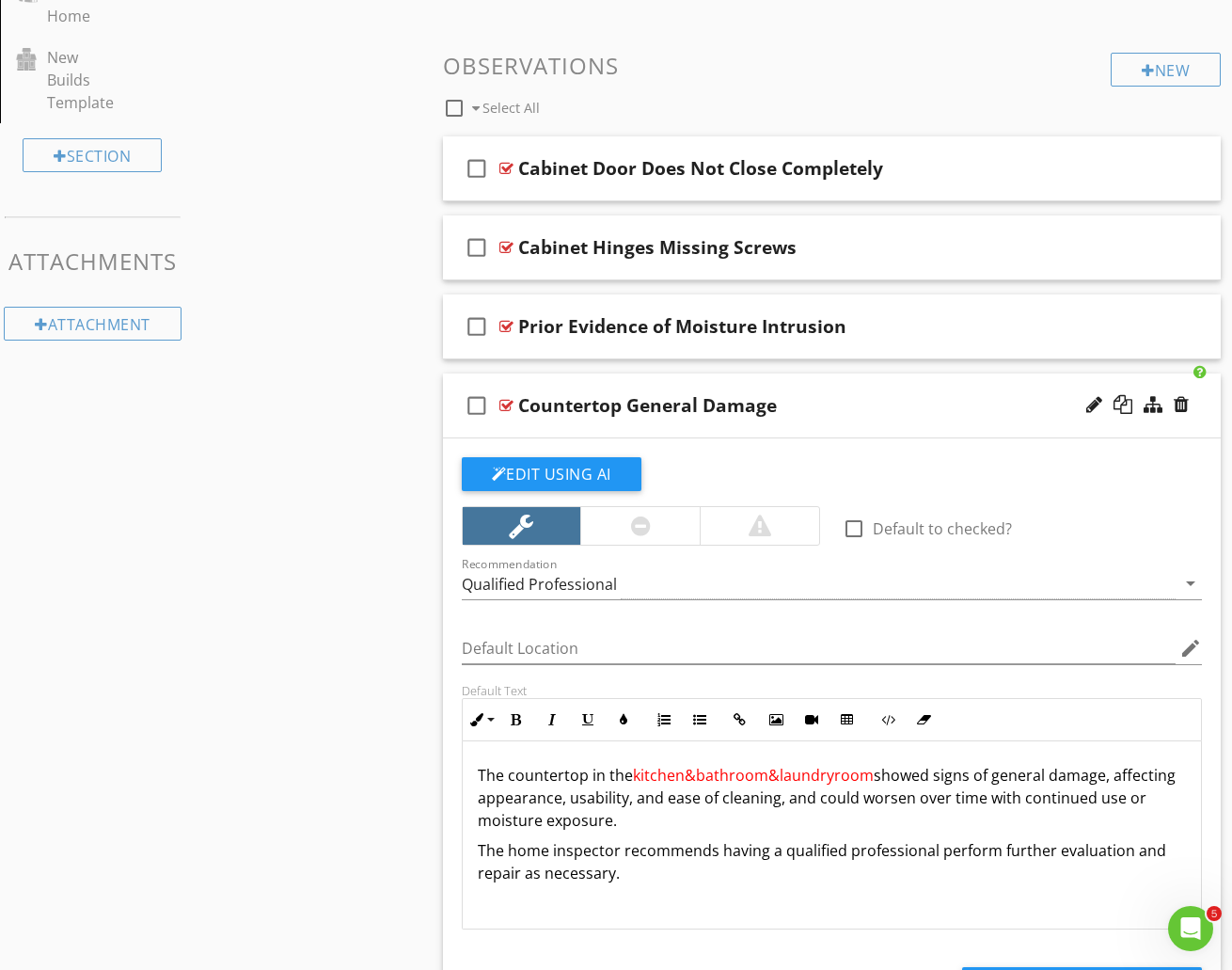 click on "The home inspector recommends having a qualified professional perform further evaluation and repair as necessary." at bounding box center (832, 862) 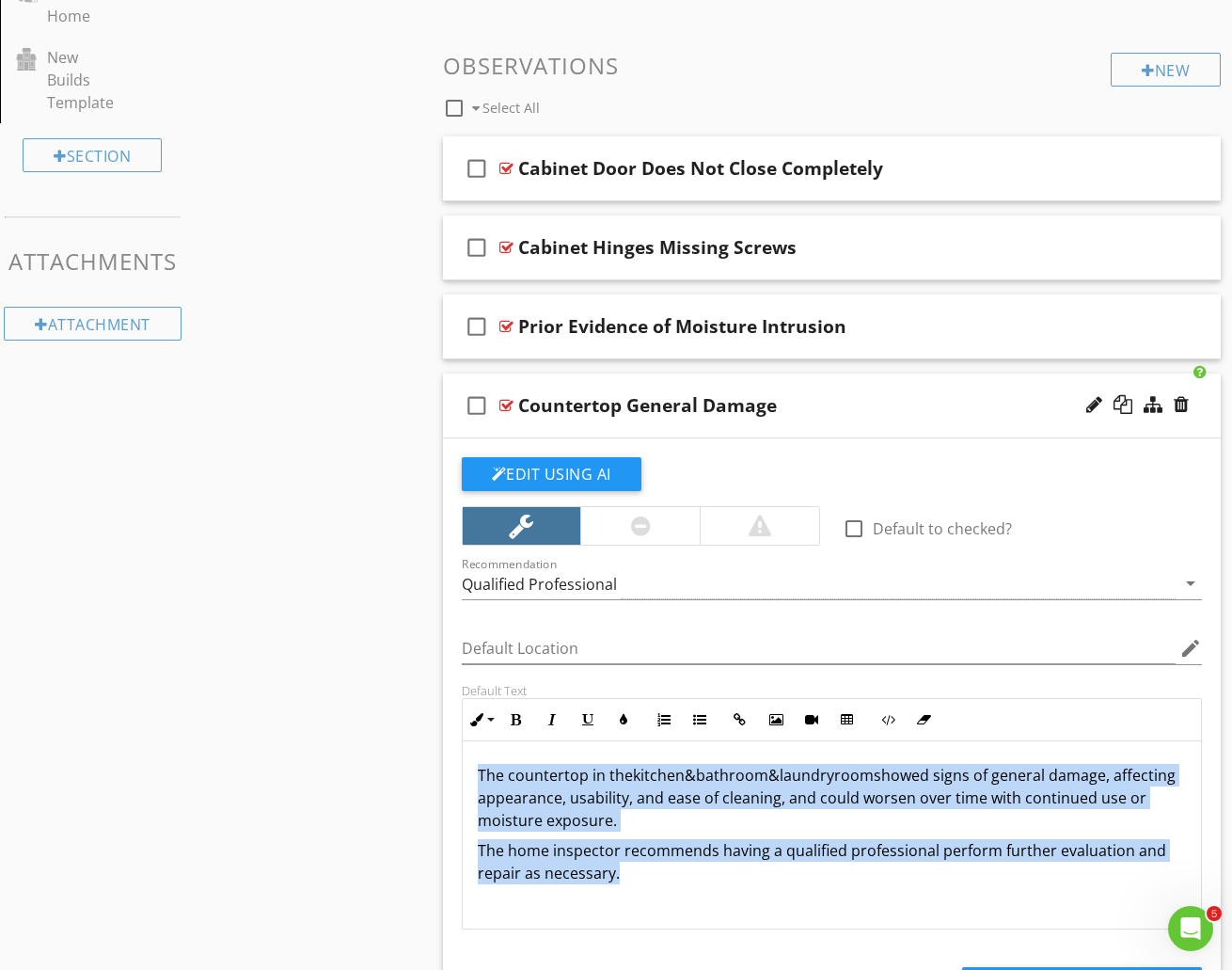 copy on "The countertop in the  kitchen&bathroom&laundryroom  showed signs of general damage, affecting appearance, usability, and ease of cleaning, and could worsen over time with continued use or moisture exposure. The home inspector recommends having a qualified professional perform further evaluation and repair as necessary." 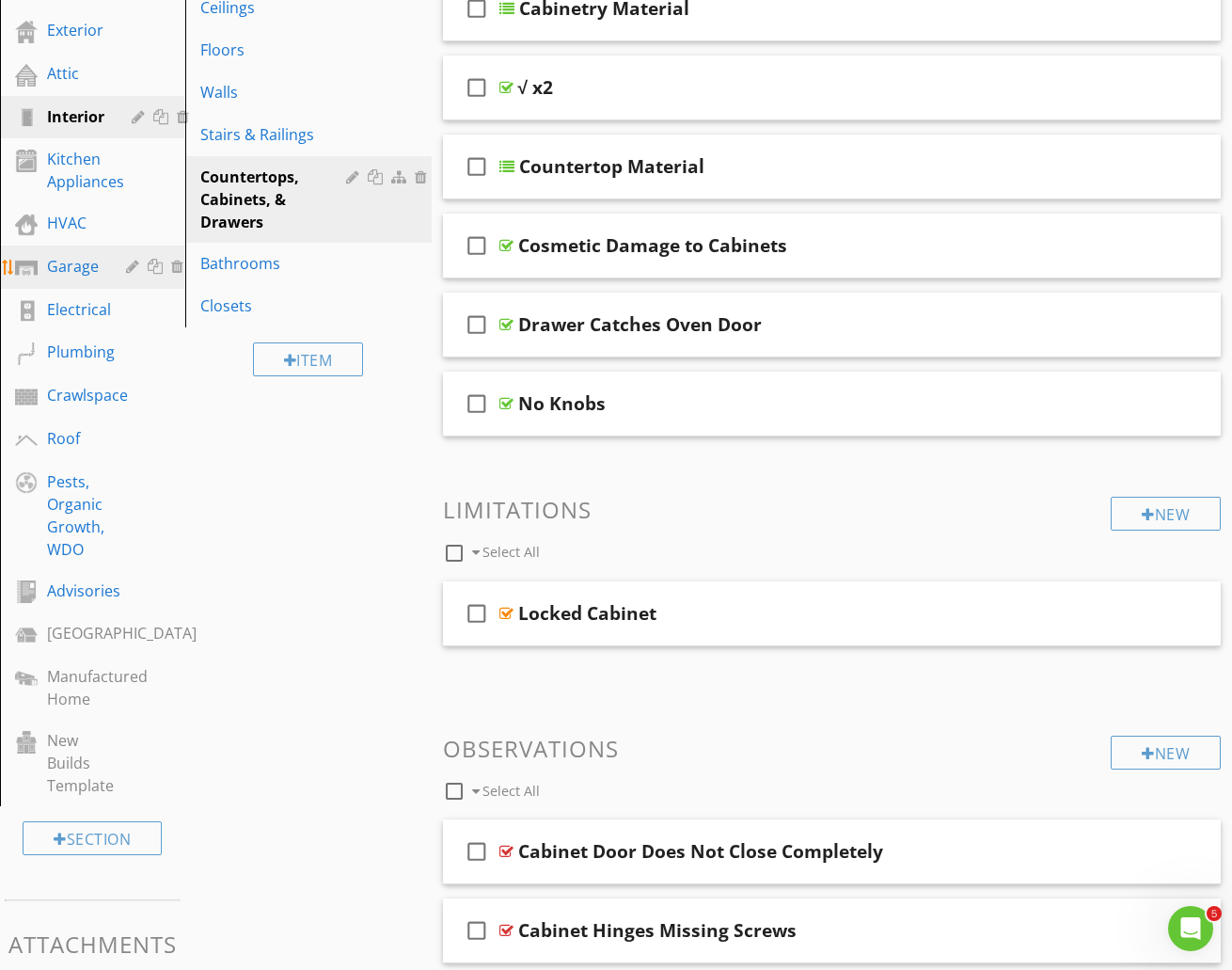 scroll, scrollTop: 313, scrollLeft: 0, axis: vertical 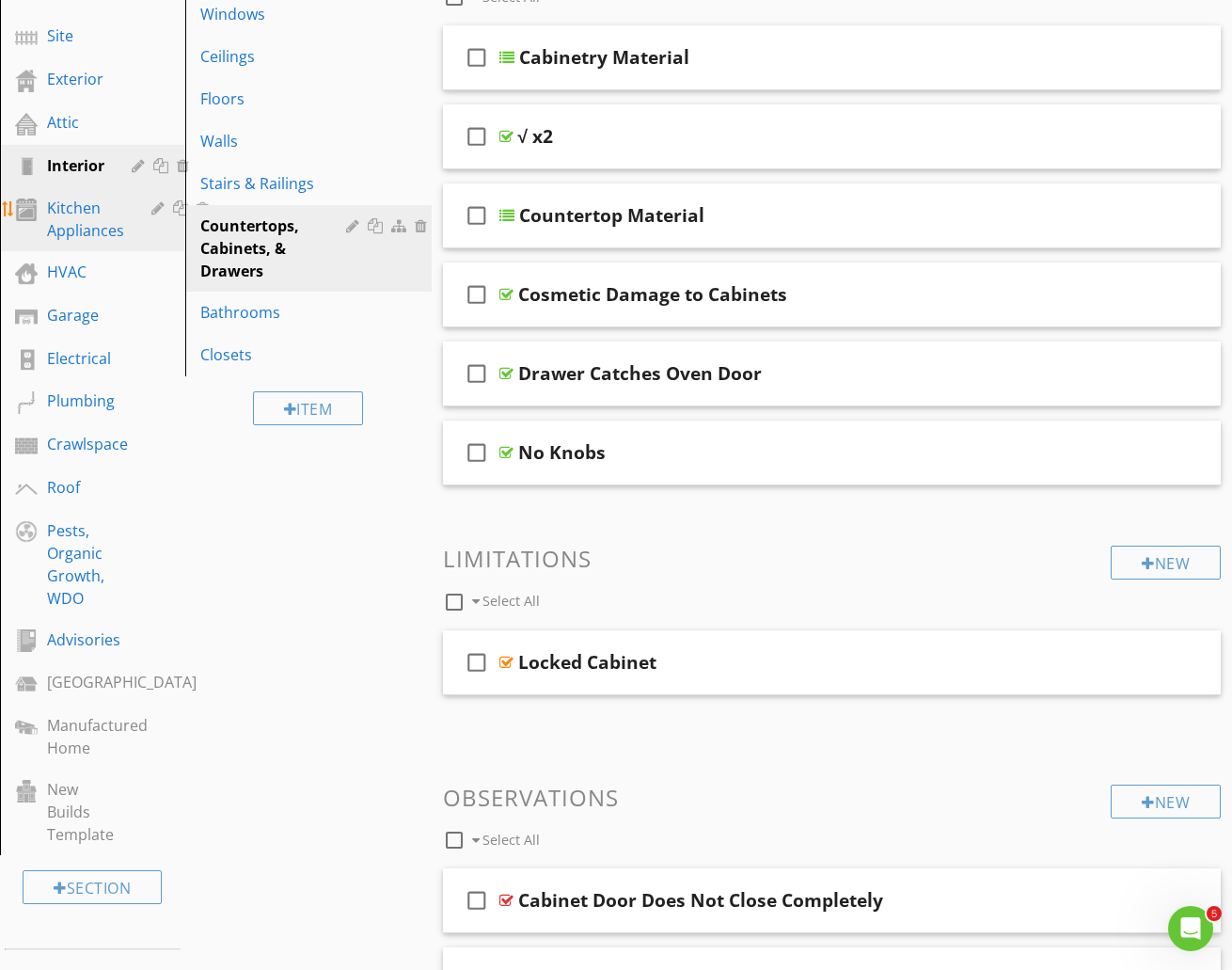 click on "Kitchen Appliances" at bounding box center [86, 219] 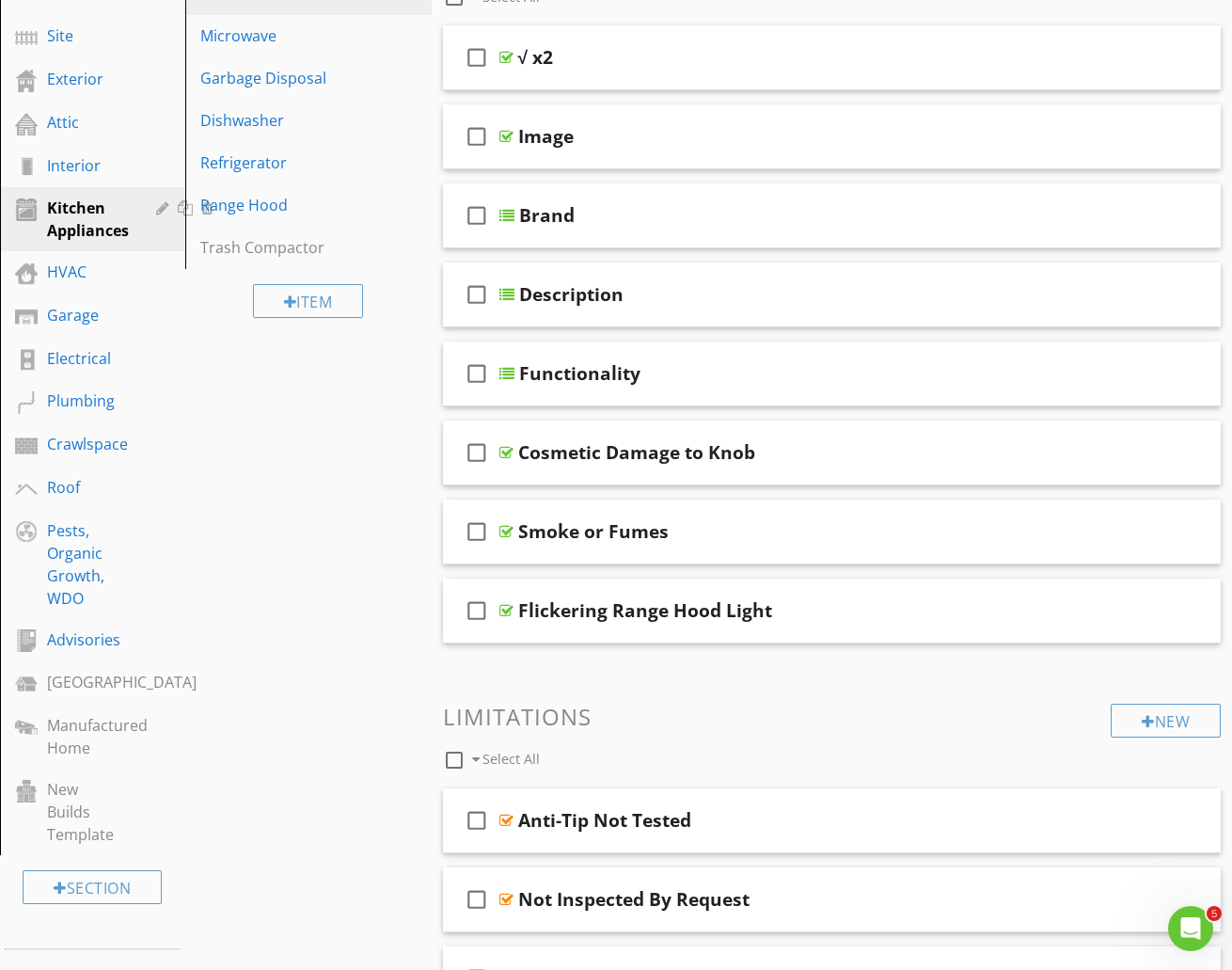 scroll, scrollTop: 209, scrollLeft: 0, axis: vertical 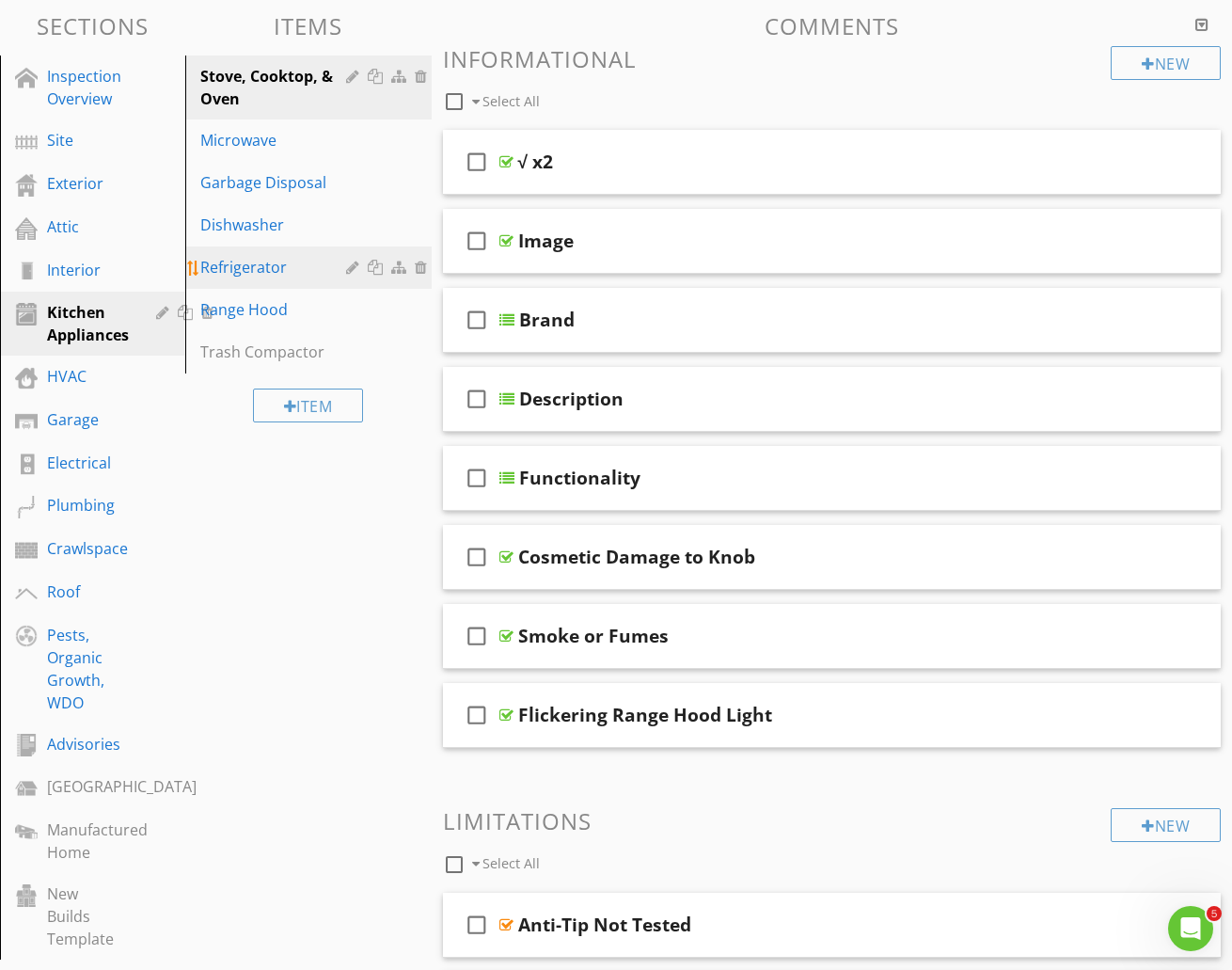 click on "Refrigerator" at bounding box center (276, 267) 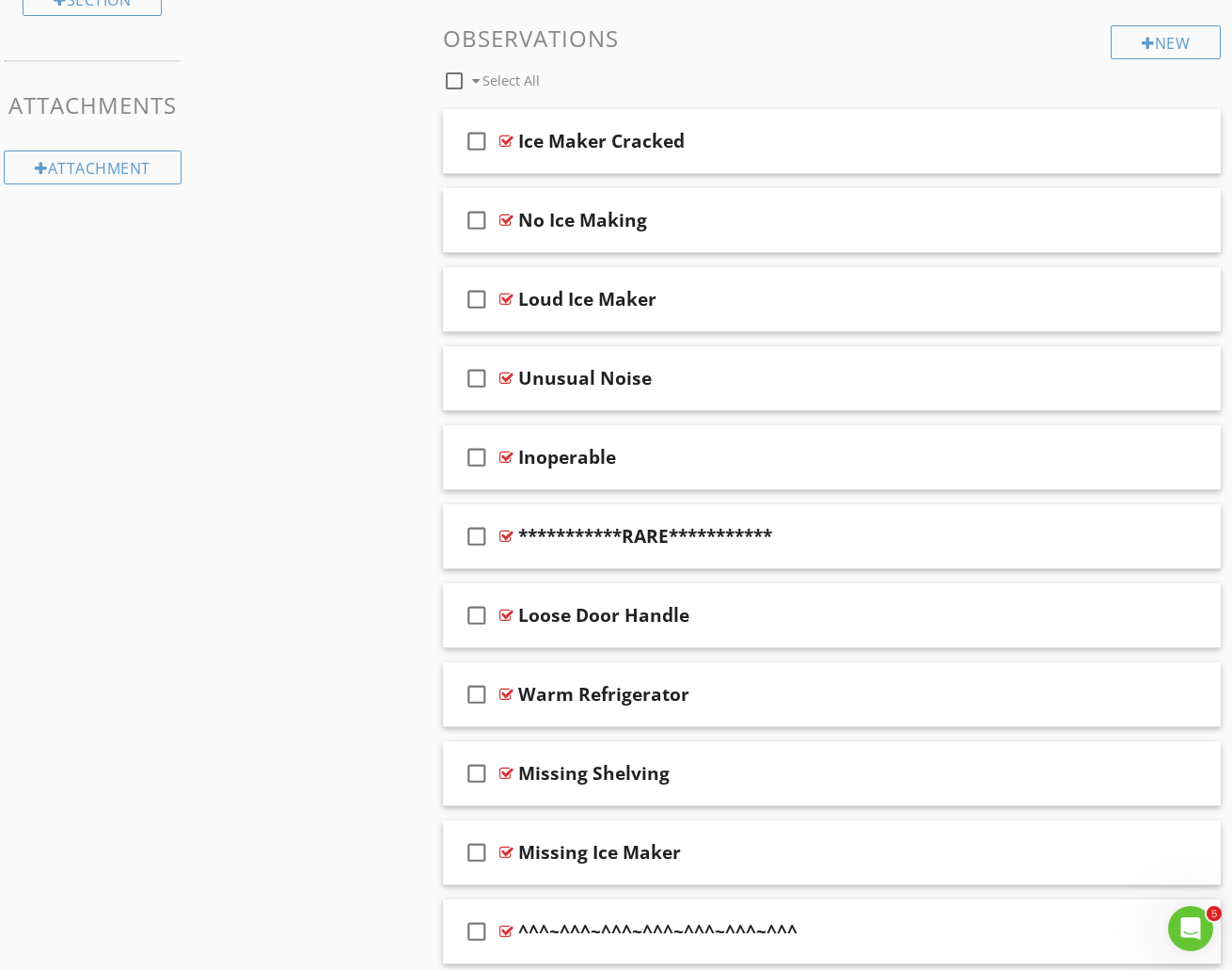 scroll, scrollTop: 1254, scrollLeft: 0, axis: vertical 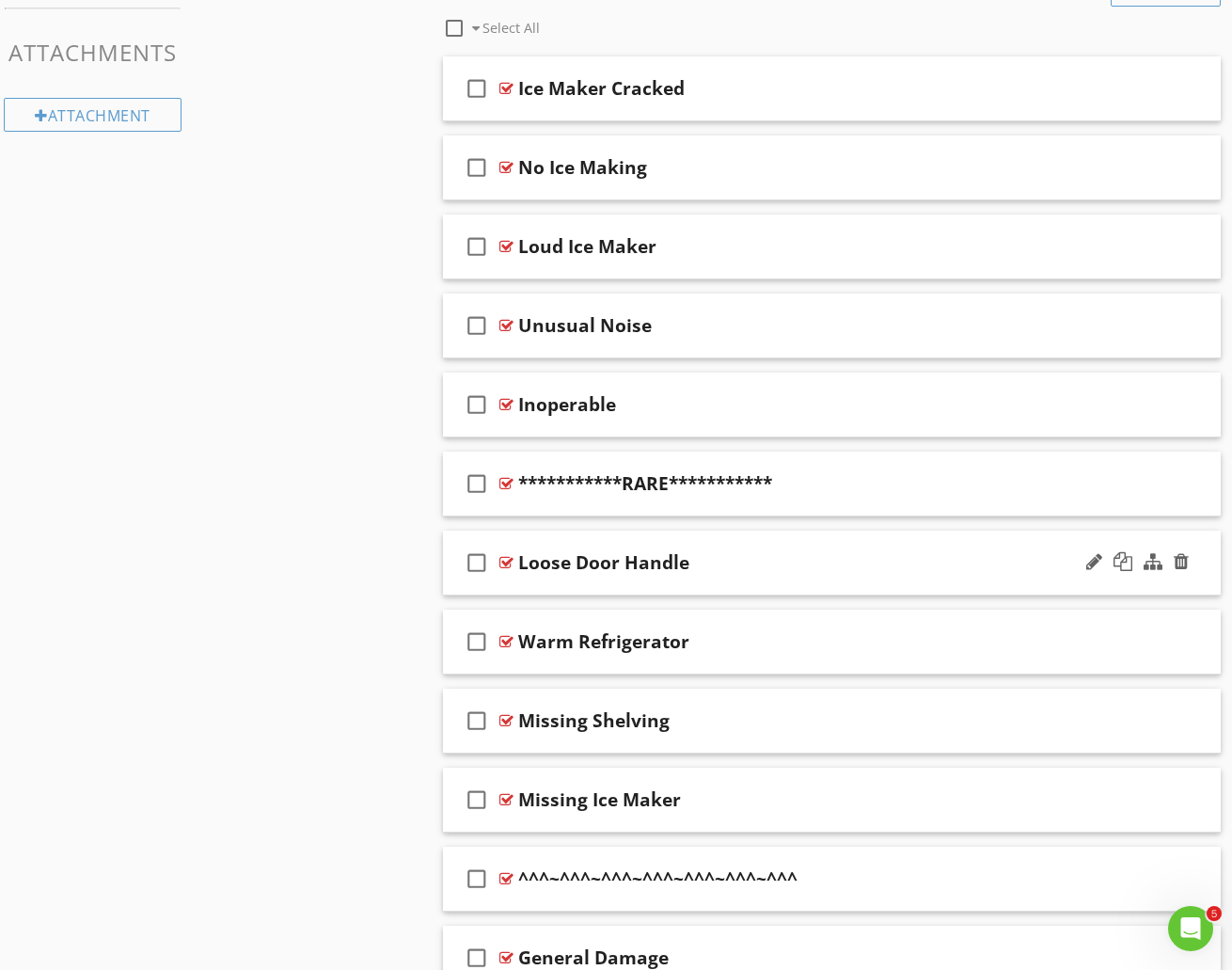 click on "Loose Door Handle" at bounding box center (796, 563) 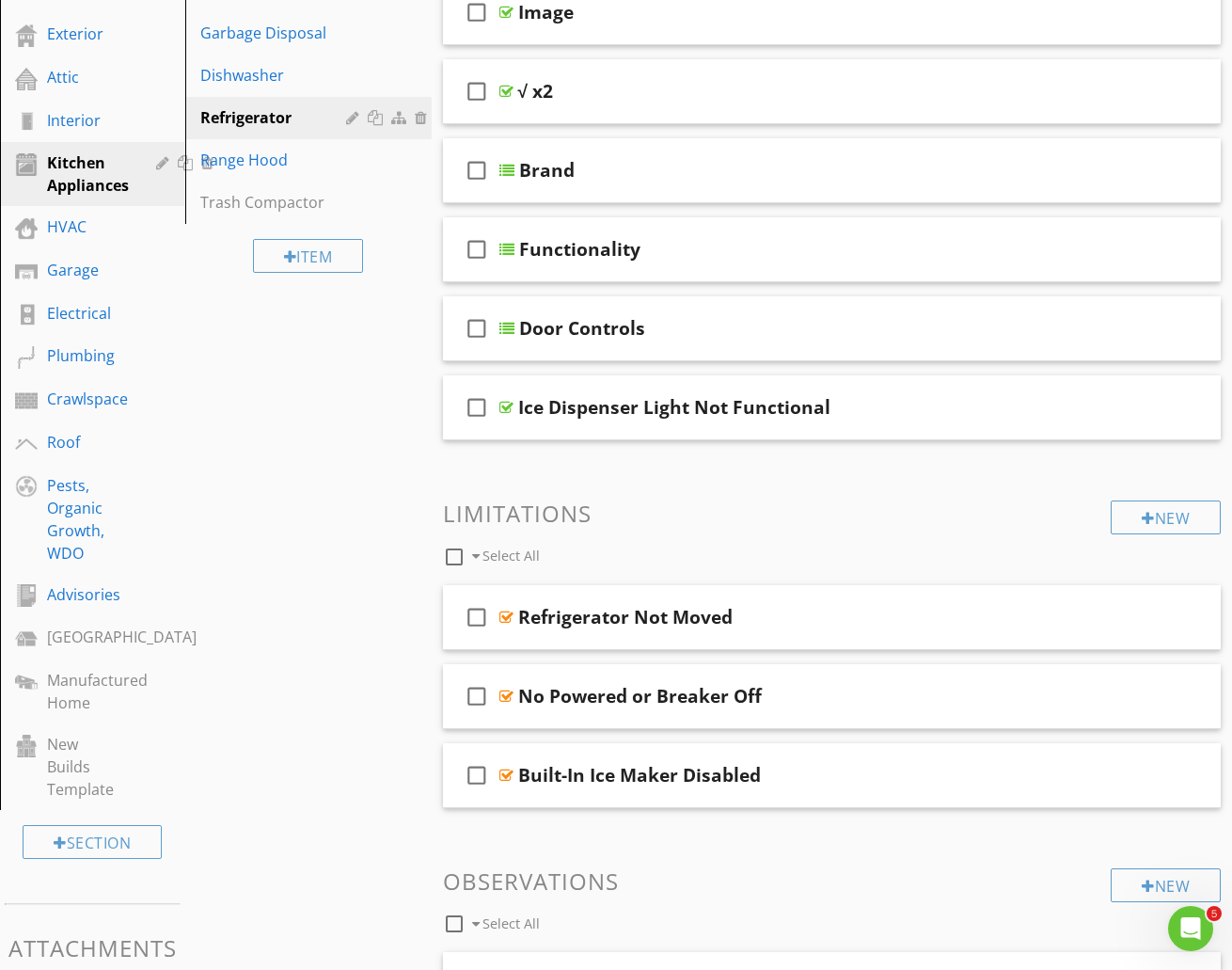 scroll, scrollTop: 313, scrollLeft: 0, axis: vertical 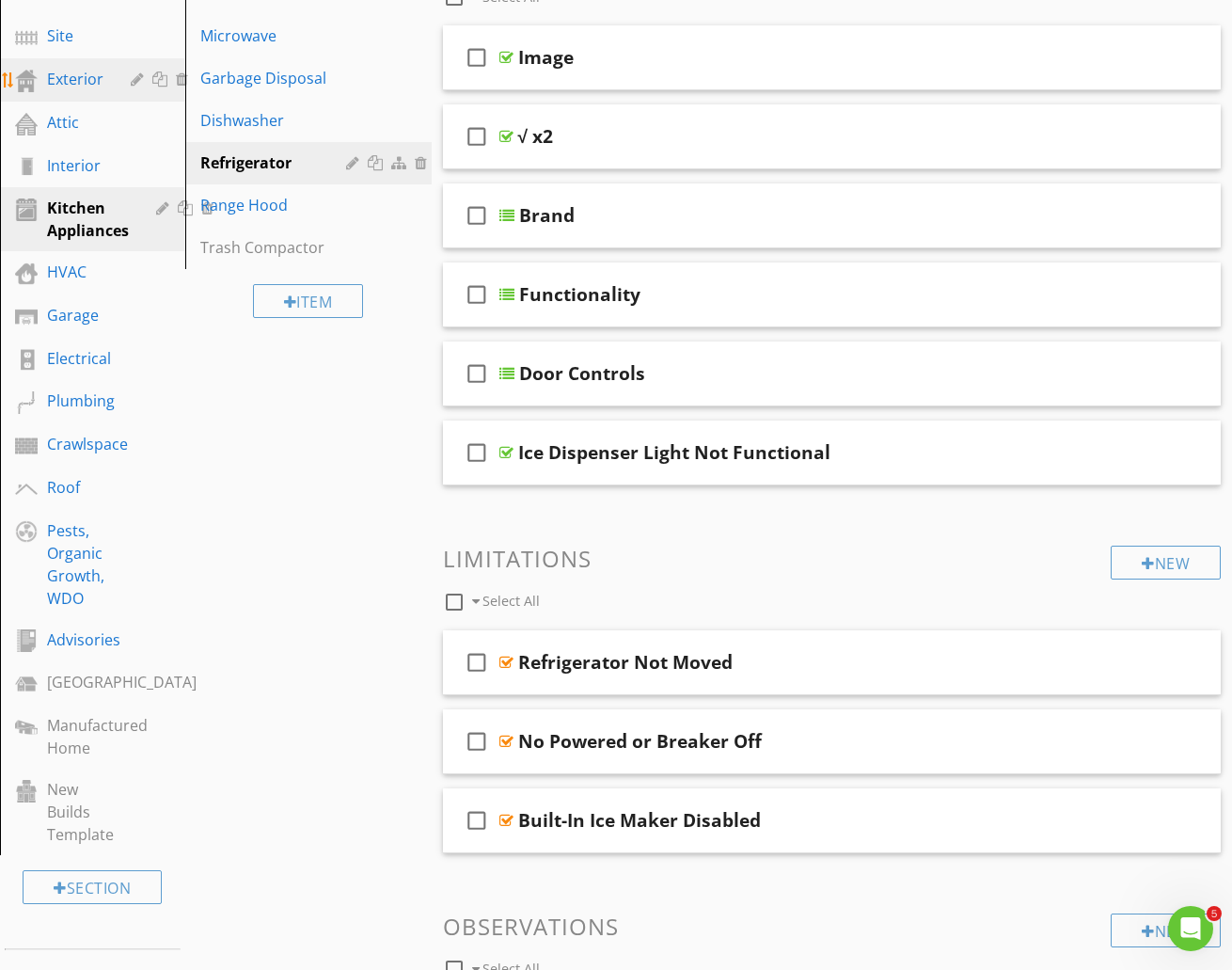 click on "Exterior" at bounding box center (75, 79) 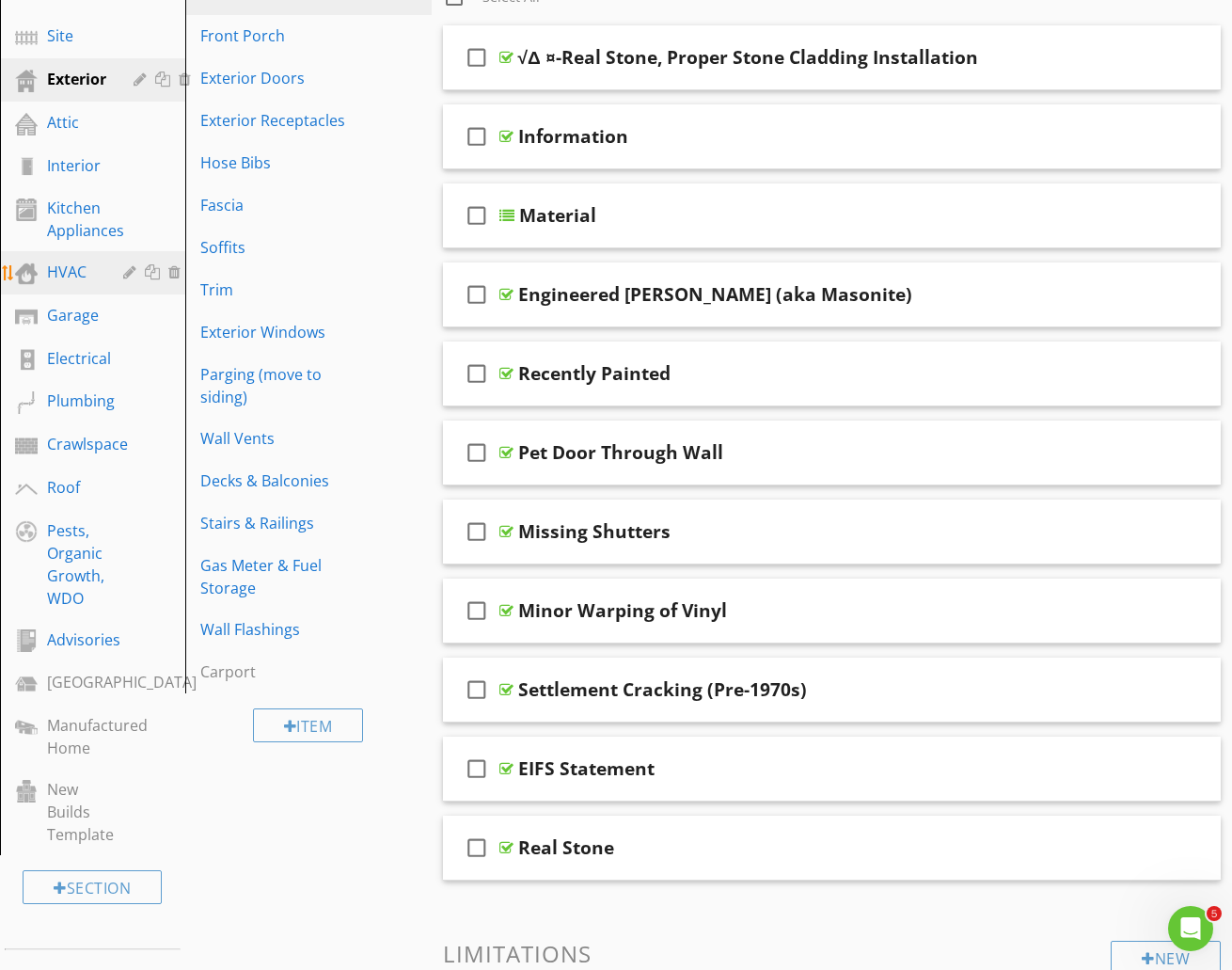 click on "HVAC" at bounding box center [71, 272] 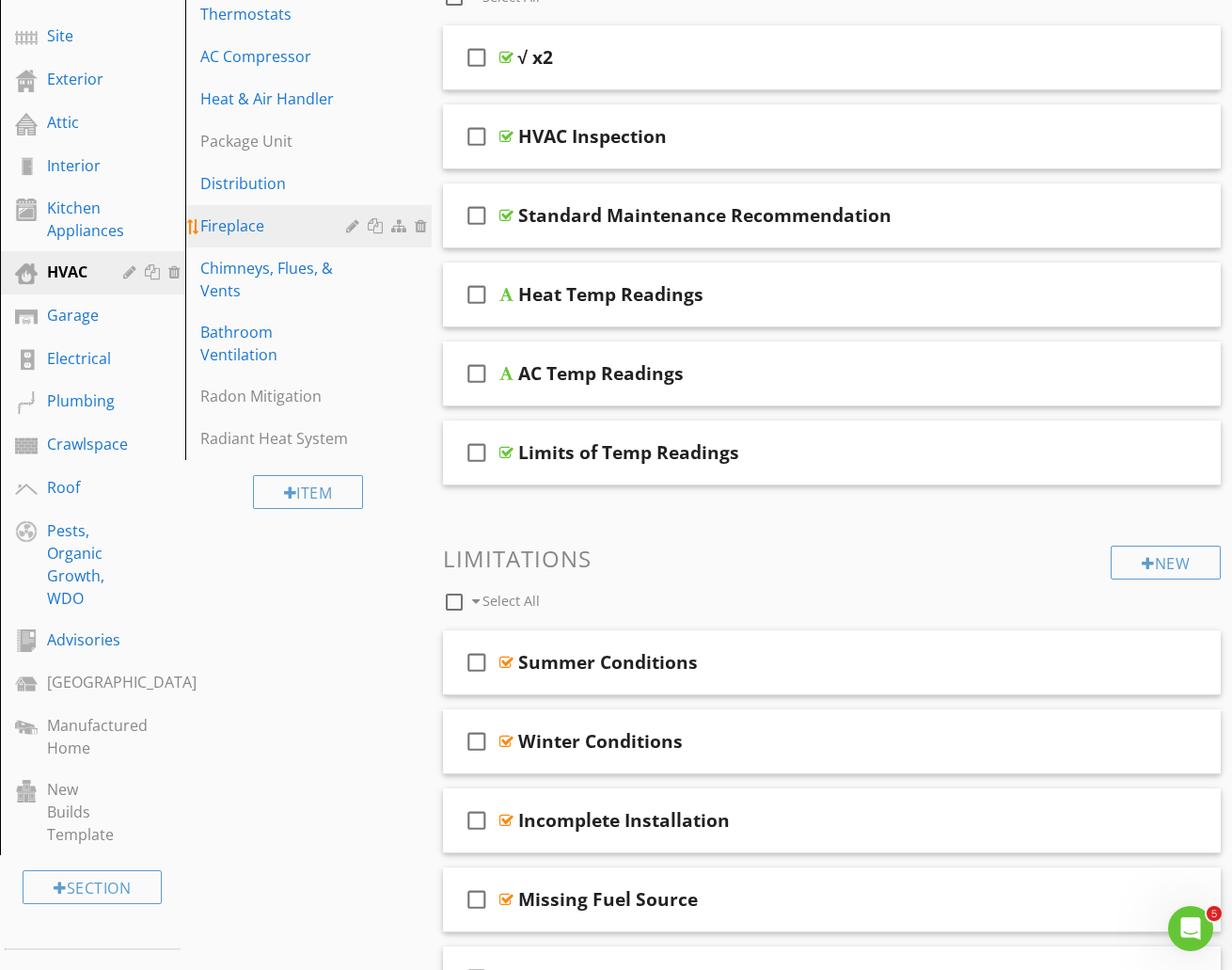 click on "Fireplace" at bounding box center [276, 226] 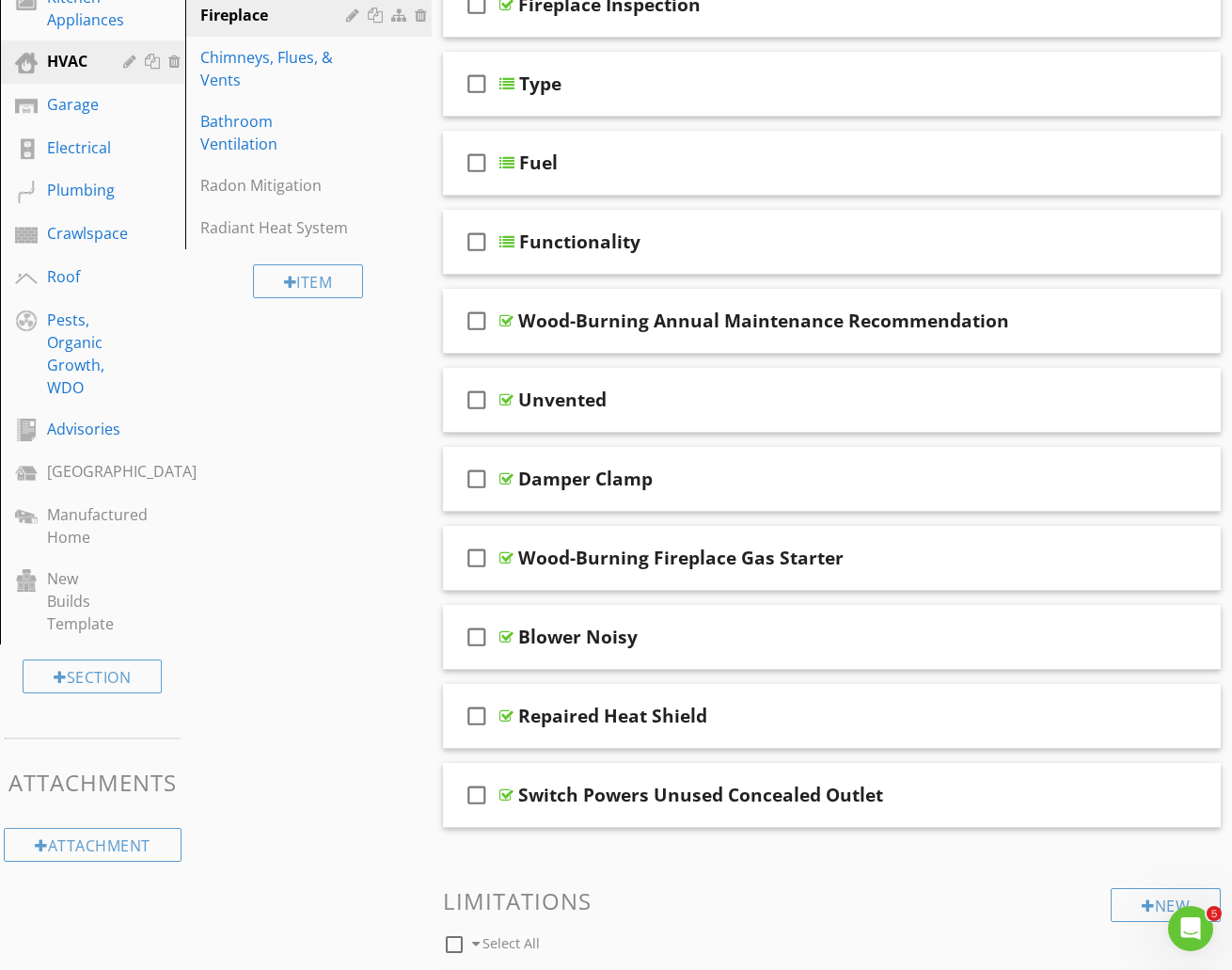 scroll, scrollTop: 522, scrollLeft: 0, axis: vertical 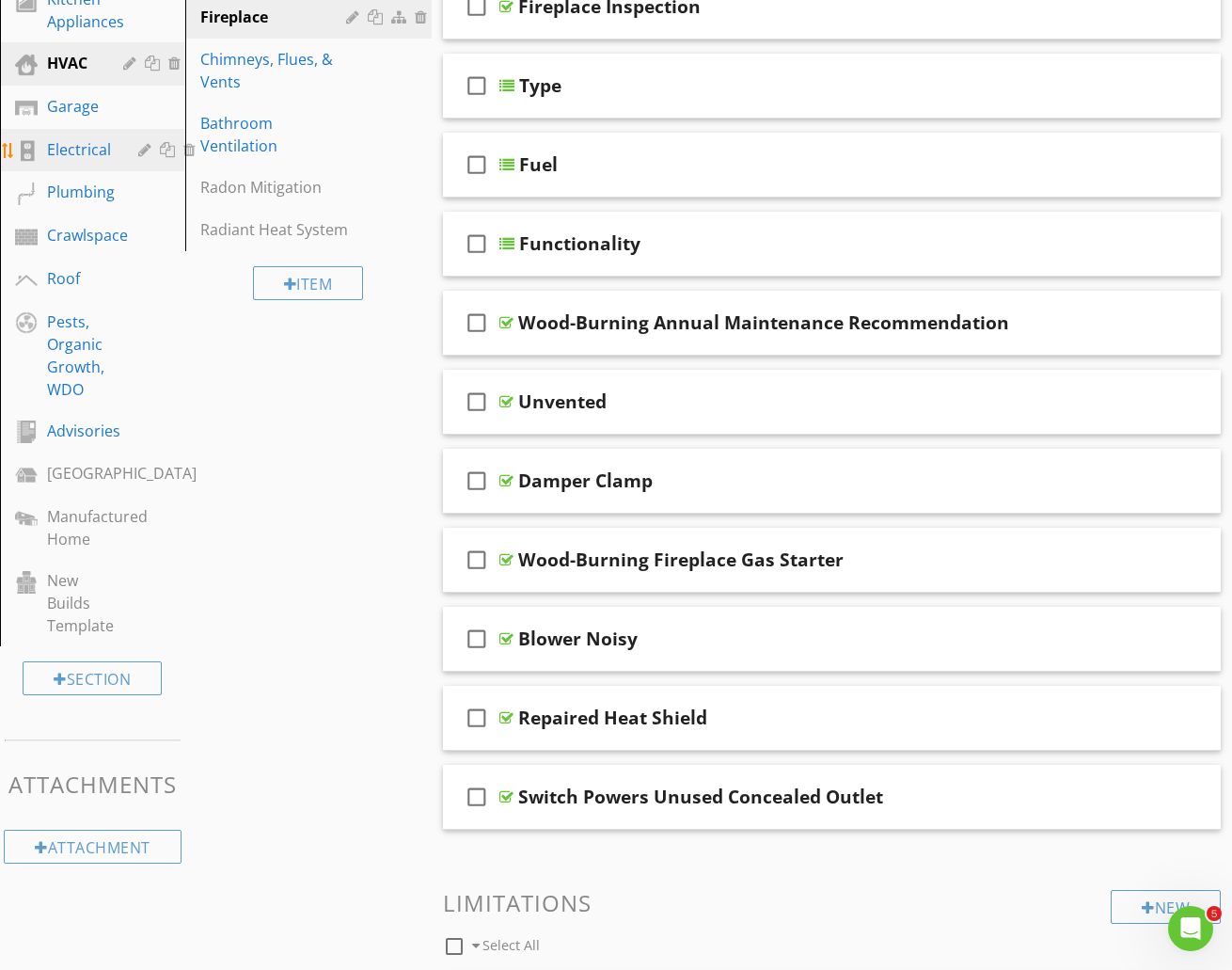 click on "Electrical" at bounding box center (79, 150) 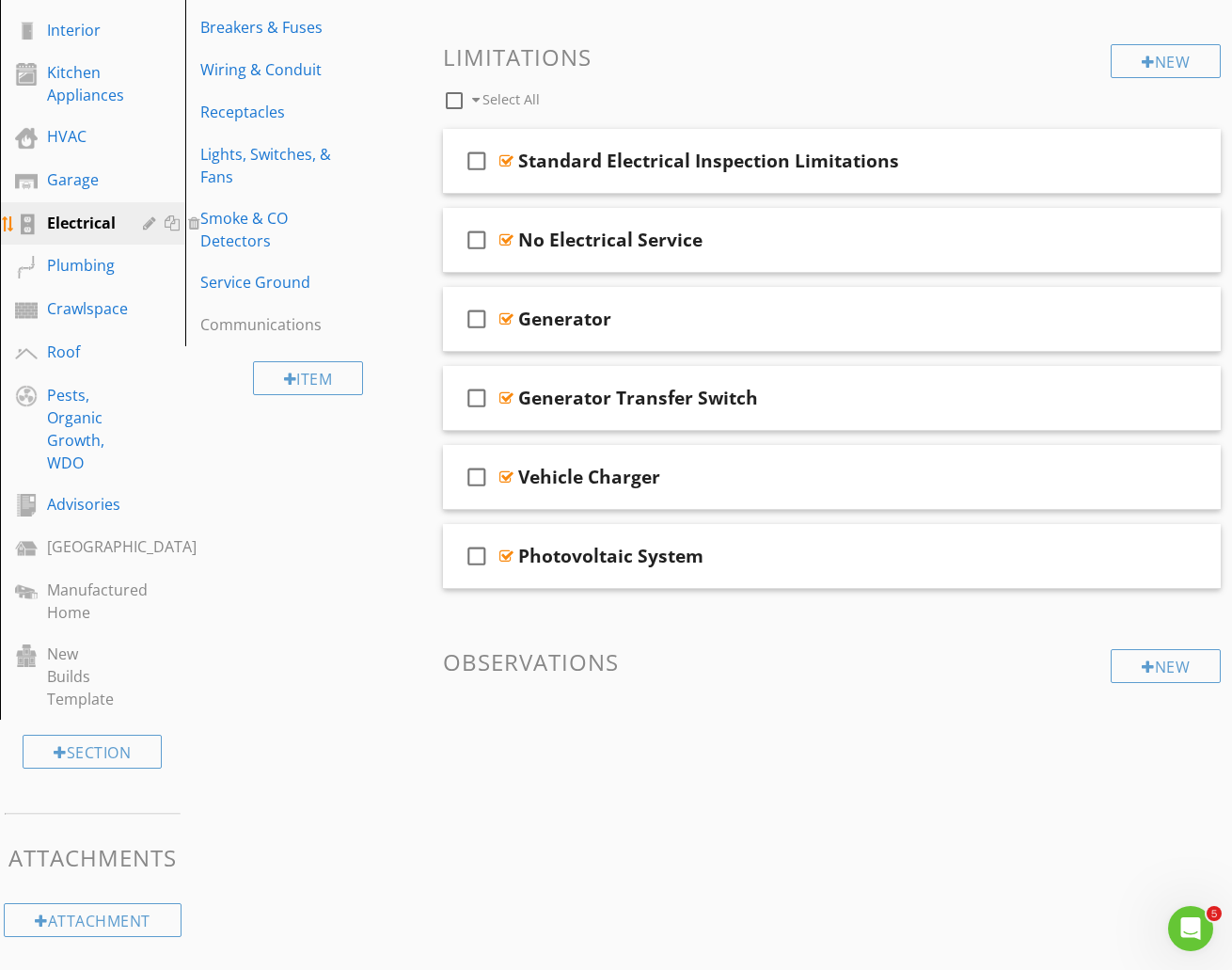 scroll, scrollTop: 467, scrollLeft: 0, axis: vertical 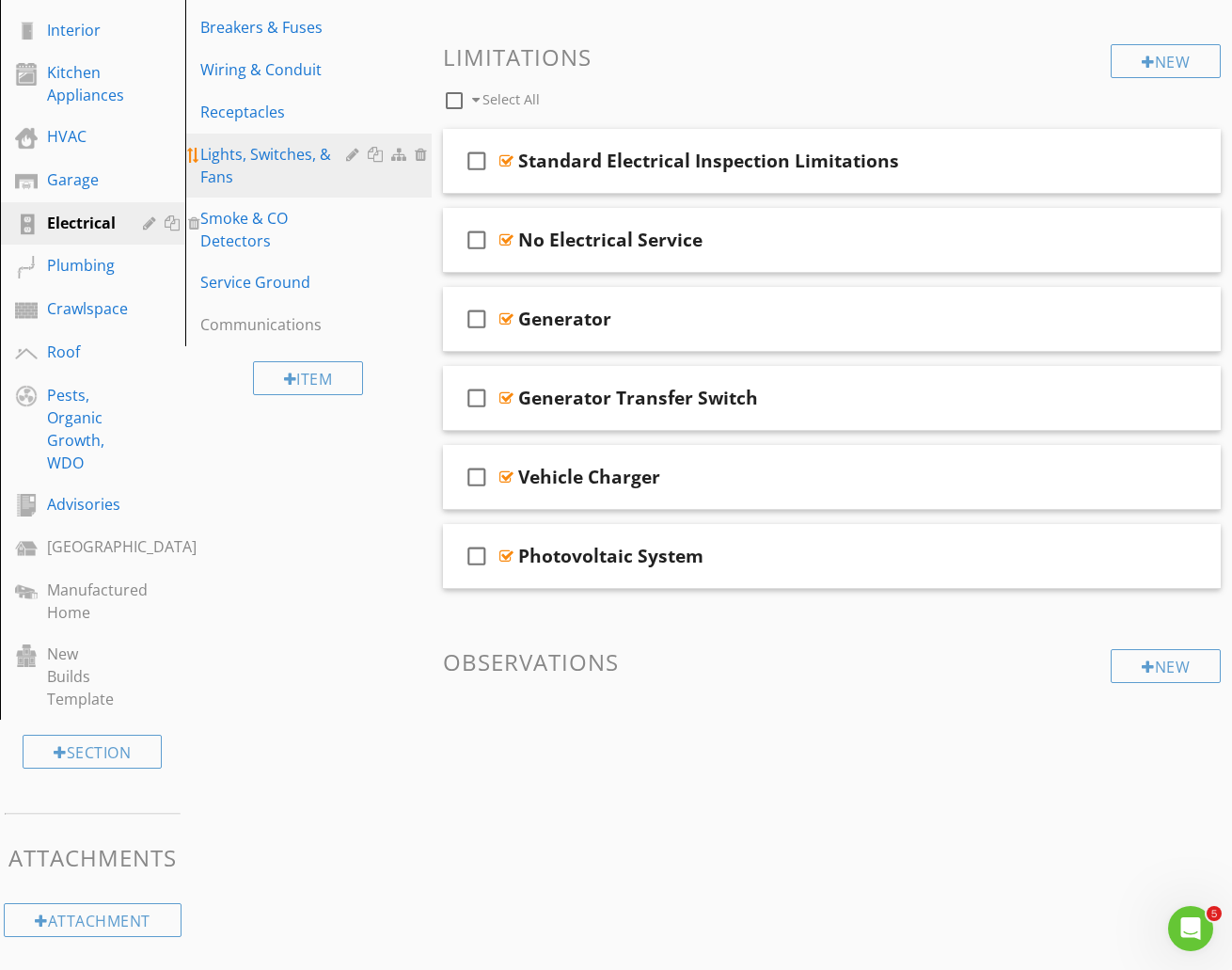 click on "Lights, Switches, & Fans" at bounding box center [276, 166] 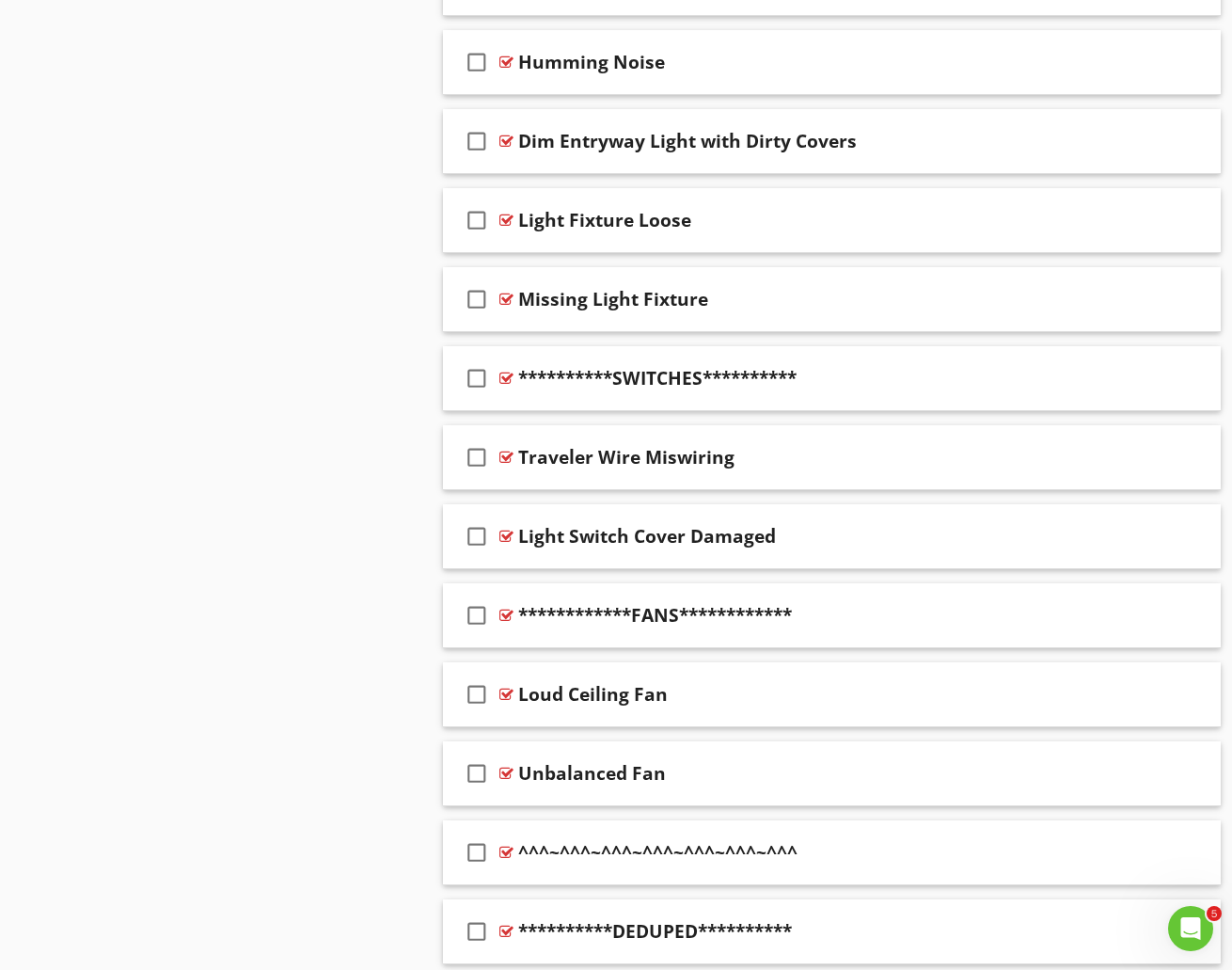 scroll, scrollTop: 1672, scrollLeft: 0, axis: vertical 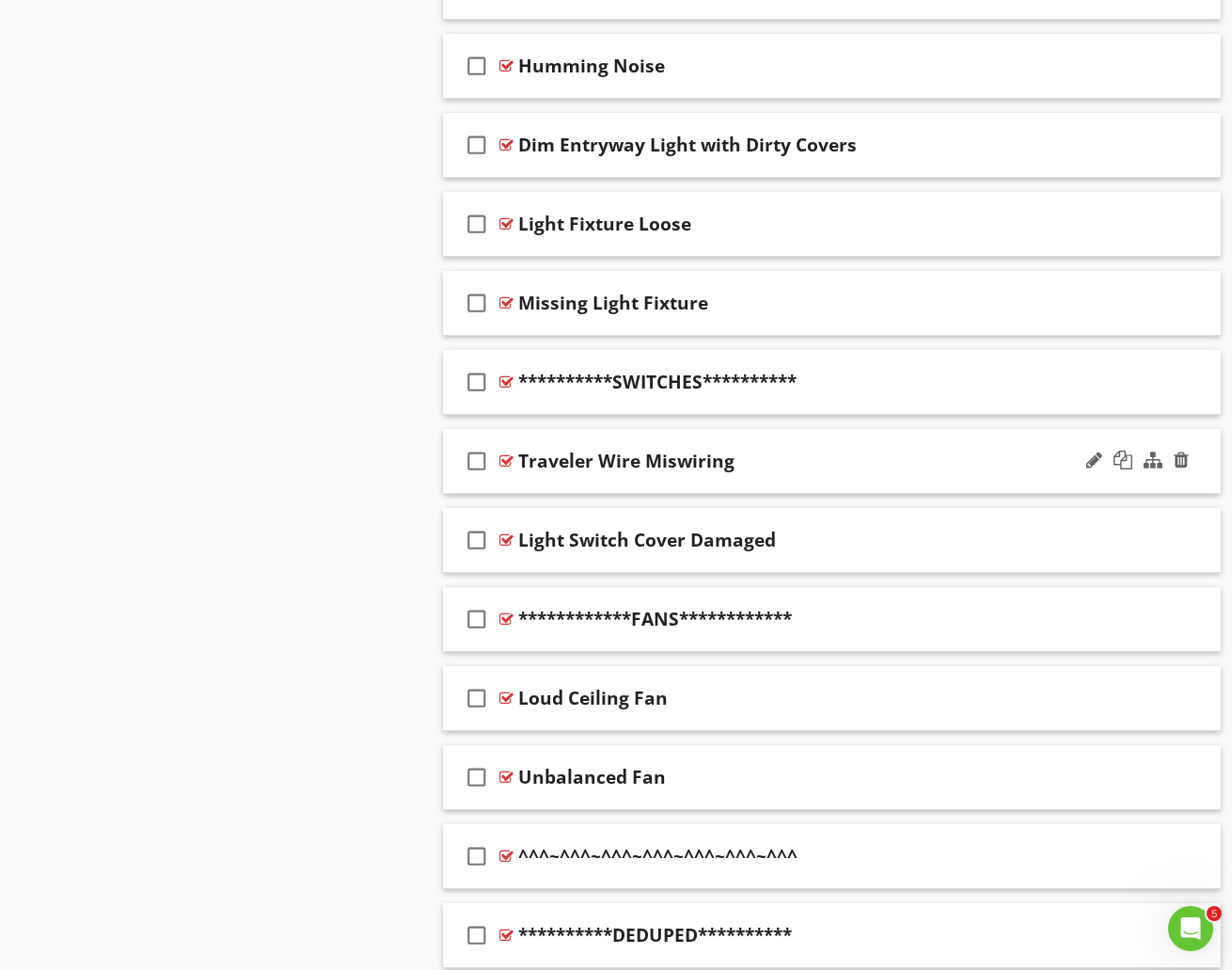 click on "Traveler Wire Miswiring" at bounding box center (796, 461) 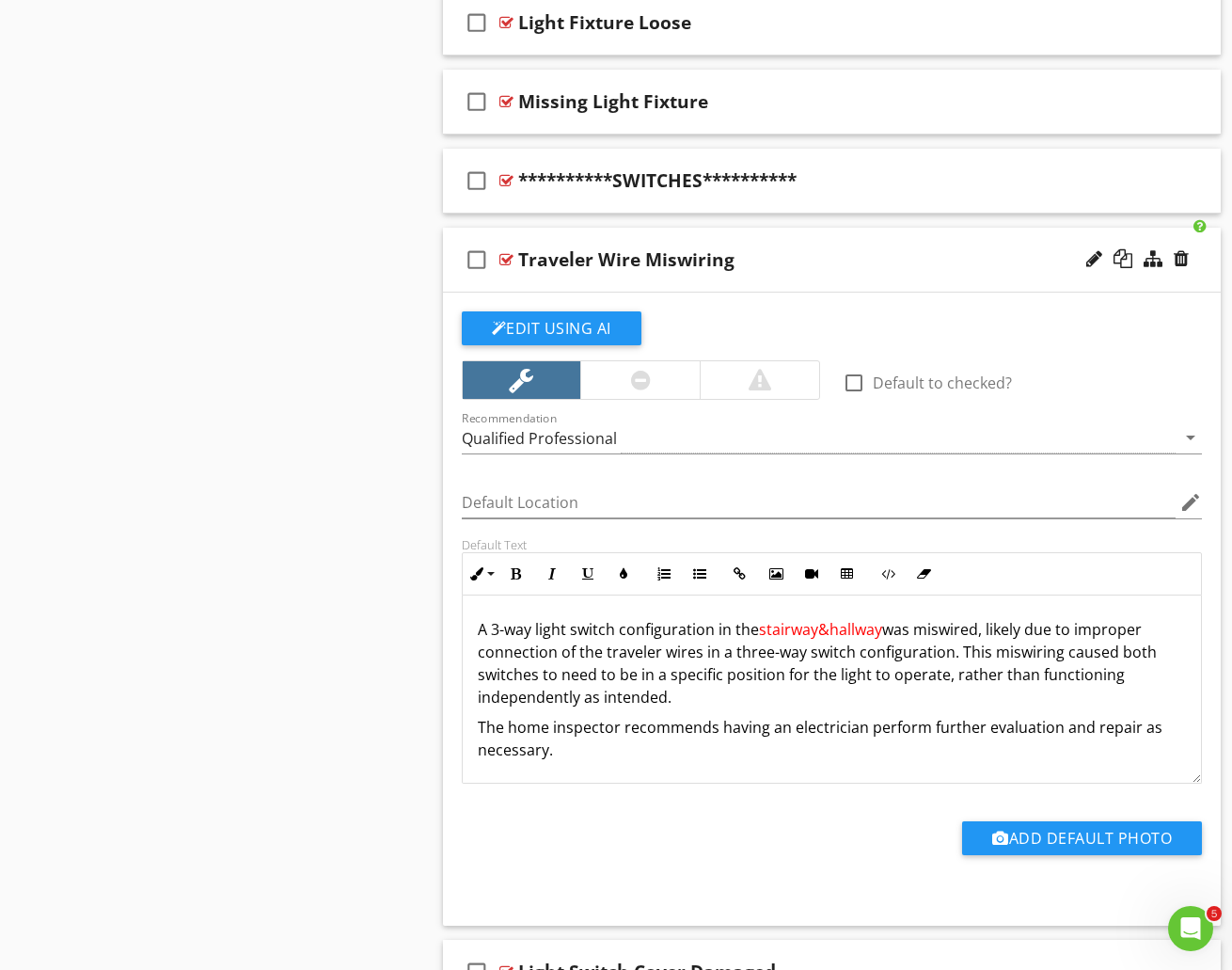 scroll, scrollTop: 1882, scrollLeft: 0, axis: vertical 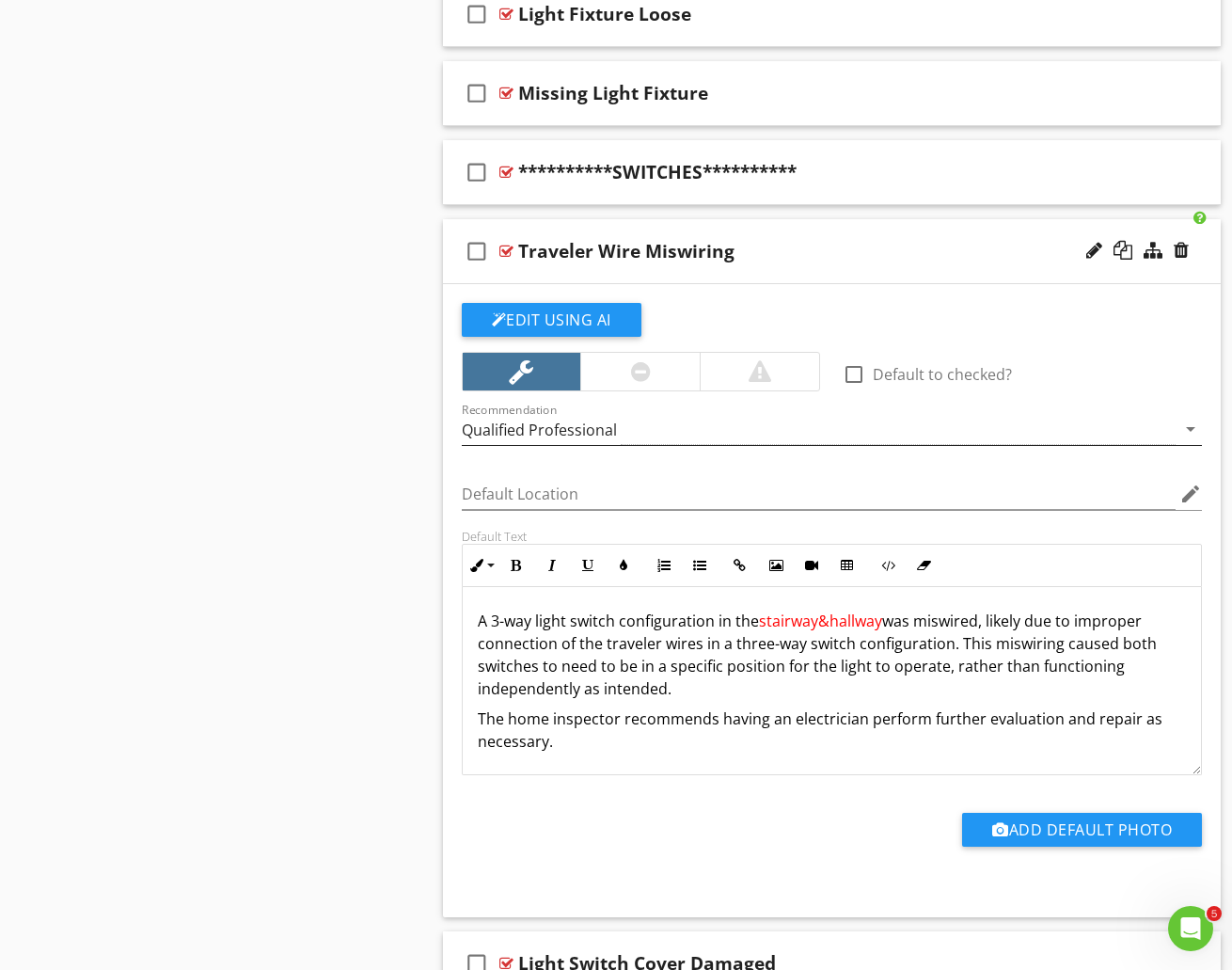 click on "Qualified Professional" at bounding box center (819, 429) 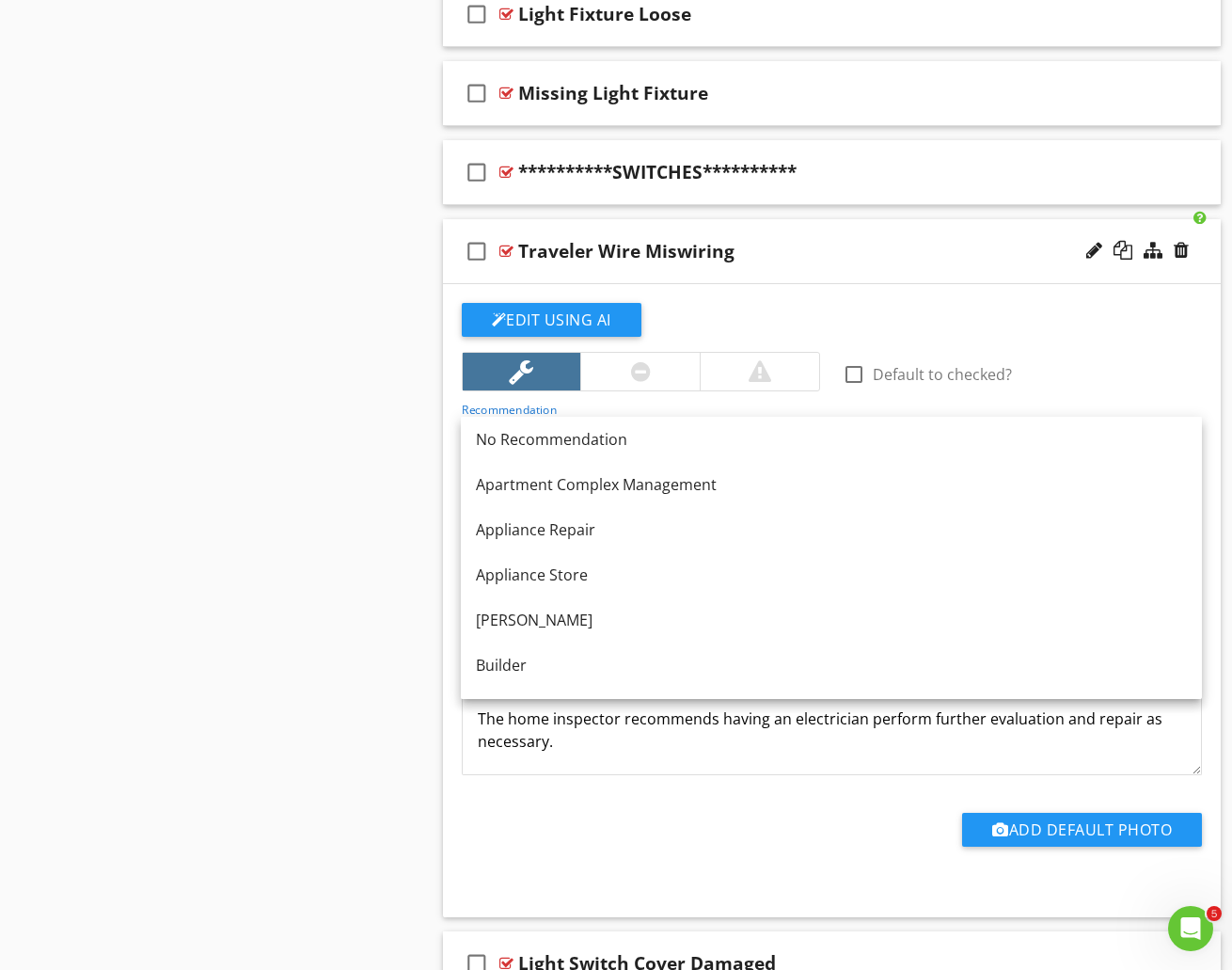 scroll, scrollTop: 621, scrollLeft: 0, axis: vertical 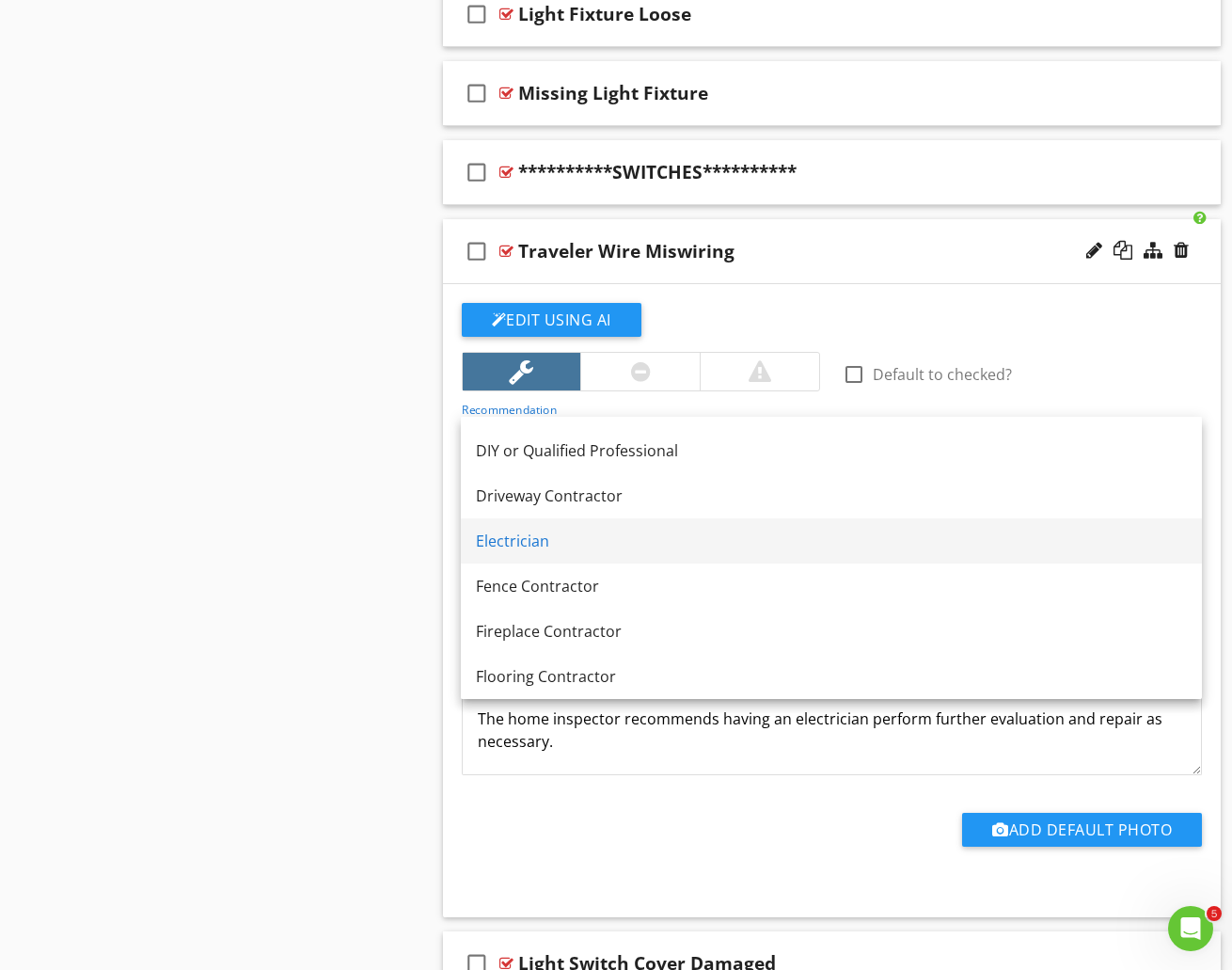 click on "Electrician" at bounding box center [831, 541] 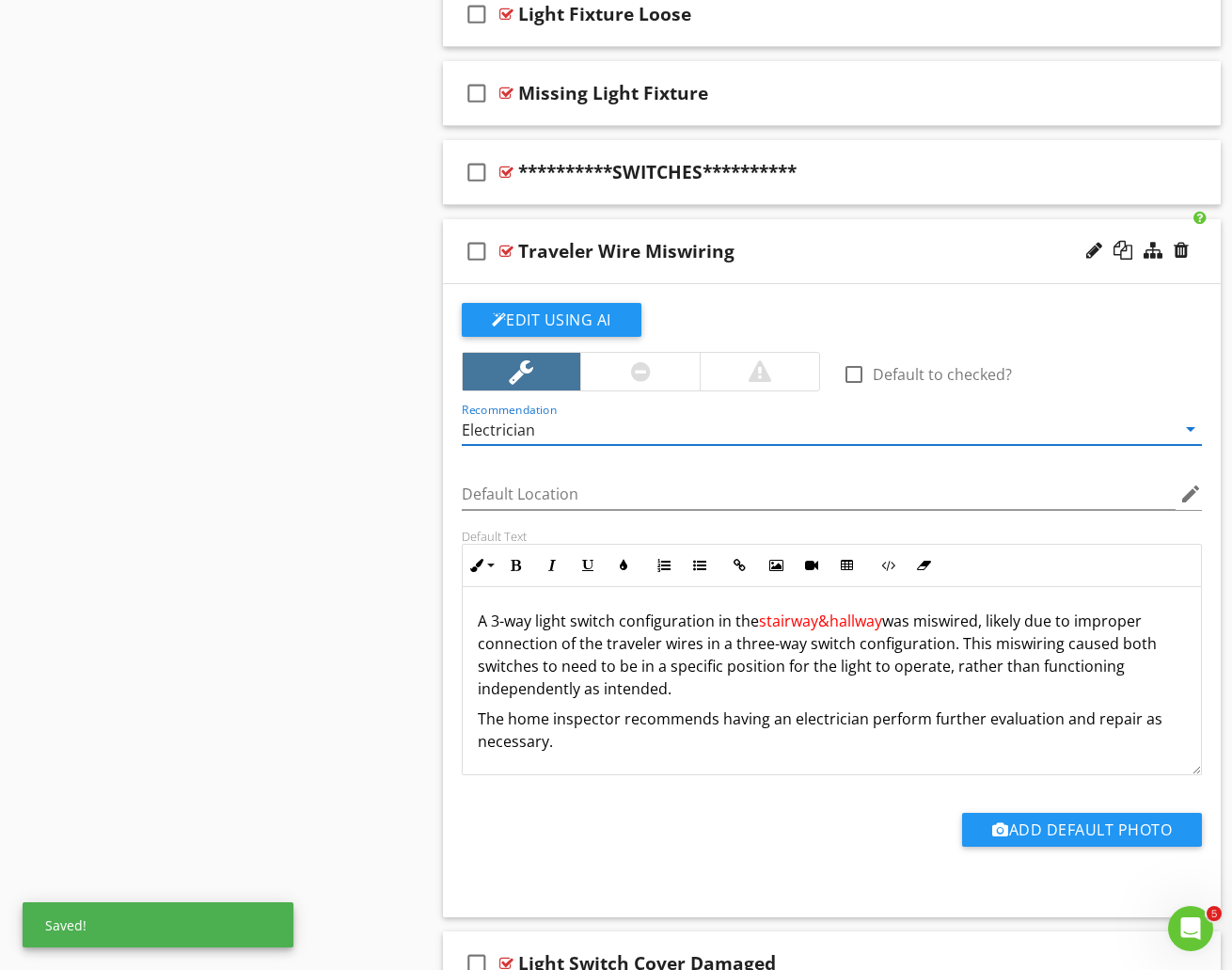click on "Sections
Inspection Overview           Site           Exterior           Attic           Interior           Kitchen Appliances           HVAC           Garage           Electrical           Plumbing           Crawlspace           Roof           Pests, Organic Growth, WDO           Advisories           Deteched Building           Manufactured Home           New Builds Template
Section
Attachments
Attachment
Items
General           Service Entrance           Electrical Panels           Main Overcurrent Device           Breakers & Fuses           Wiring & Conduit           Receptacles           Lights, Switches, & Fans           Smoke & CO Detectors           Service Ground           Communications
Item
Comments
New
Informational   check_box_outline_blank     Select All" at bounding box center [616, 2655] 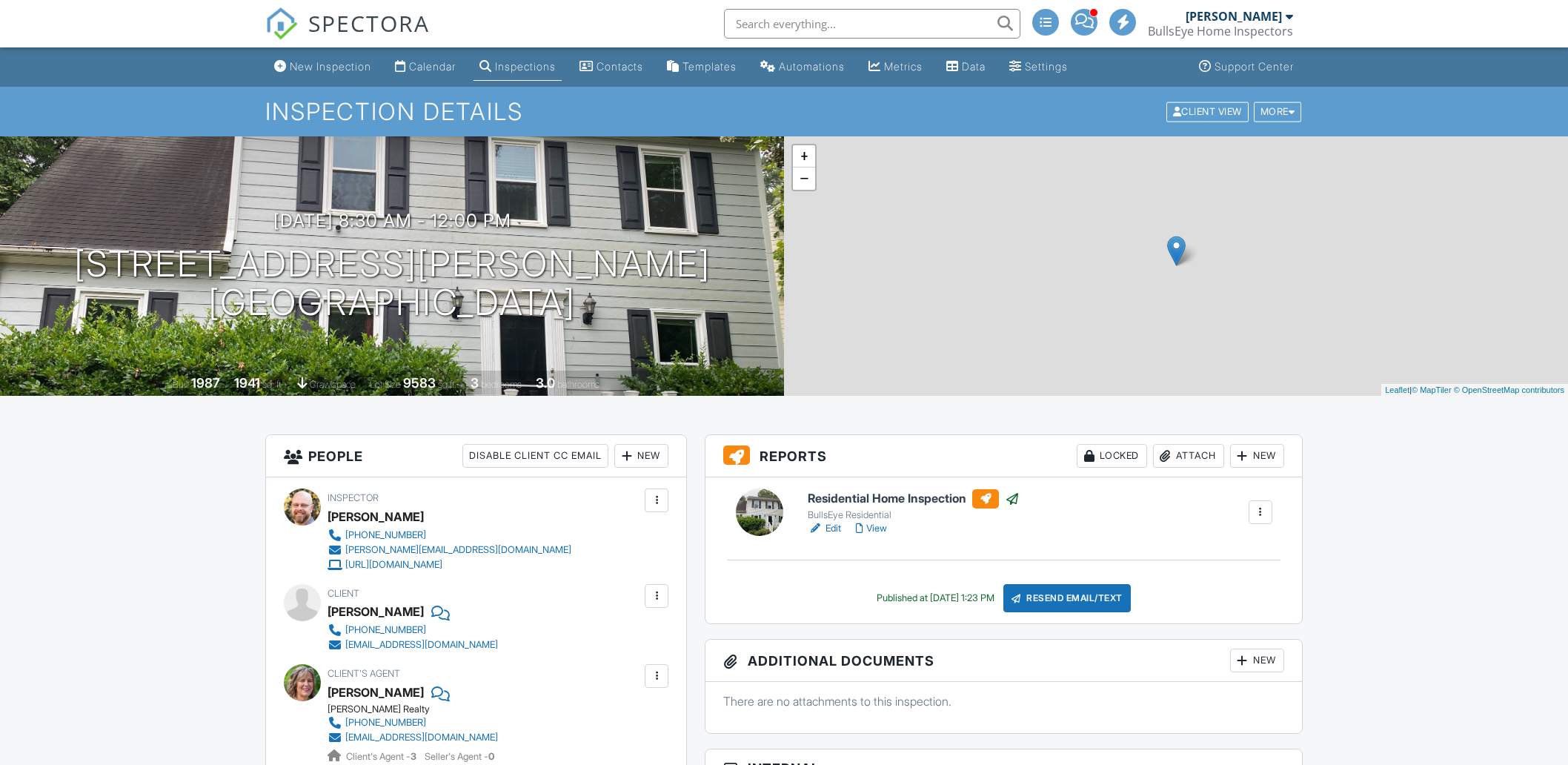 scroll, scrollTop: 0, scrollLeft: 0, axis: both 